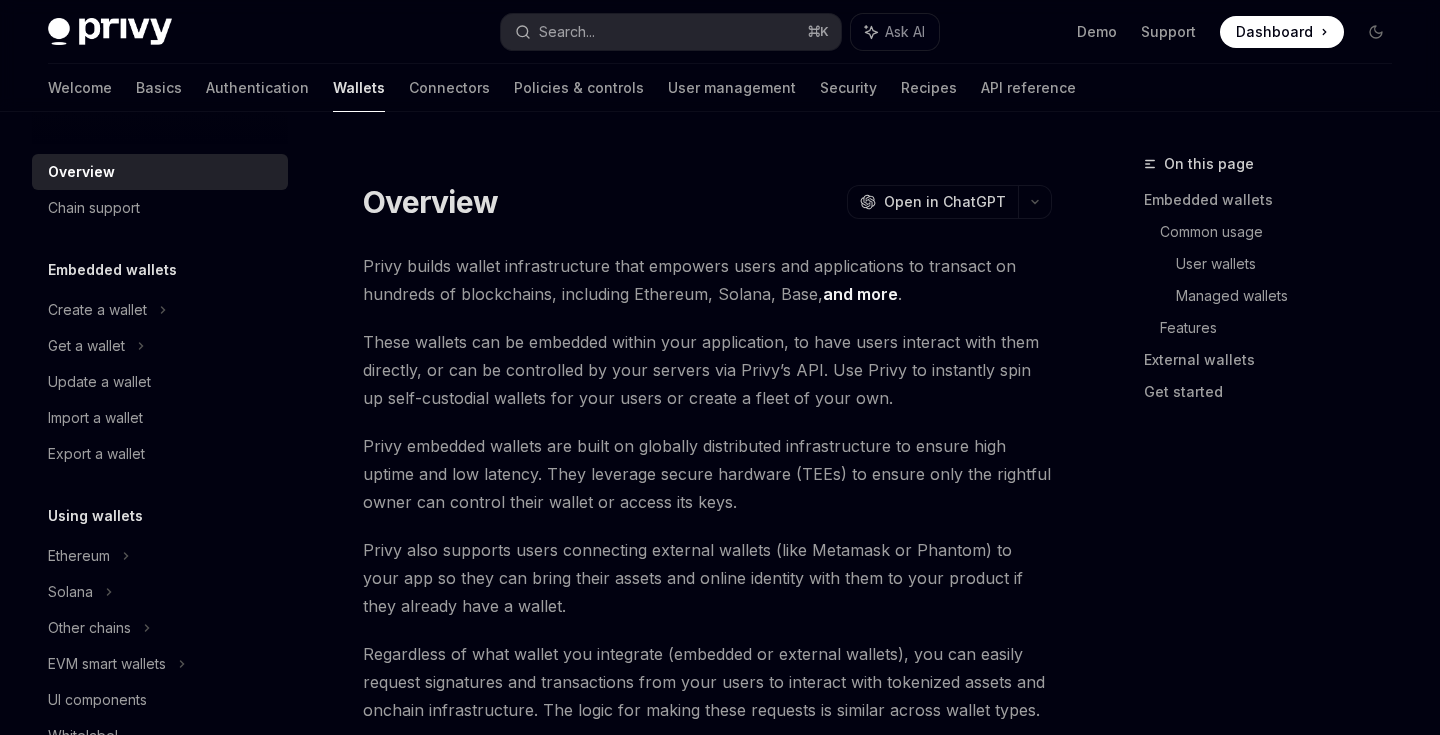 scroll, scrollTop: 0, scrollLeft: 0, axis: both 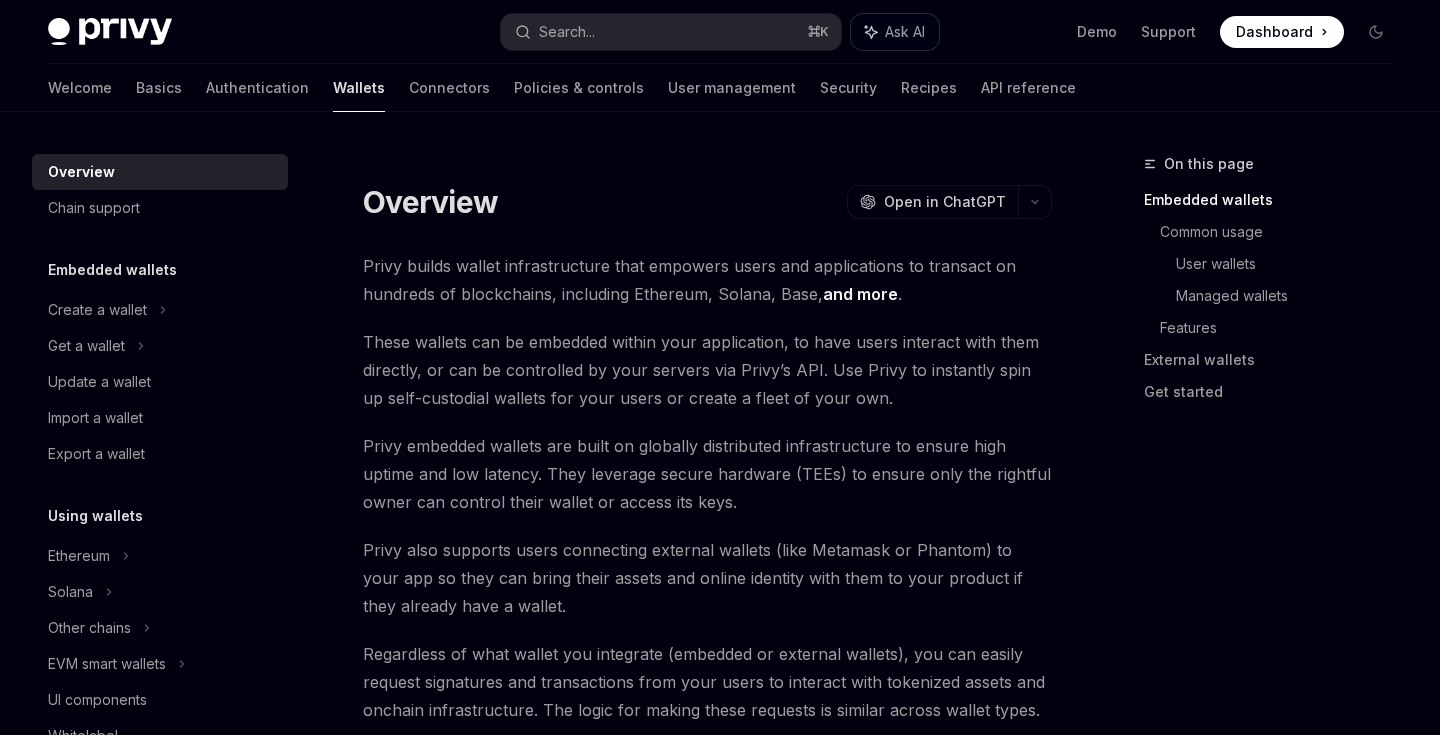 click on "Ask AI" at bounding box center [905, 32] 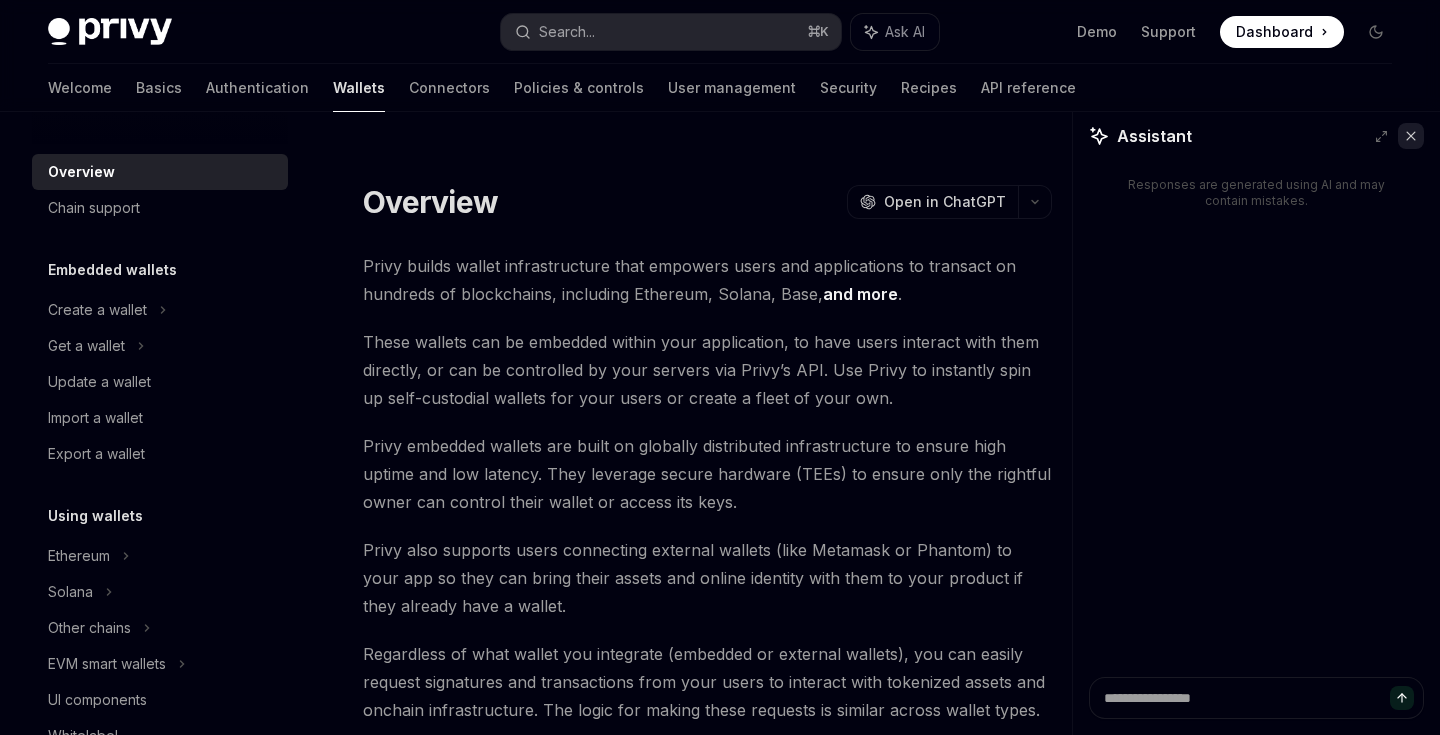 click 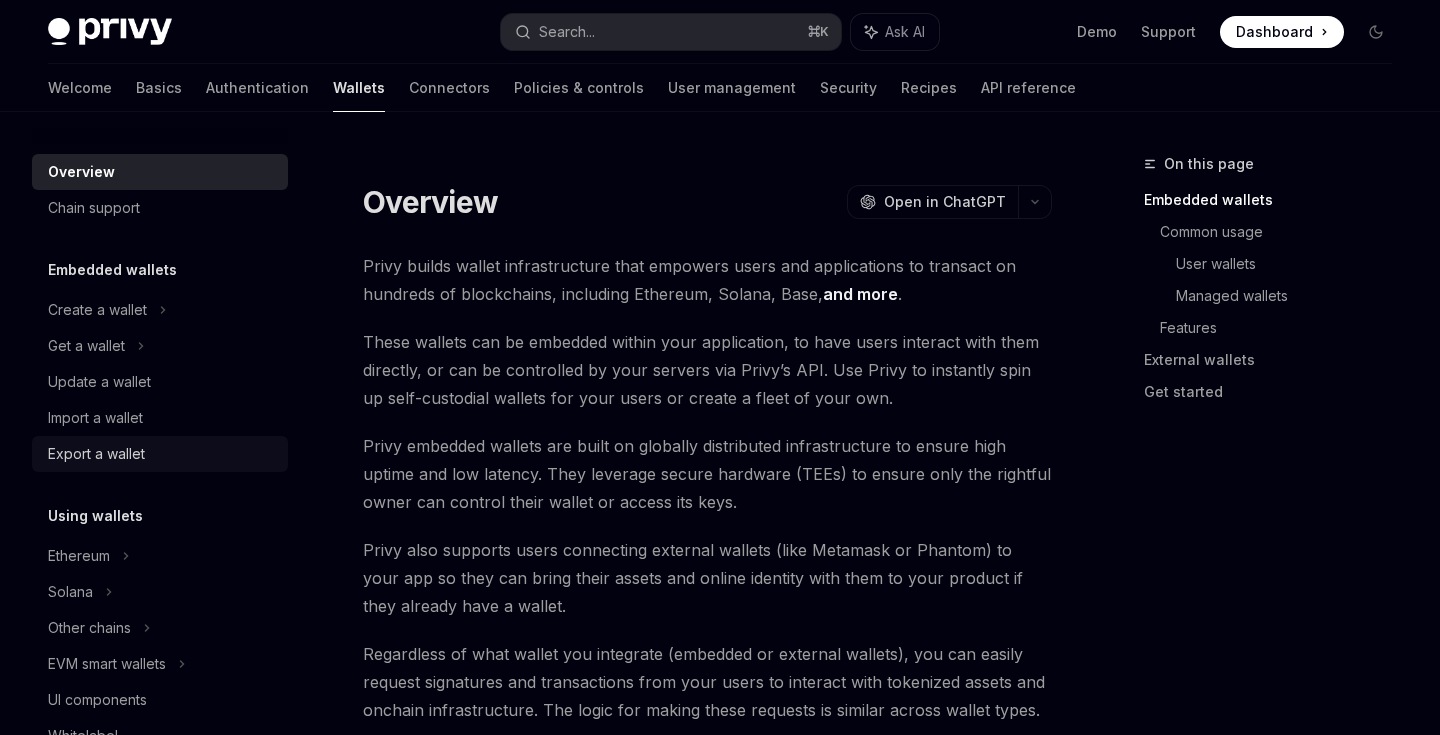 click on "Export a wallet" at bounding box center [162, 454] 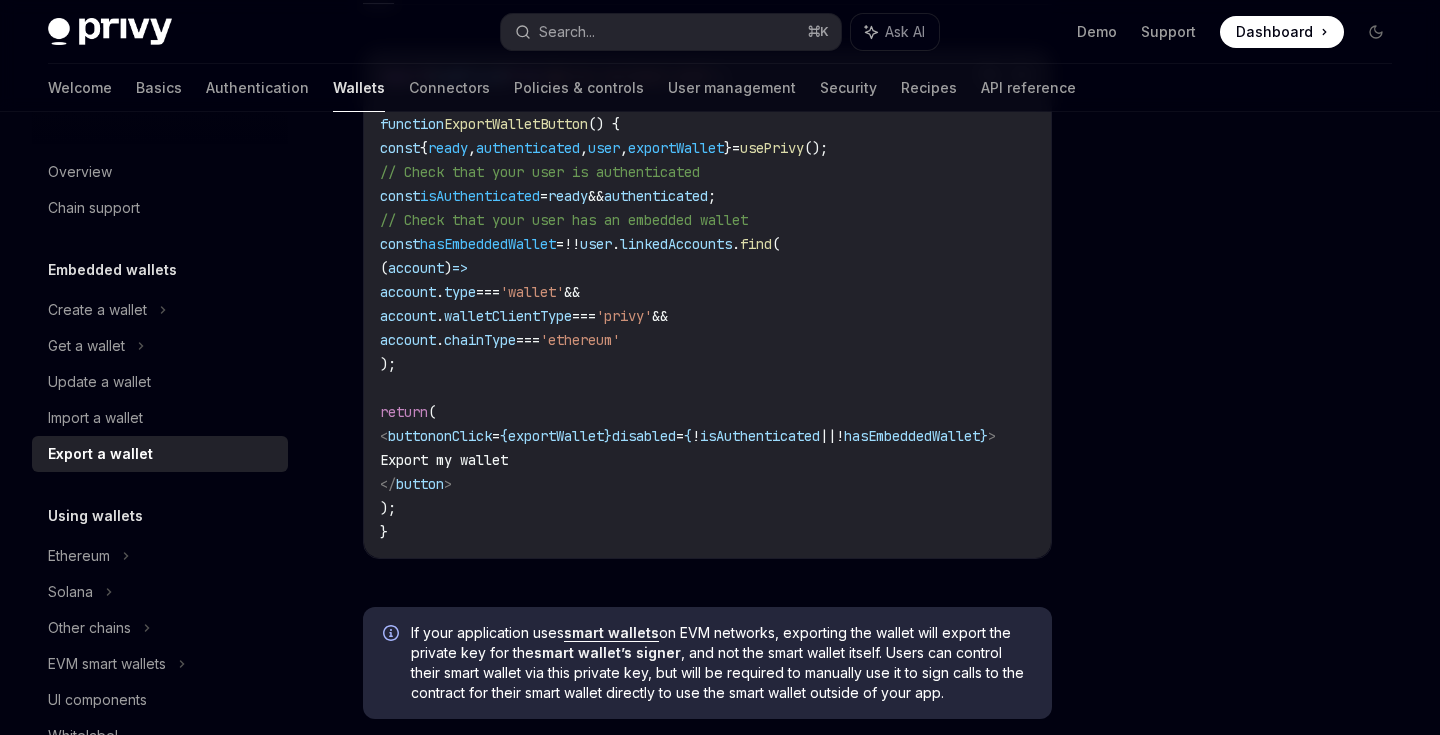 scroll, scrollTop: 1256, scrollLeft: 0, axis: vertical 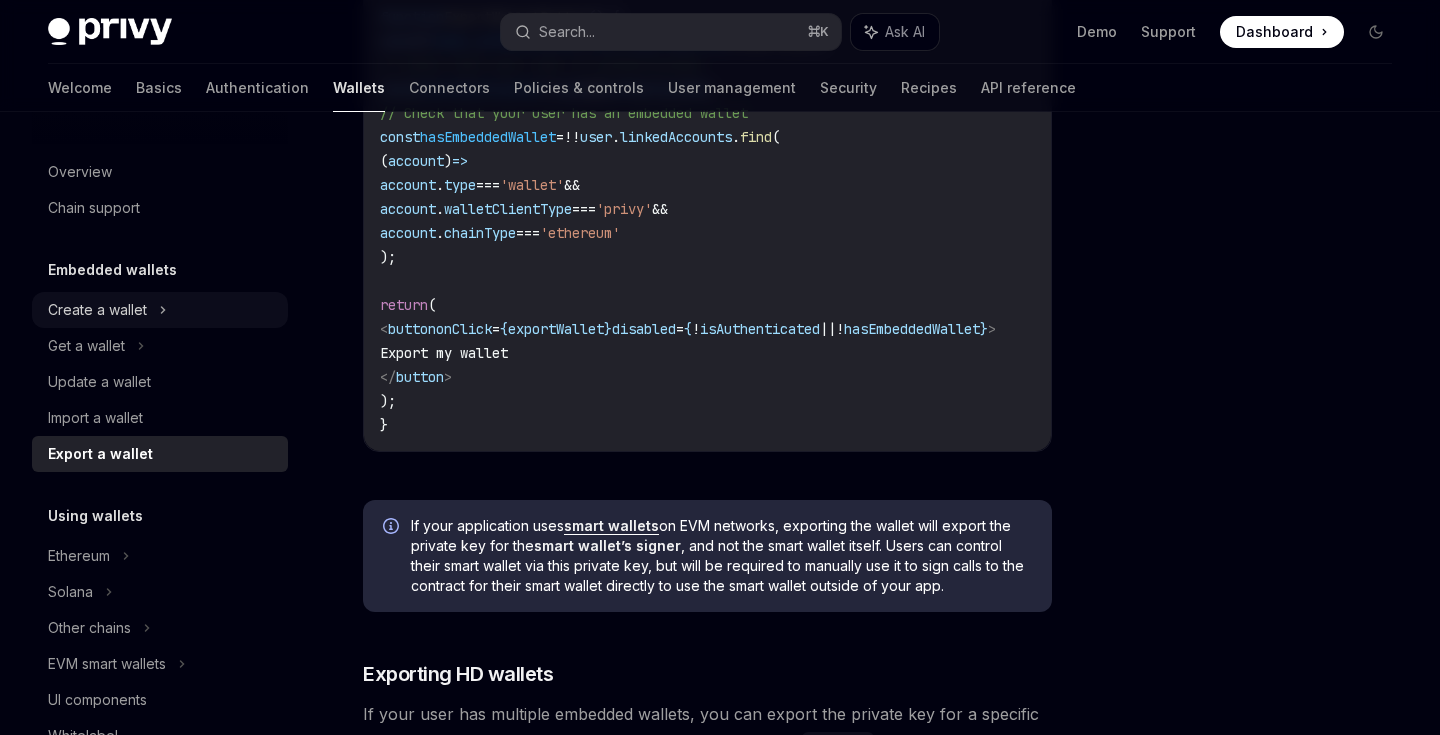 click on "Create a wallet" at bounding box center [97, 310] 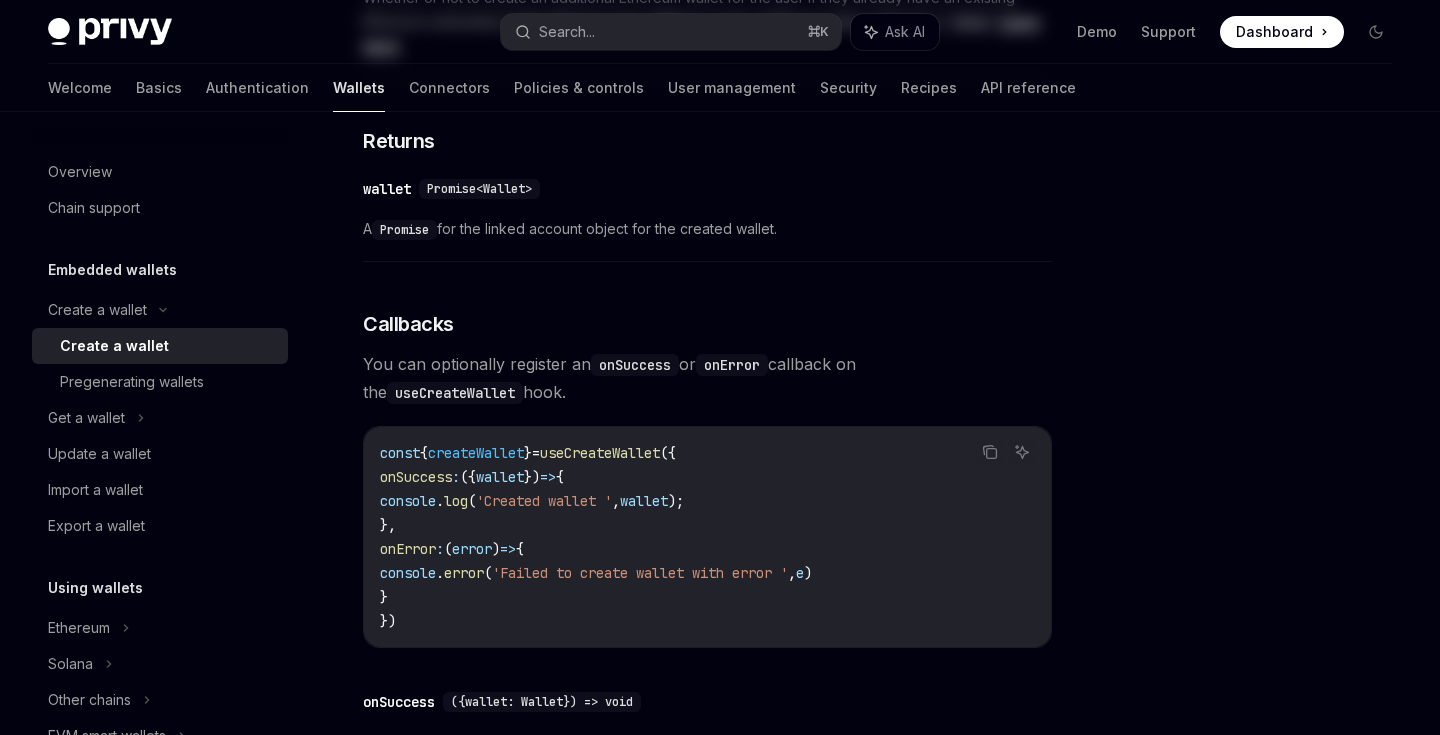 scroll, scrollTop: 0, scrollLeft: 0, axis: both 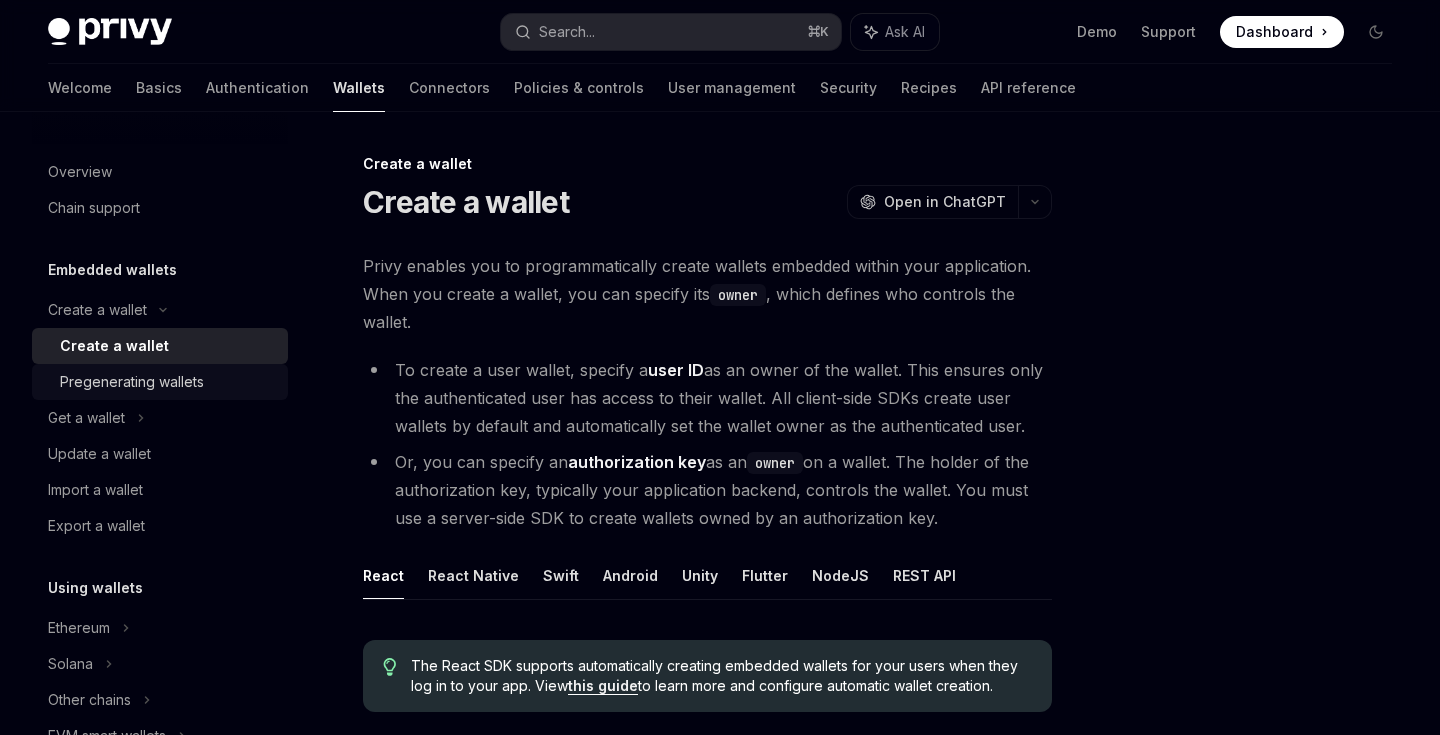 click on "Pregenerating wallets" at bounding box center [168, 382] 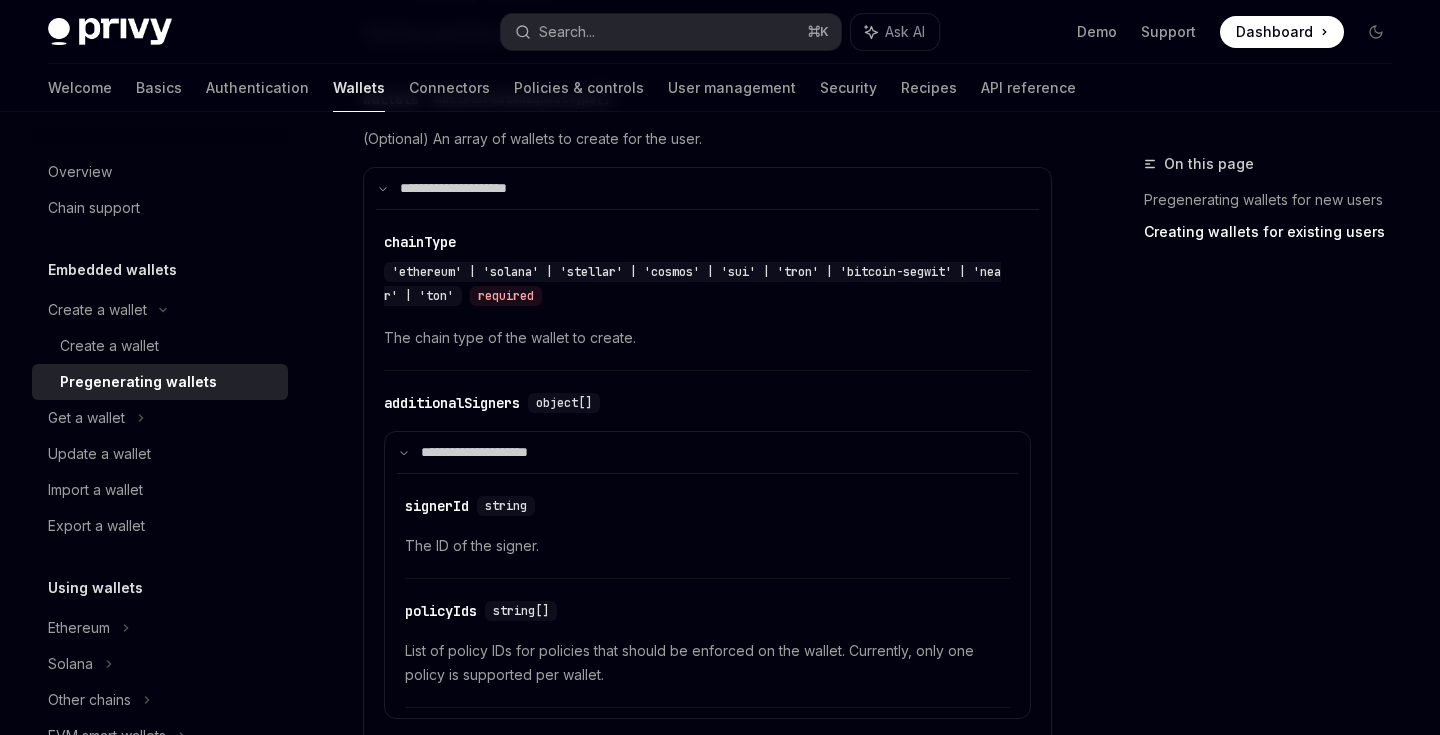 scroll, scrollTop: 3877, scrollLeft: 0, axis: vertical 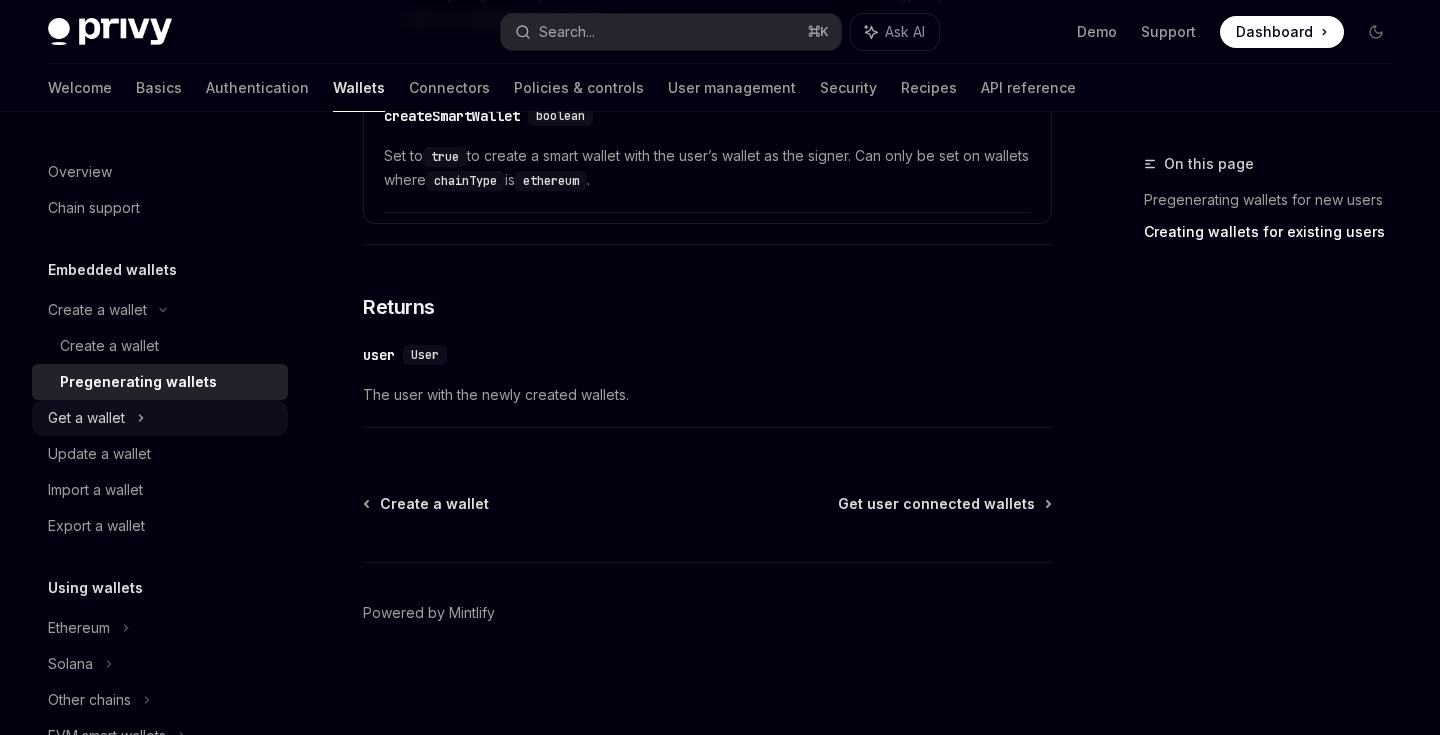 click on "Get a wallet" at bounding box center (160, 418) 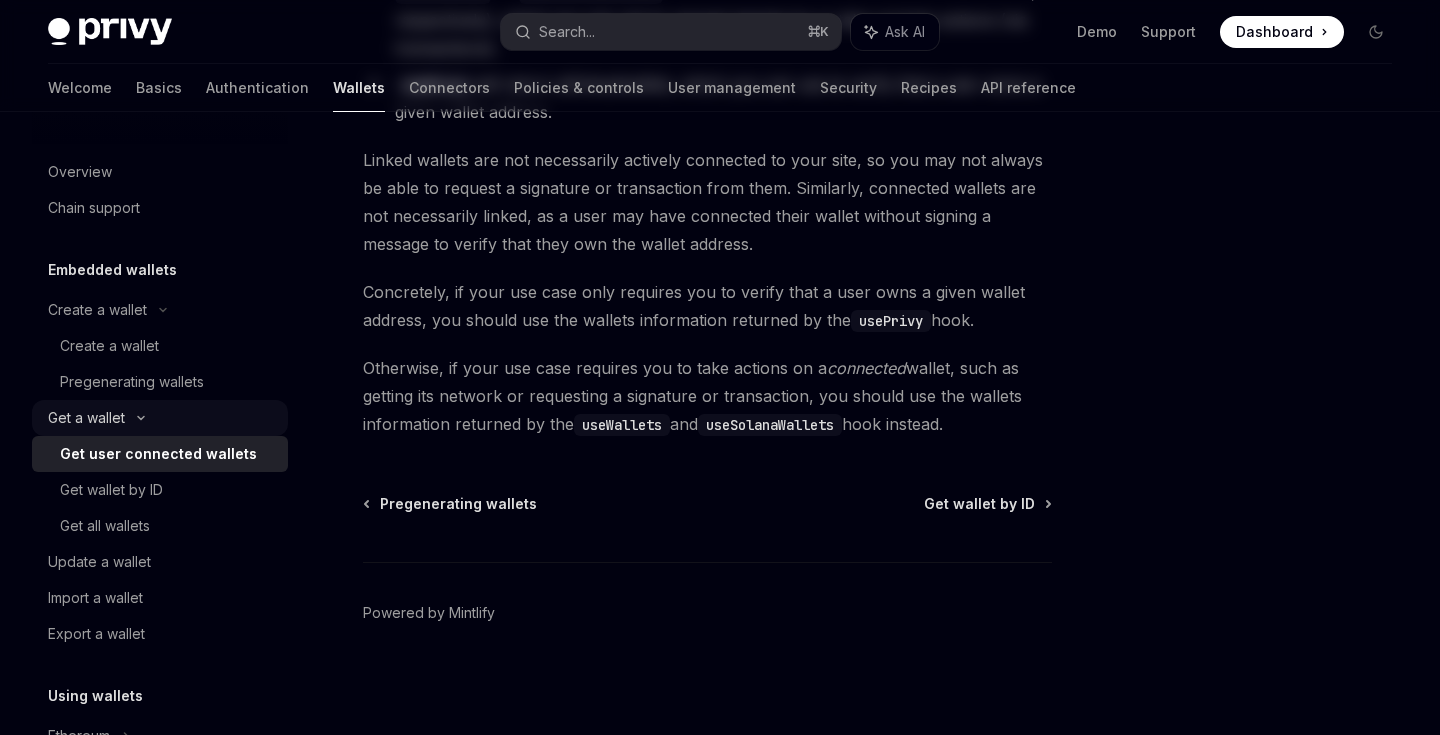 scroll, scrollTop: 0, scrollLeft: 0, axis: both 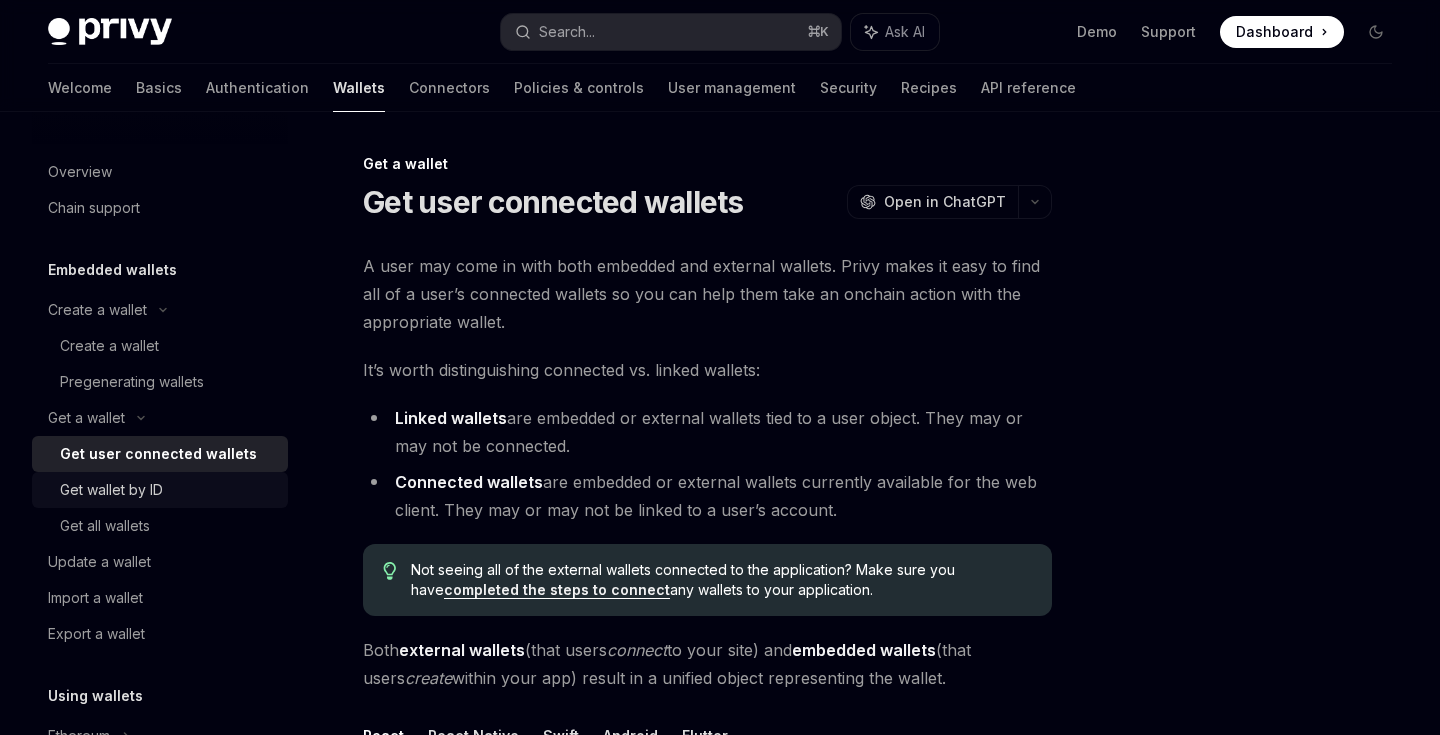 click on "Get wallet by ID" at bounding box center (168, 490) 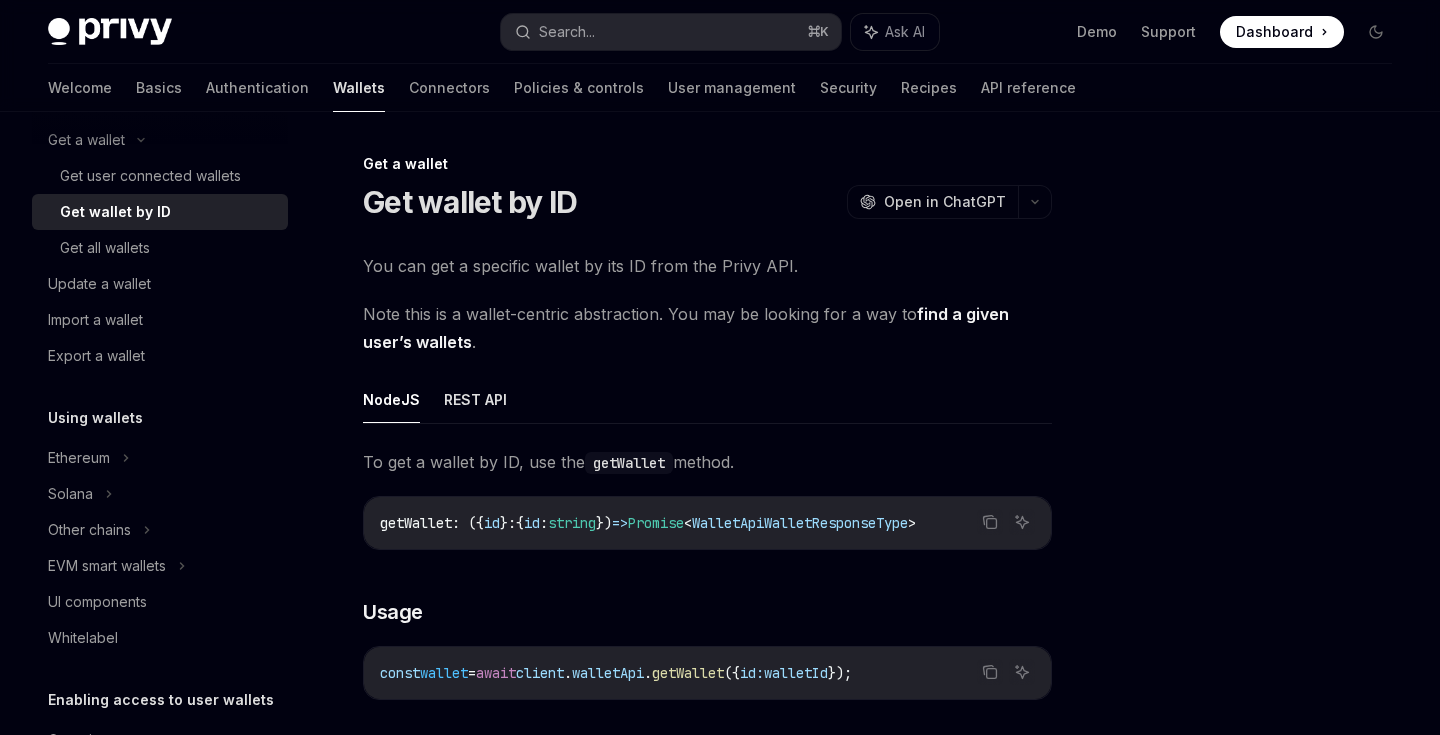scroll, scrollTop: 279, scrollLeft: 0, axis: vertical 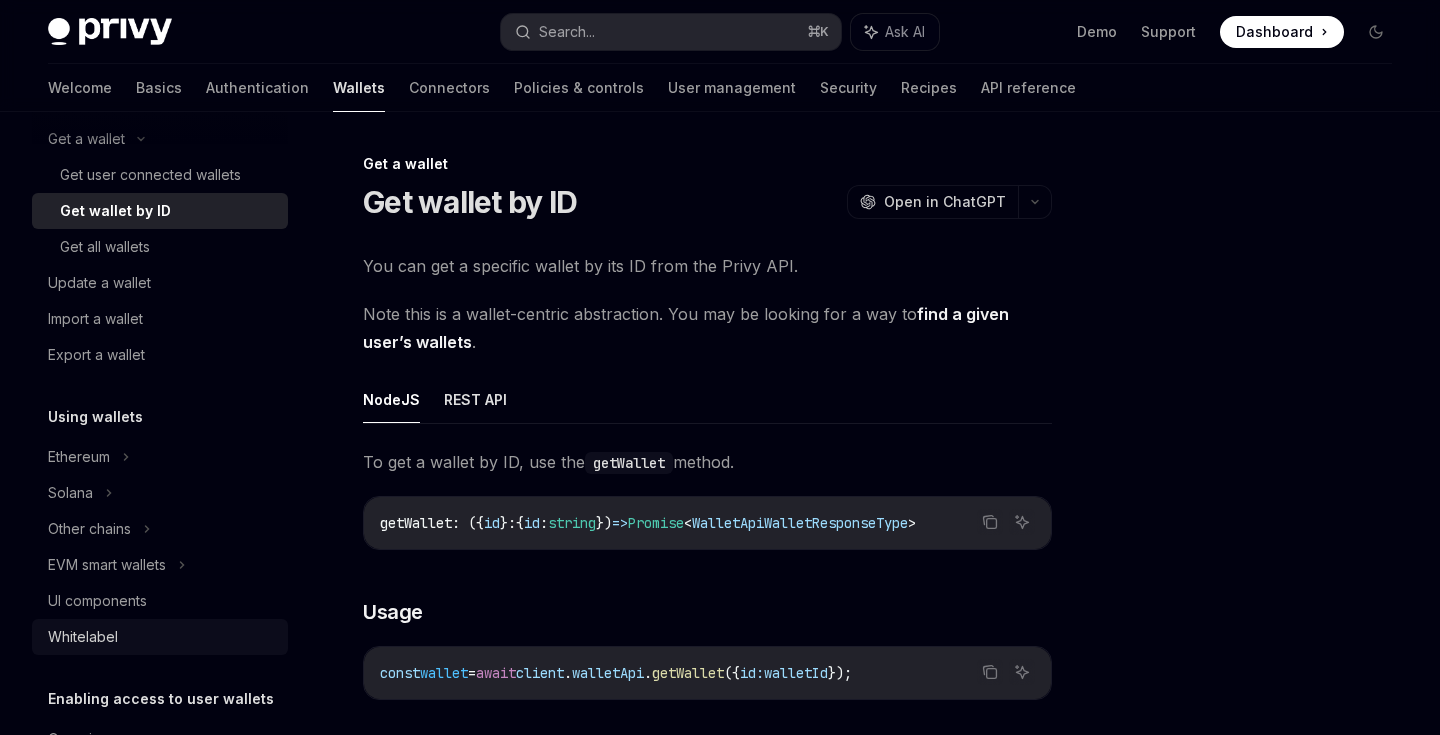 click on "Whitelabel" at bounding box center (83, 637) 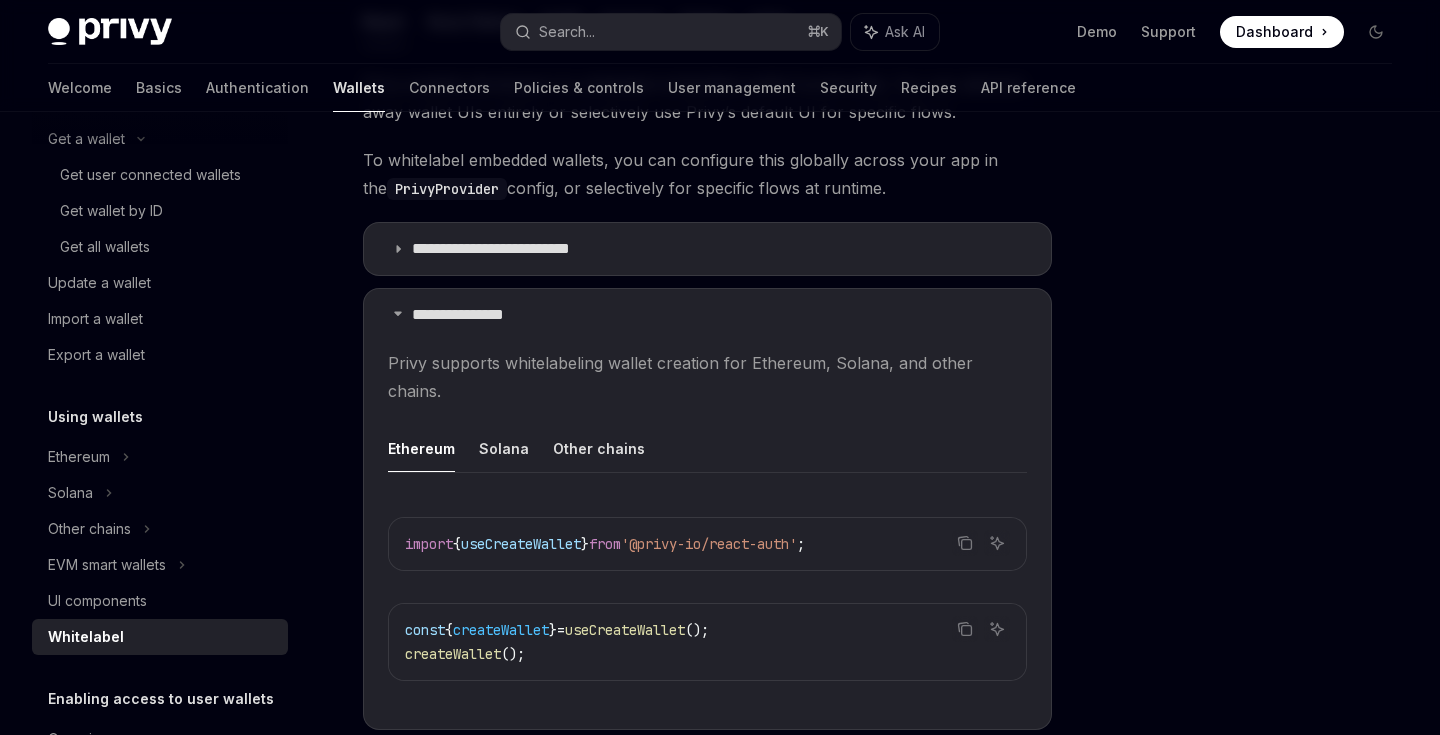 scroll, scrollTop: 878, scrollLeft: 0, axis: vertical 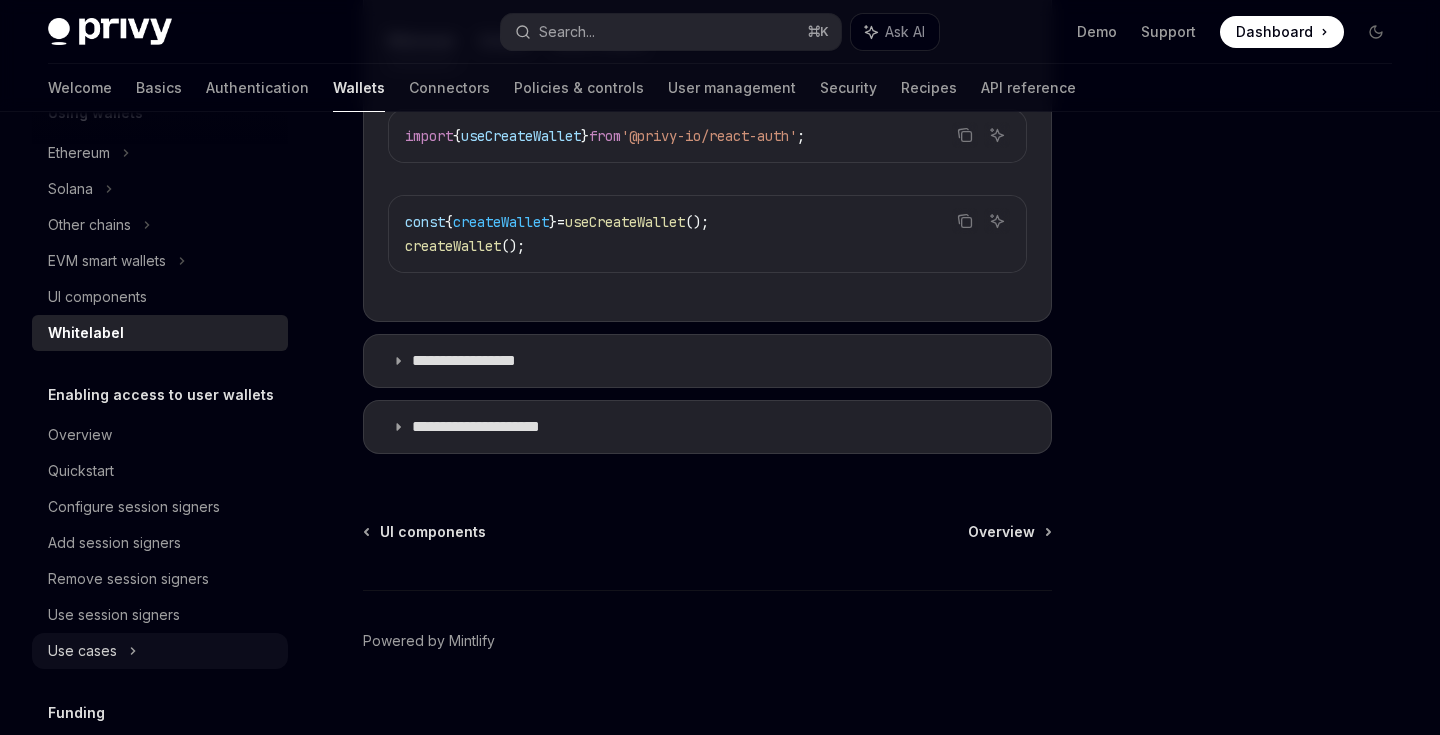 click on "Use cases" at bounding box center [160, 651] 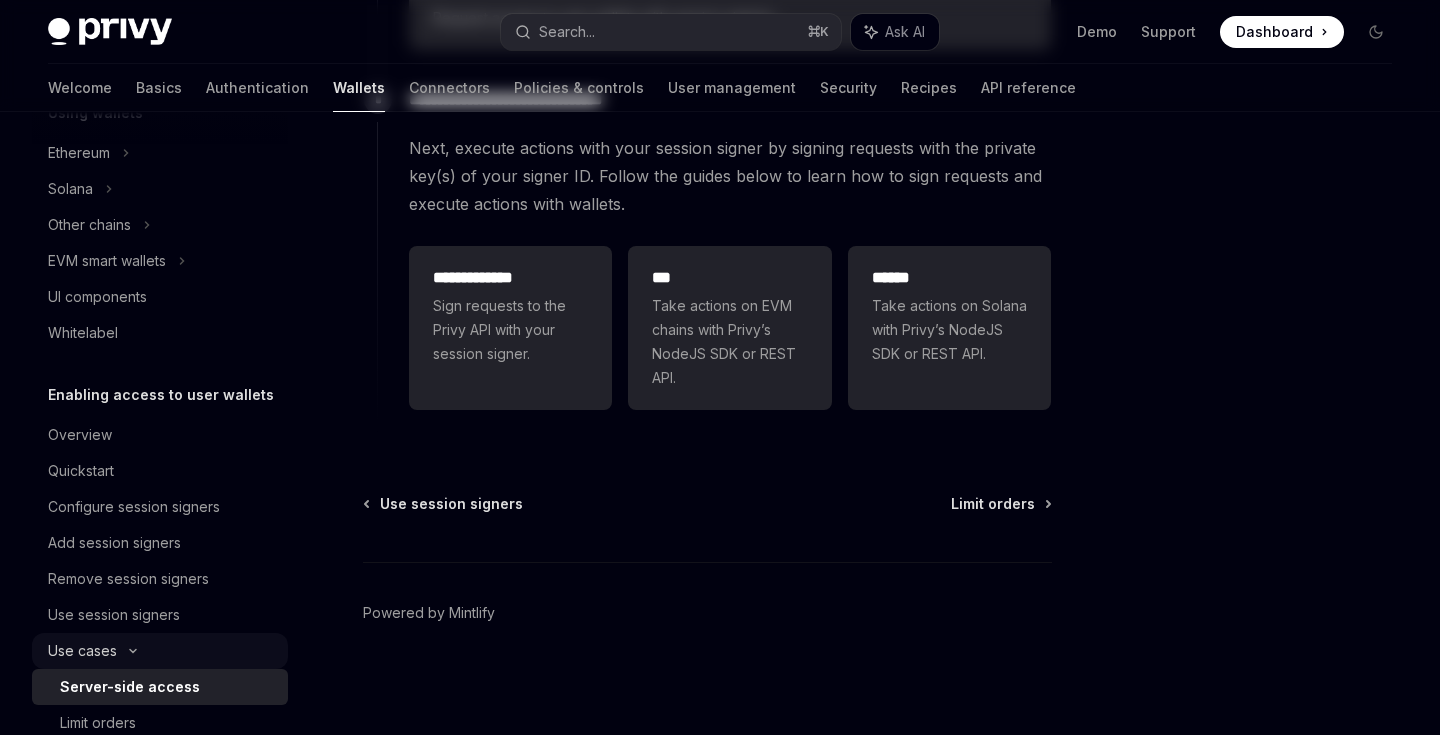 scroll, scrollTop: 0, scrollLeft: 0, axis: both 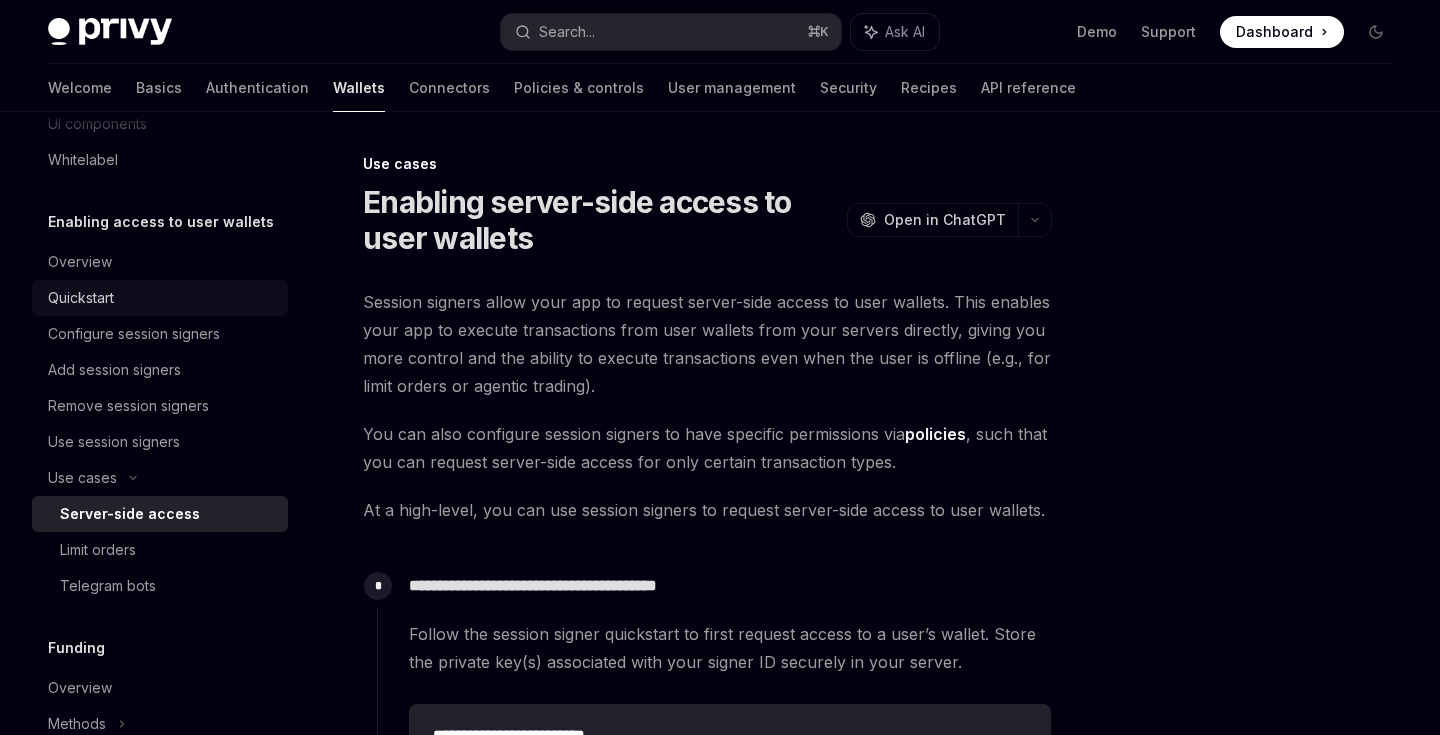 click on "Quickstart" at bounding box center [162, 298] 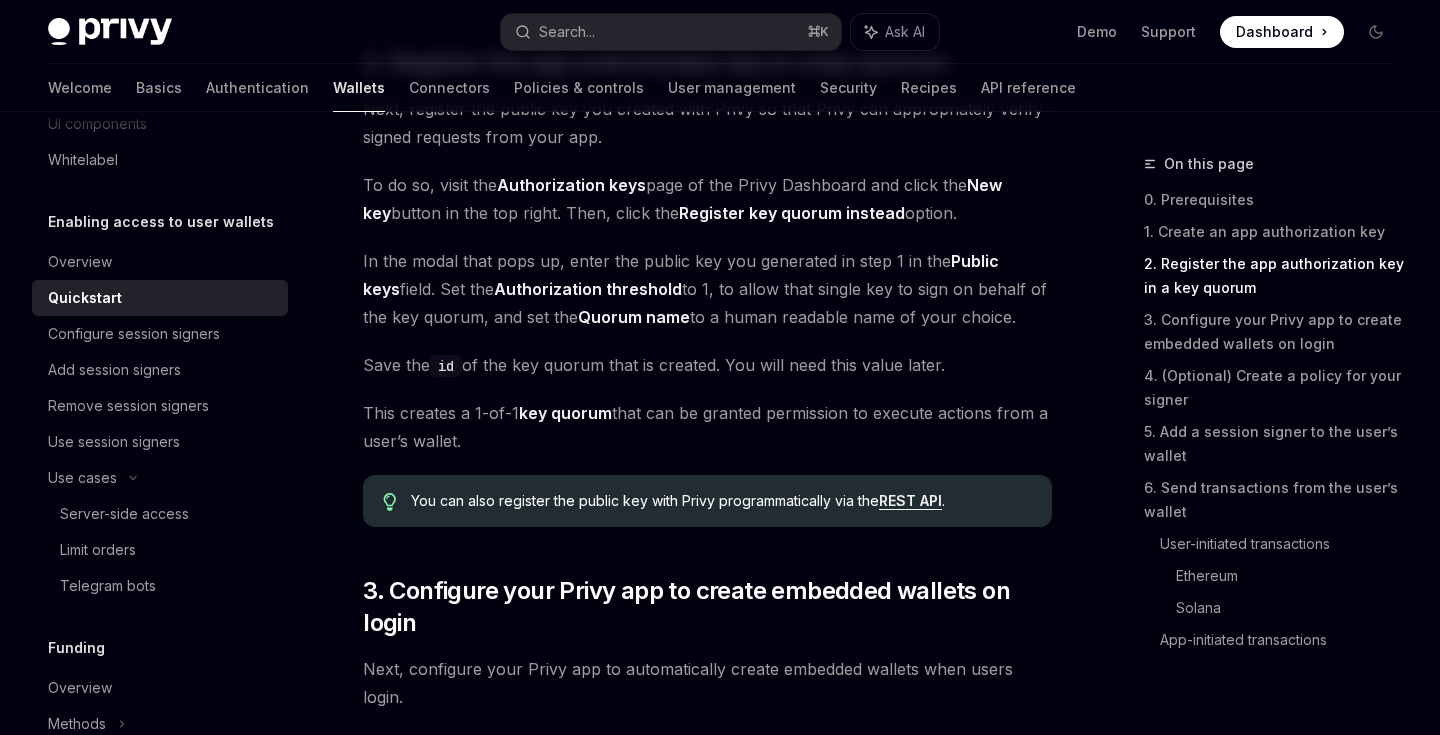 scroll, scrollTop: 1499, scrollLeft: 0, axis: vertical 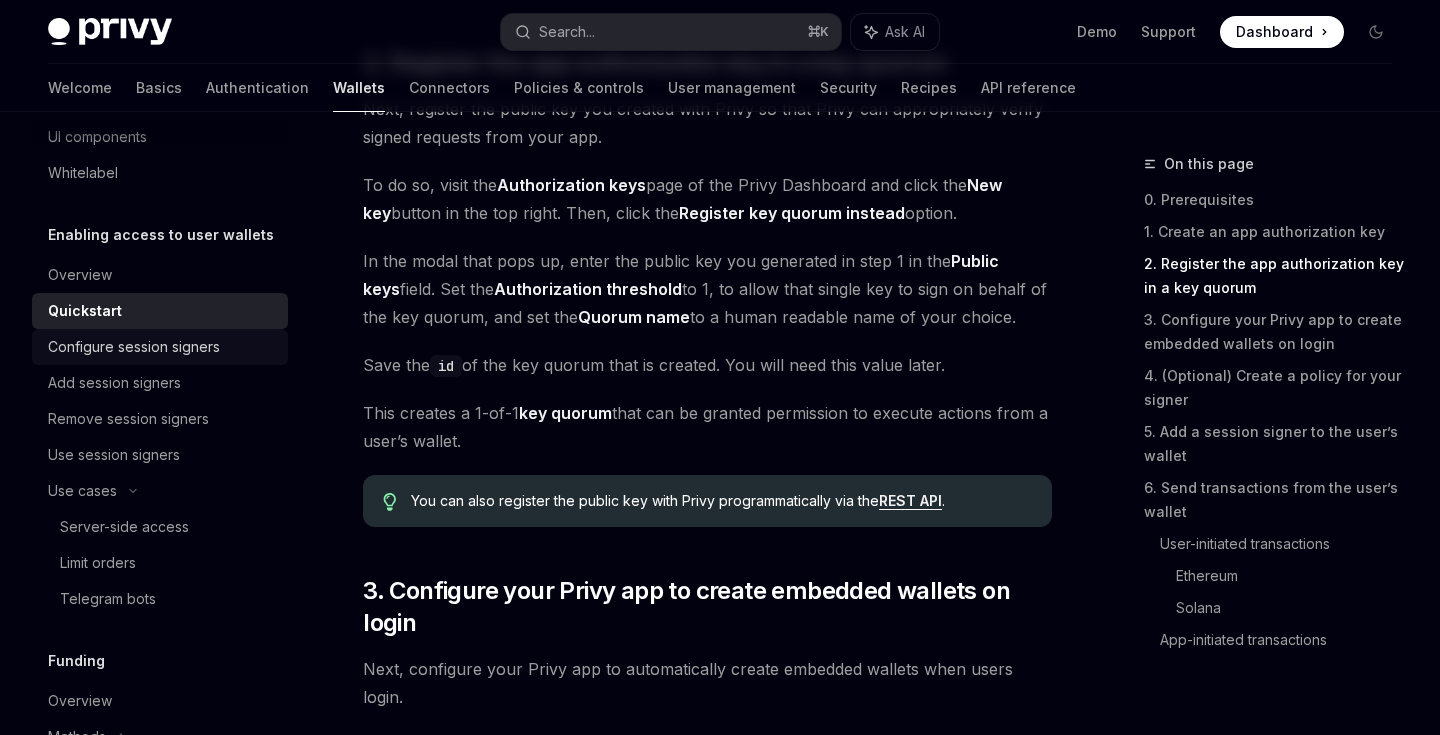 click on "Configure session signers" at bounding box center (134, 347) 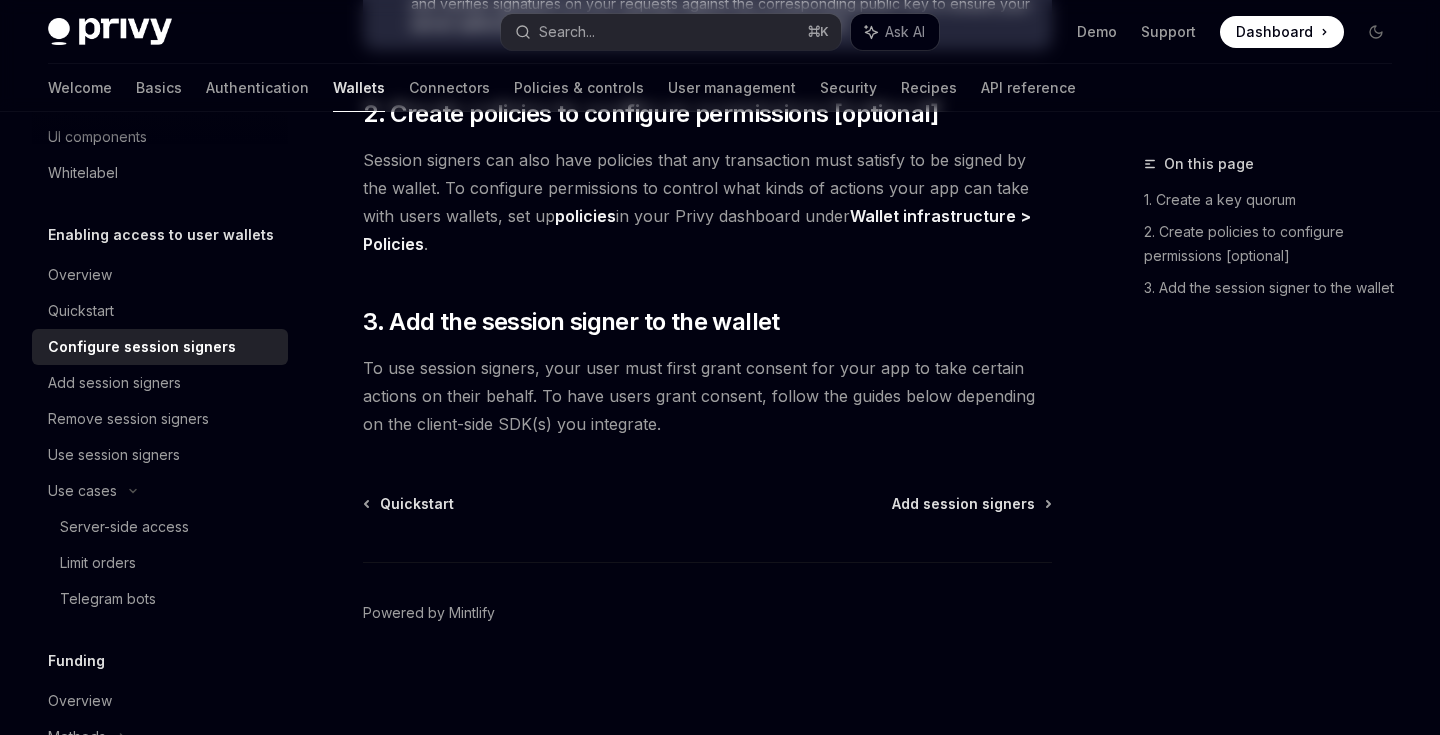 scroll, scrollTop: 0, scrollLeft: 0, axis: both 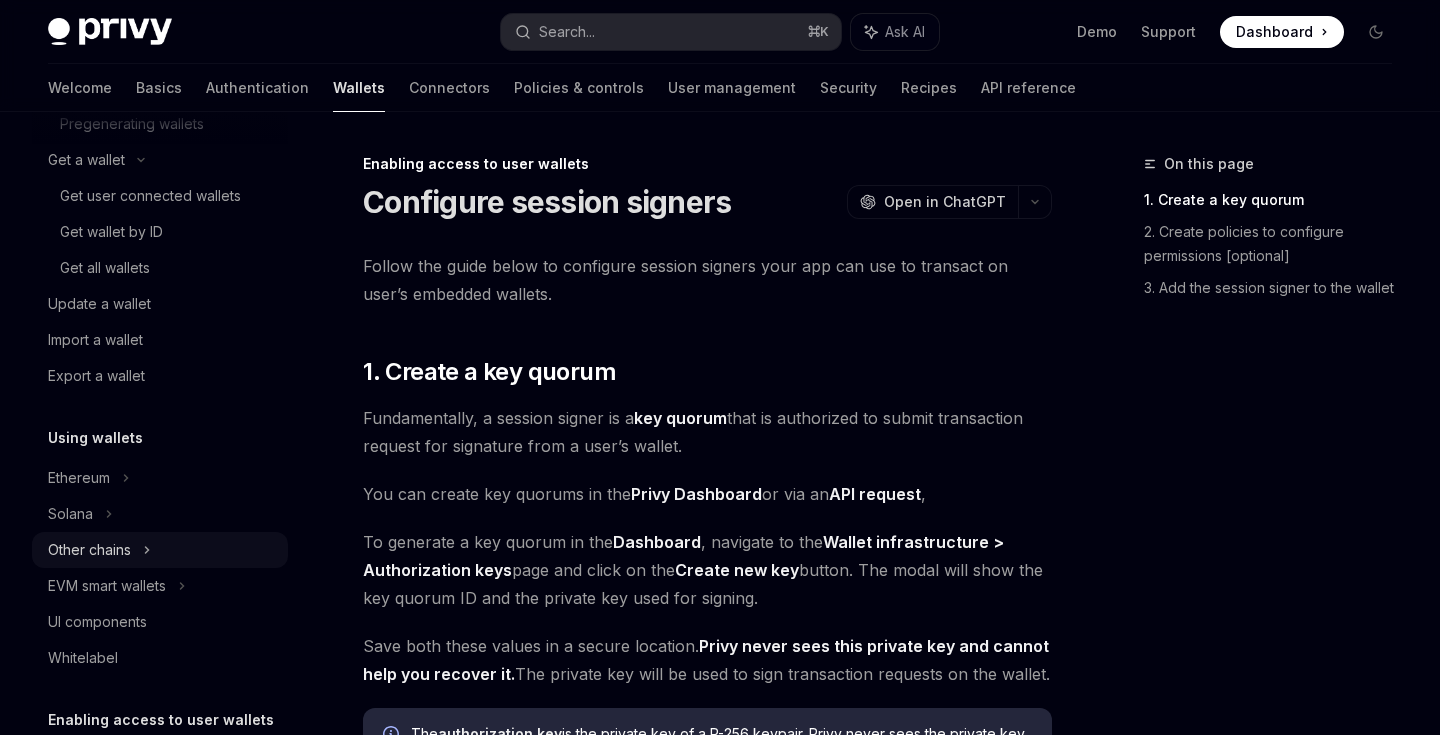 click on "Other chains" at bounding box center (160, 550) 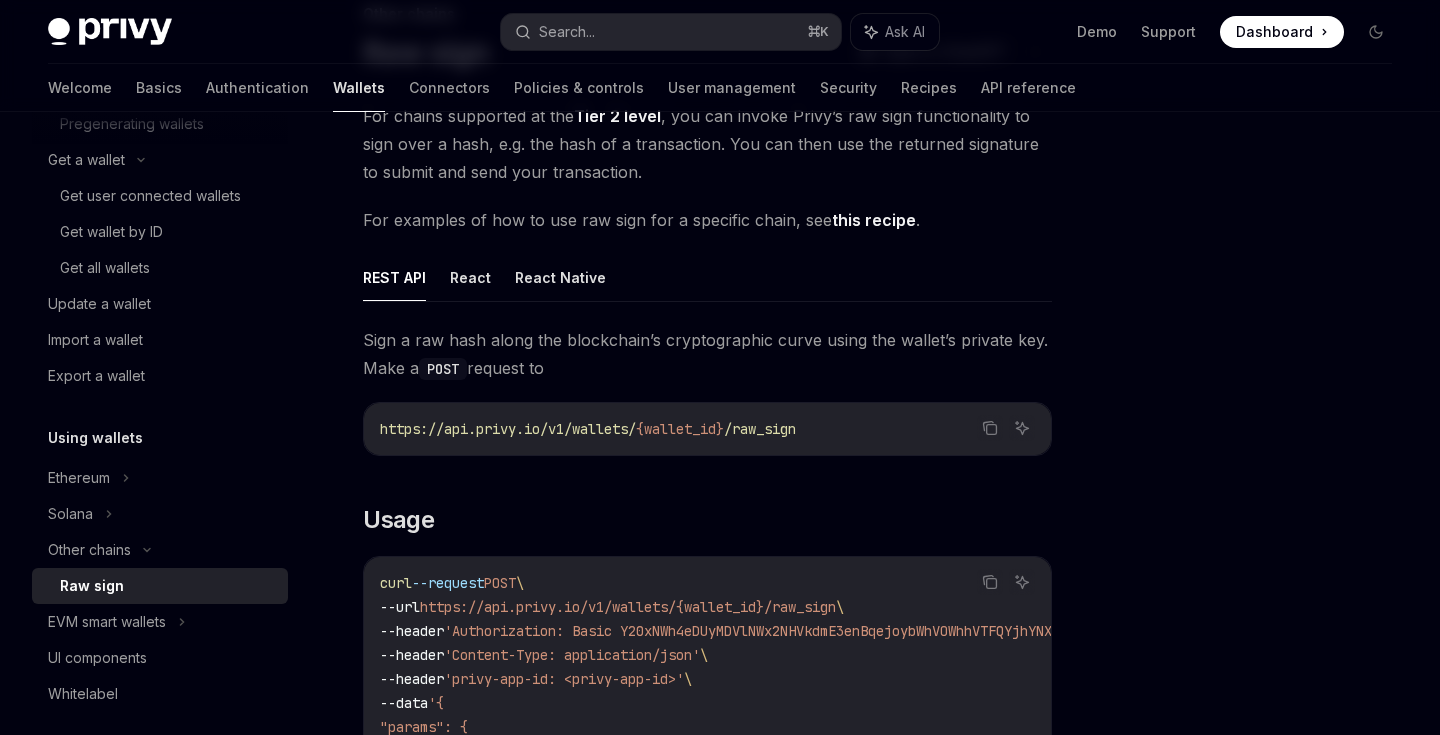scroll, scrollTop: 170, scrollLeft: 0, axis: vertical 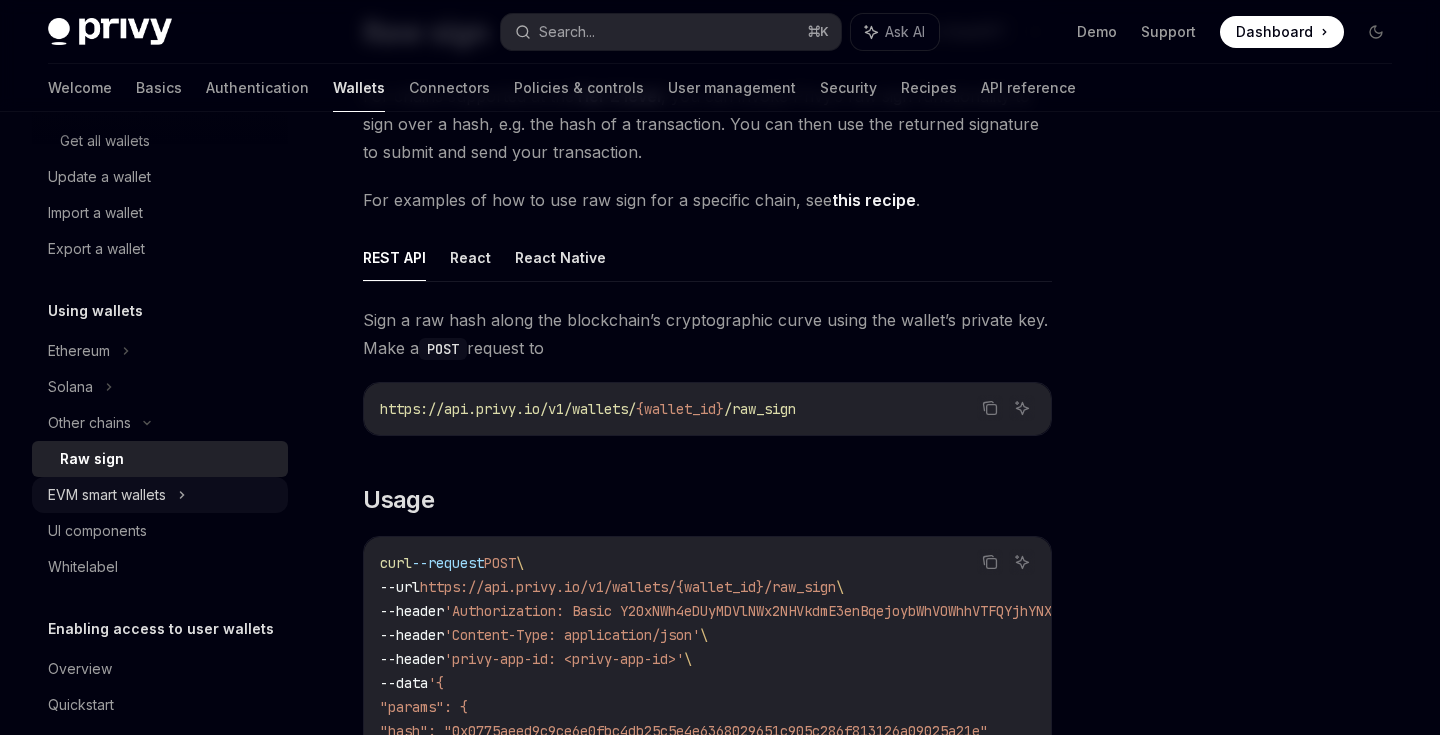 click on "EVM smart wallets" at bounding box center [107, 495] 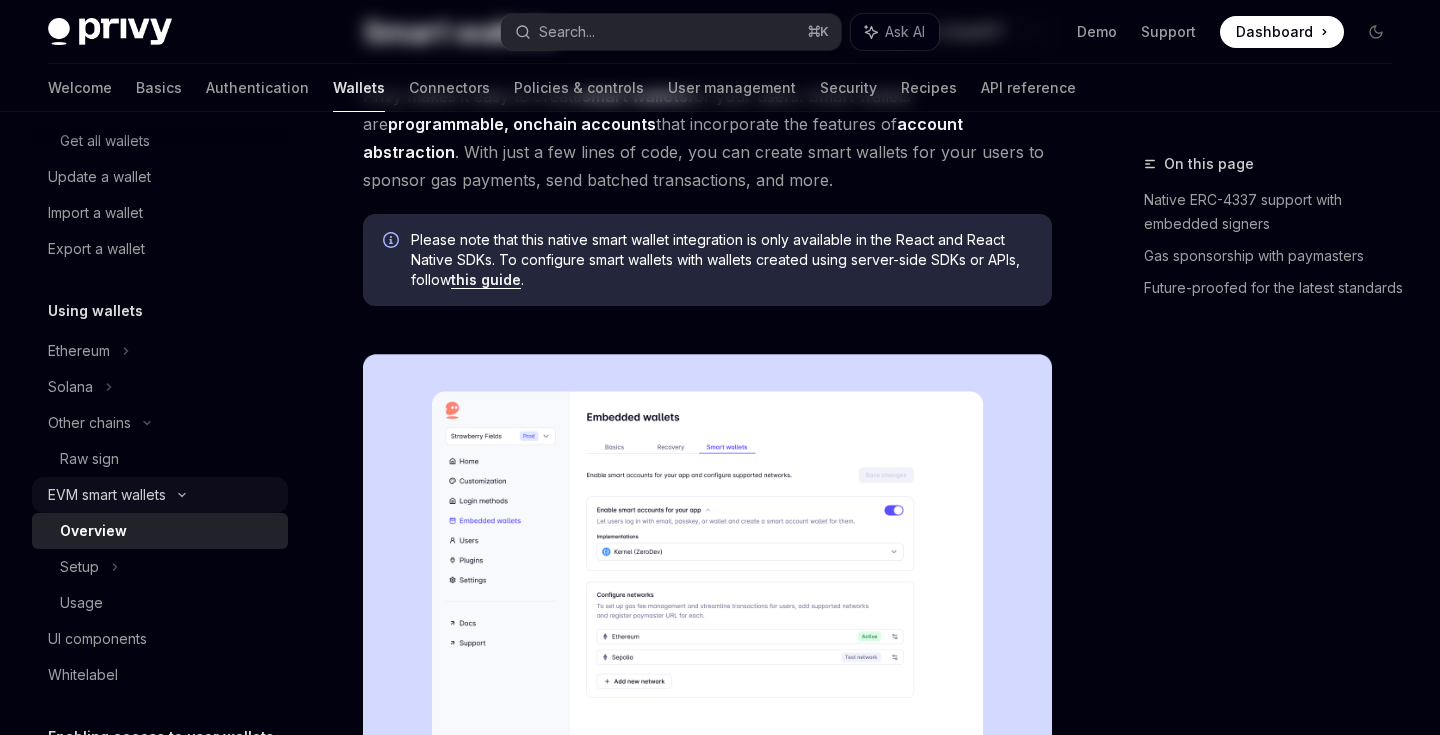 scroll, scrollTop: 0, scrollLeft: 0, axis: both 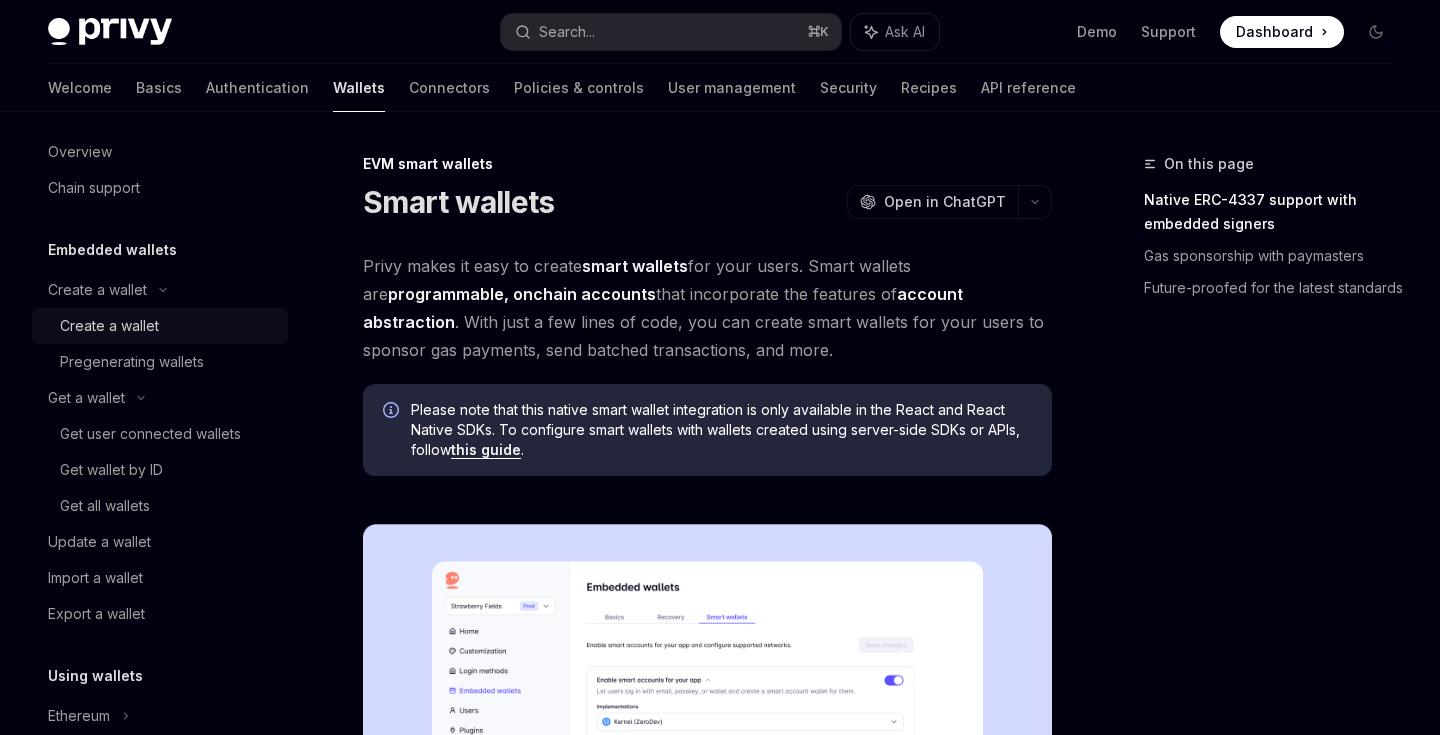 click on "Create a wallet" at bounding box center (160, 326) 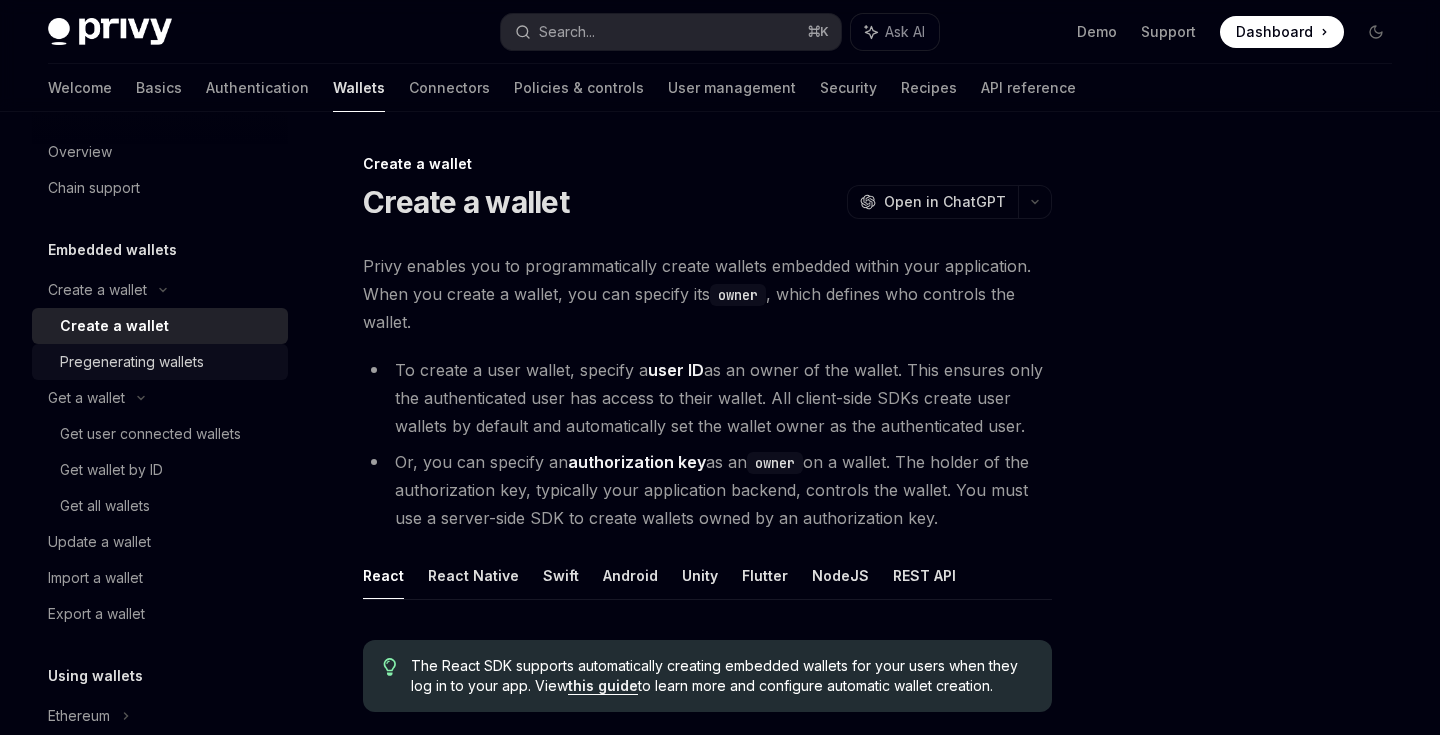 click on "Pregenerating wallets" at bounding box center [132, 362] 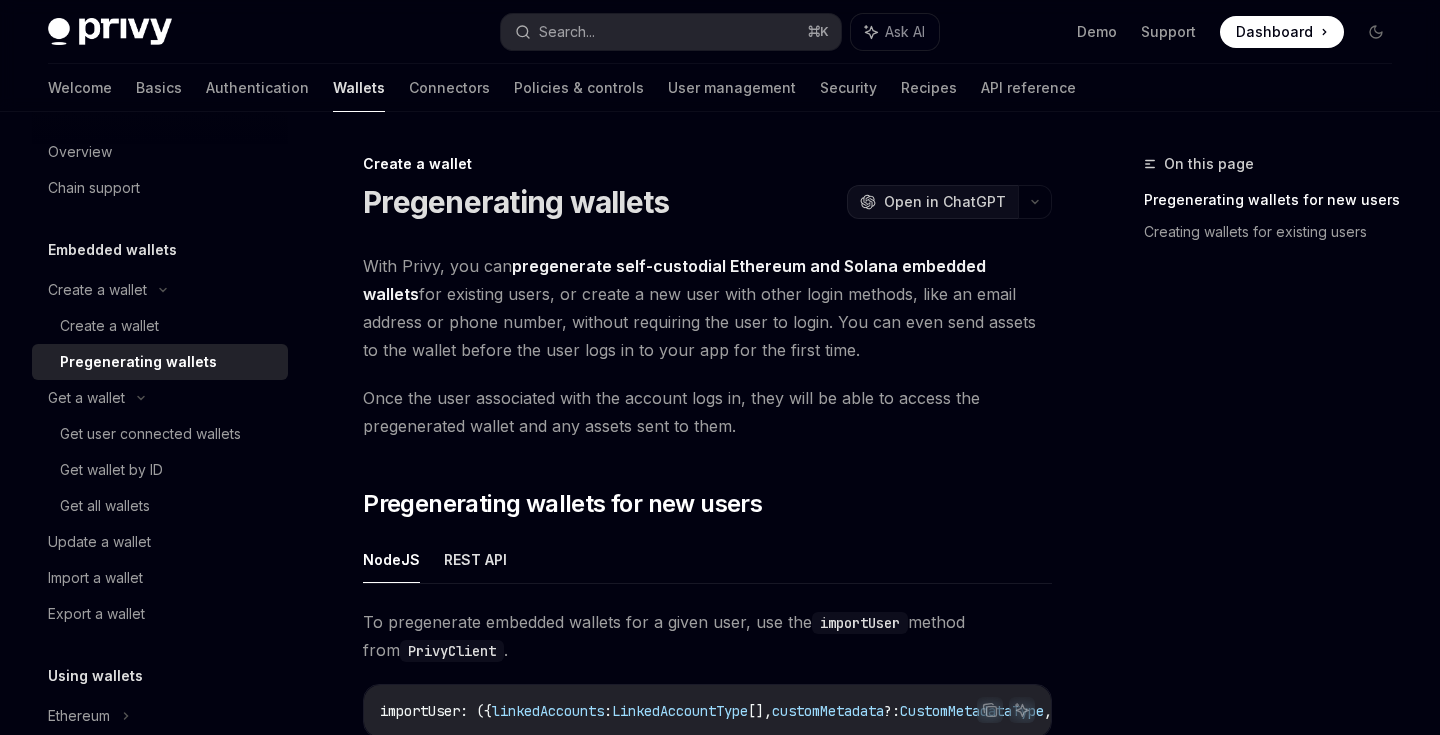 click on "Open in ChatGPT" at bounding box center (945, 202) 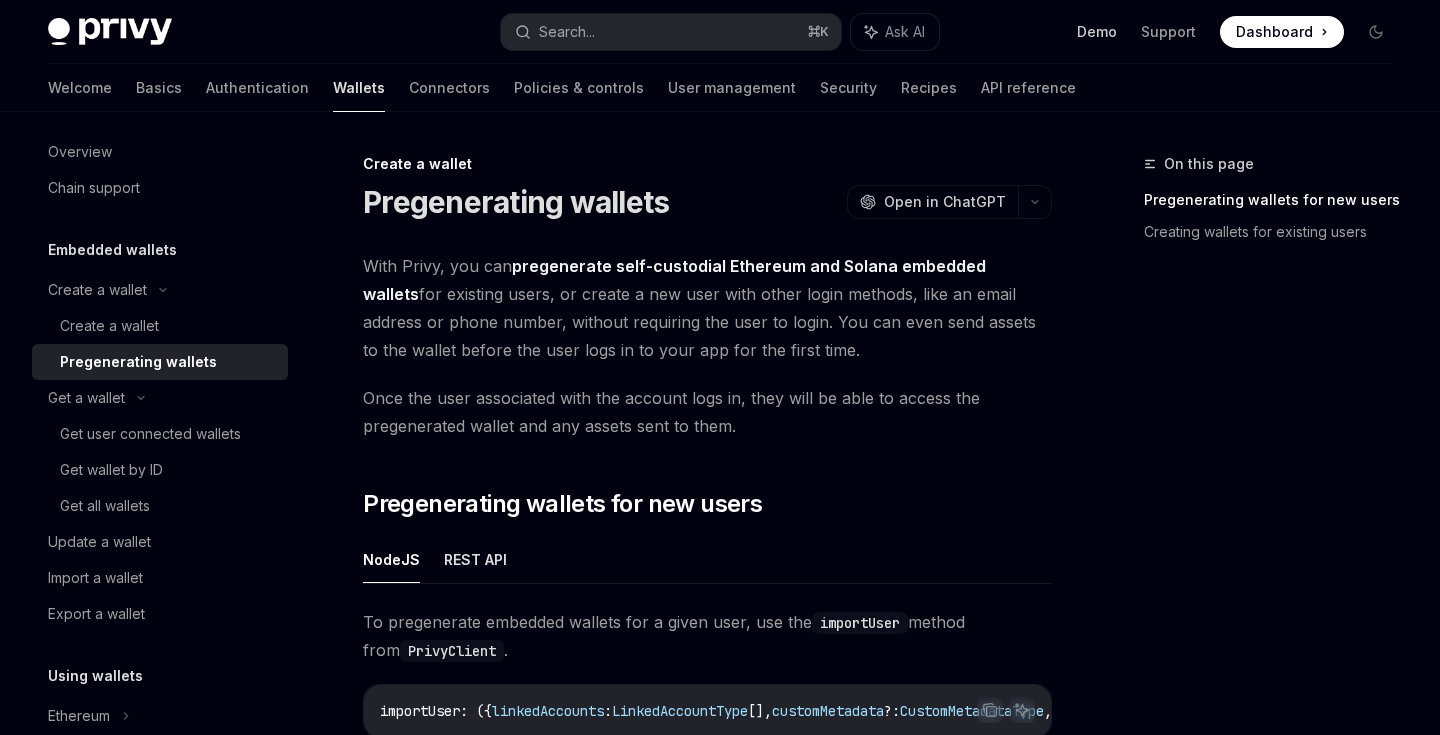click on "Demo" at bounding box center [1097, 32] 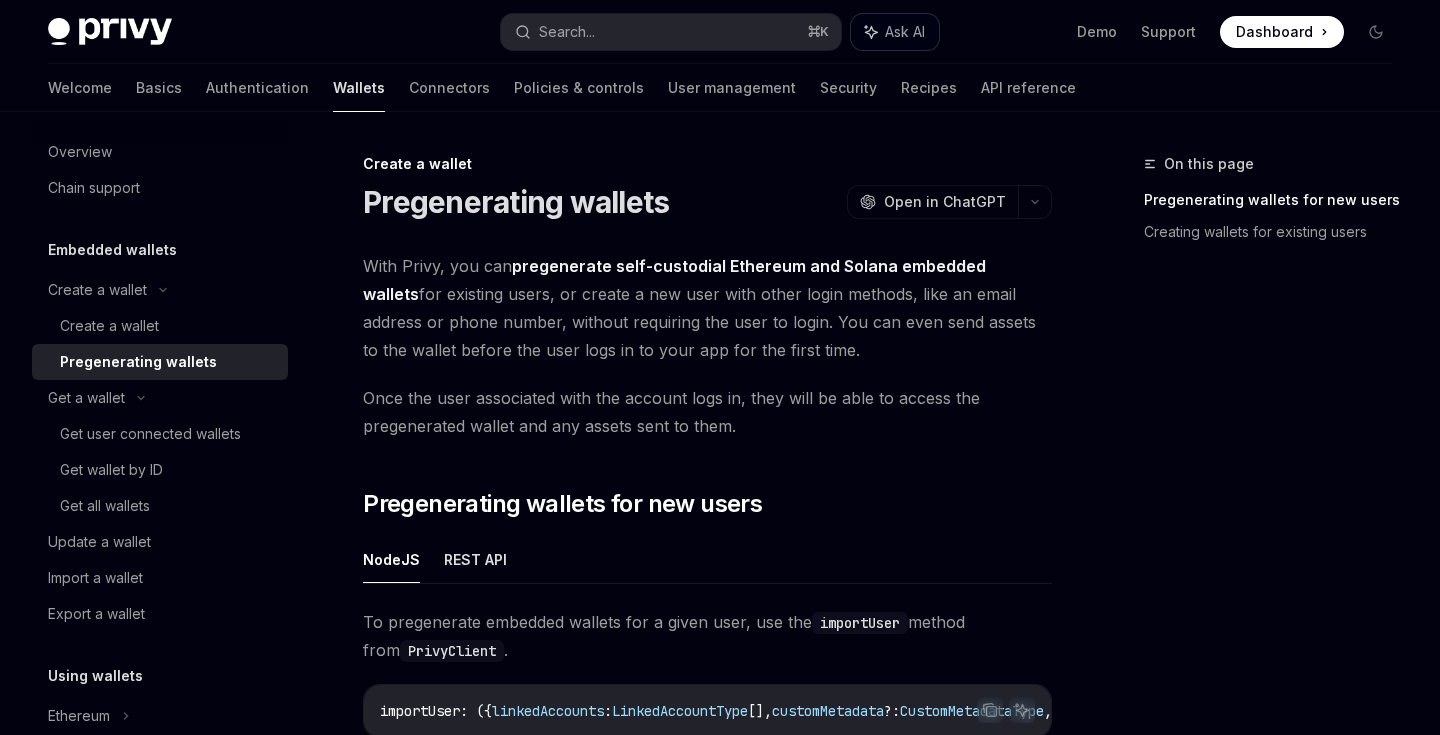 click on "Ask AI" at bounding box center [905, 32] 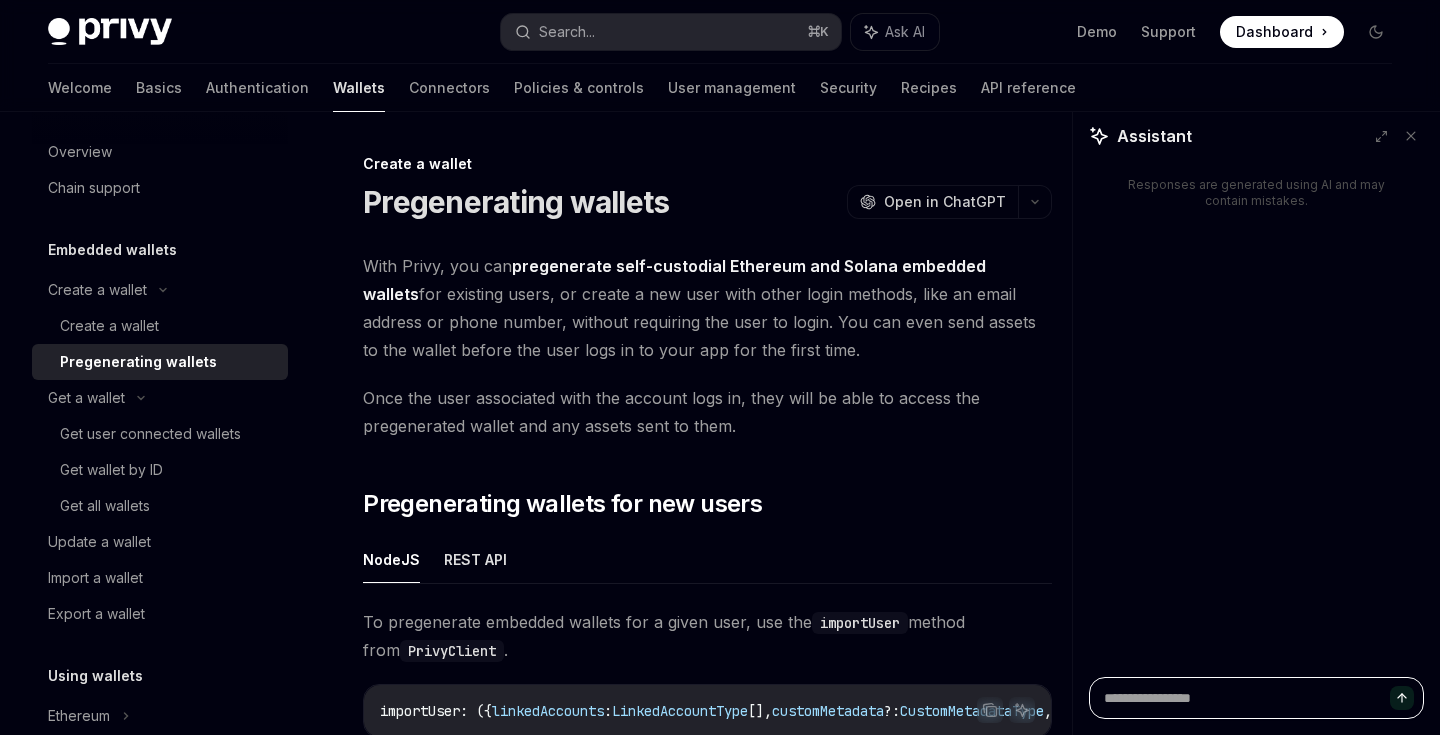 type on "*" 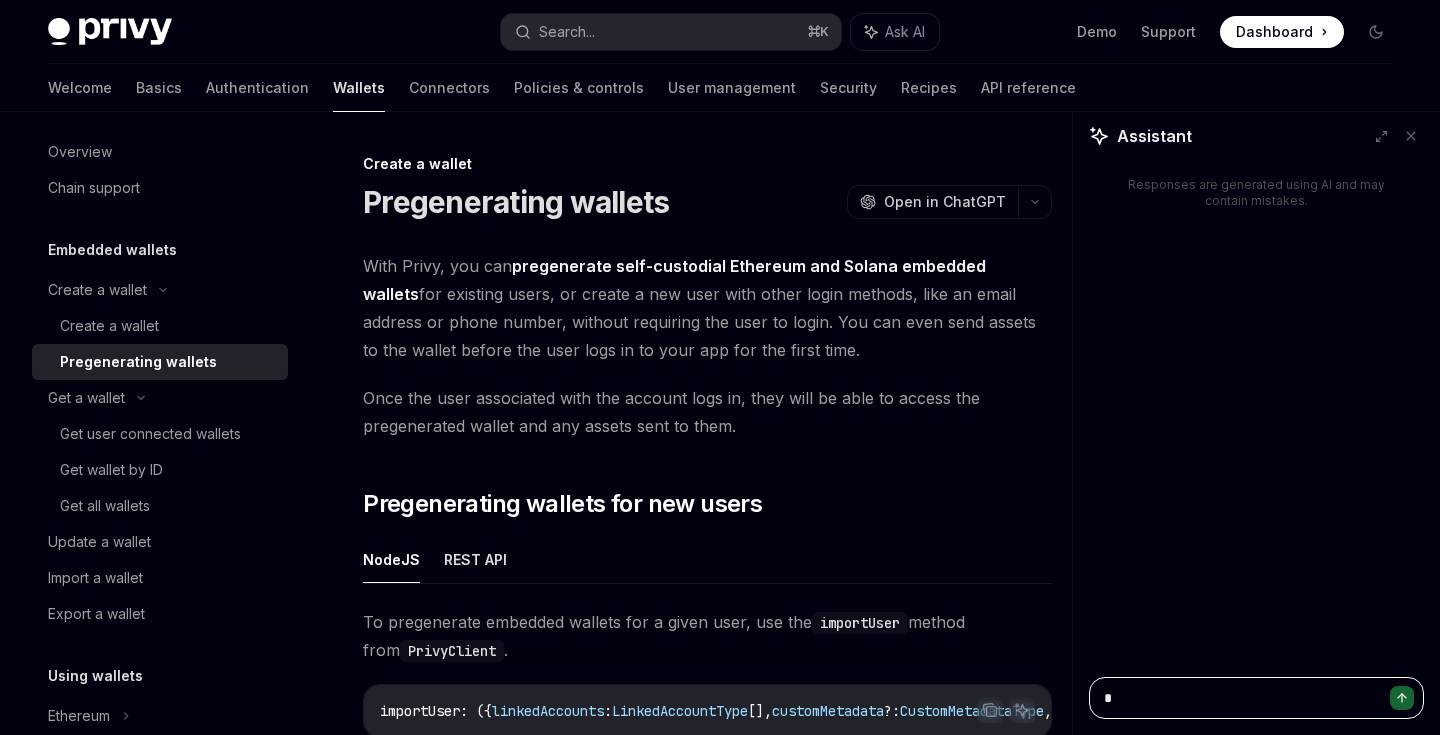 type on "**" 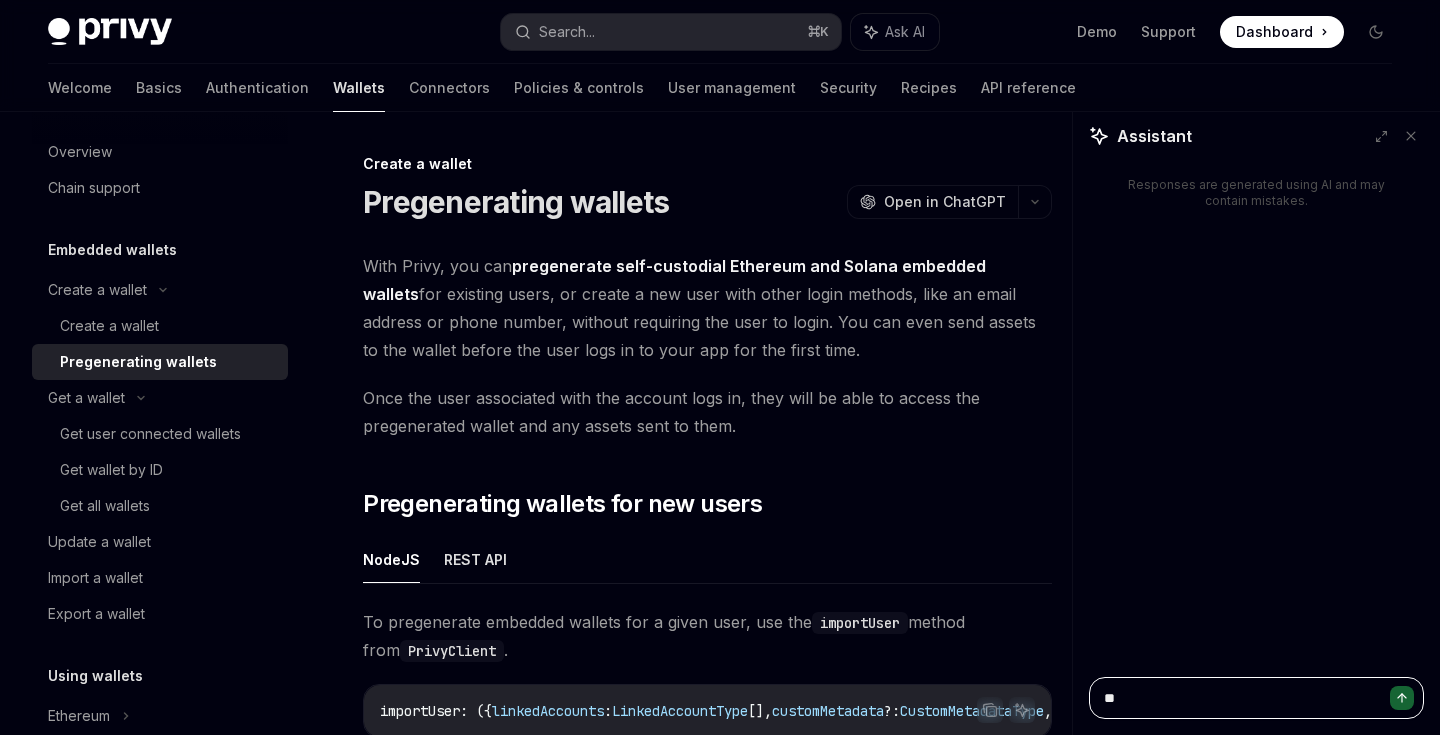 type on "***" 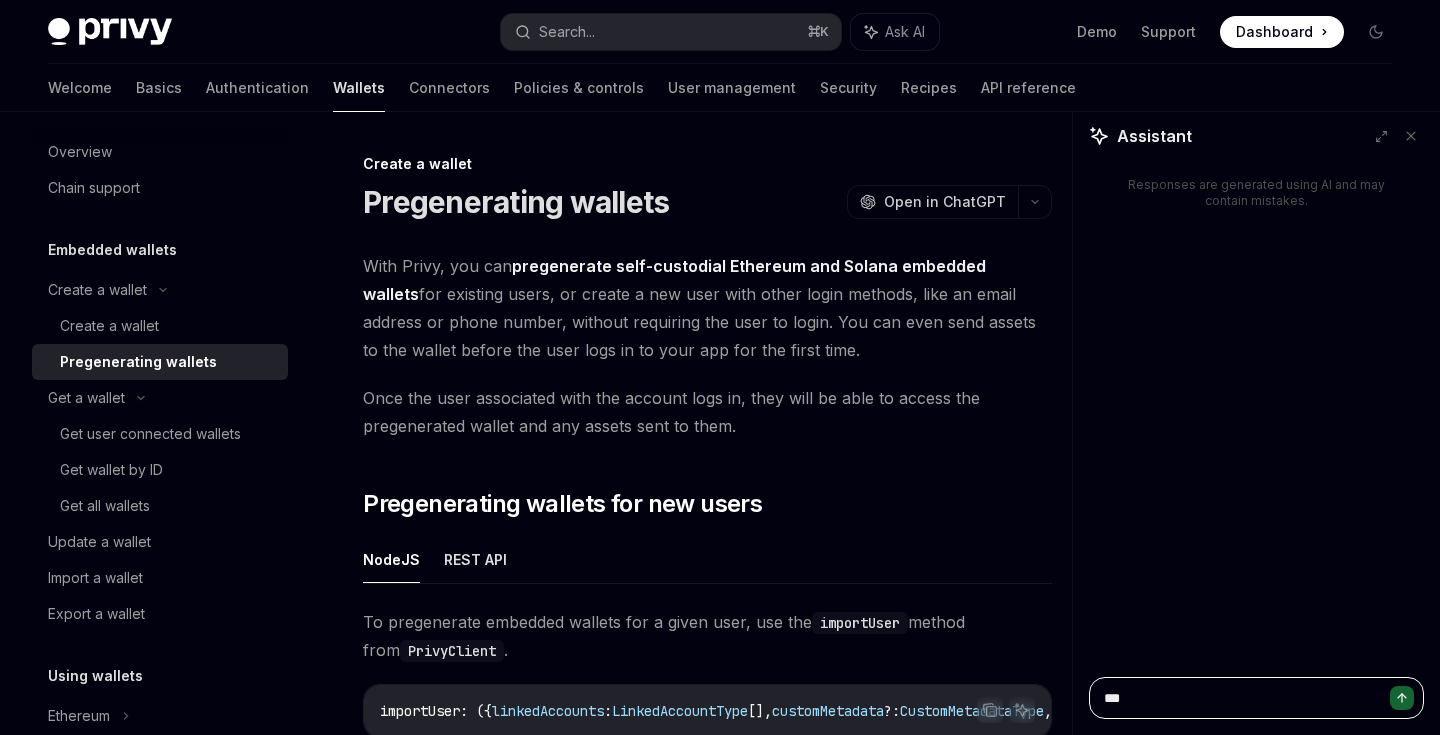 type on "*" 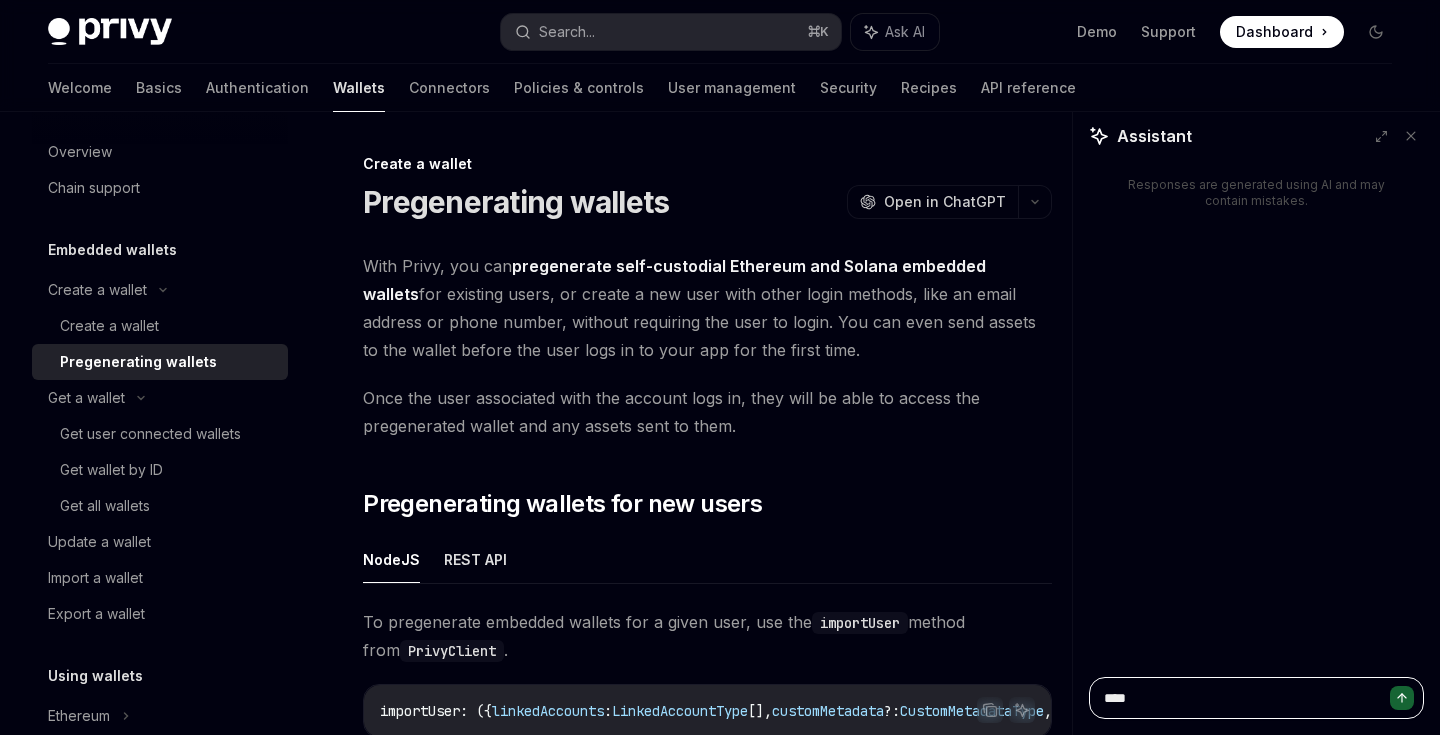 type on "*****" 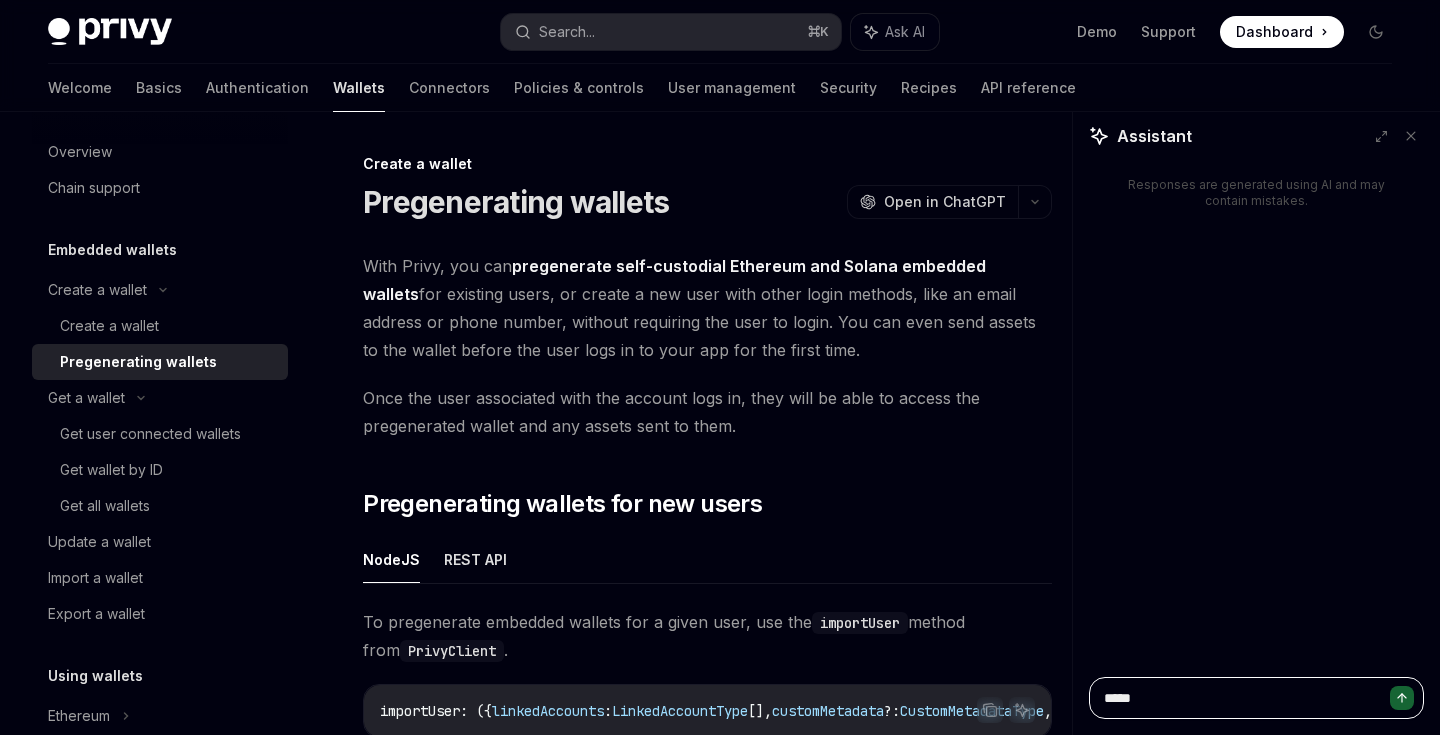 type on "******" 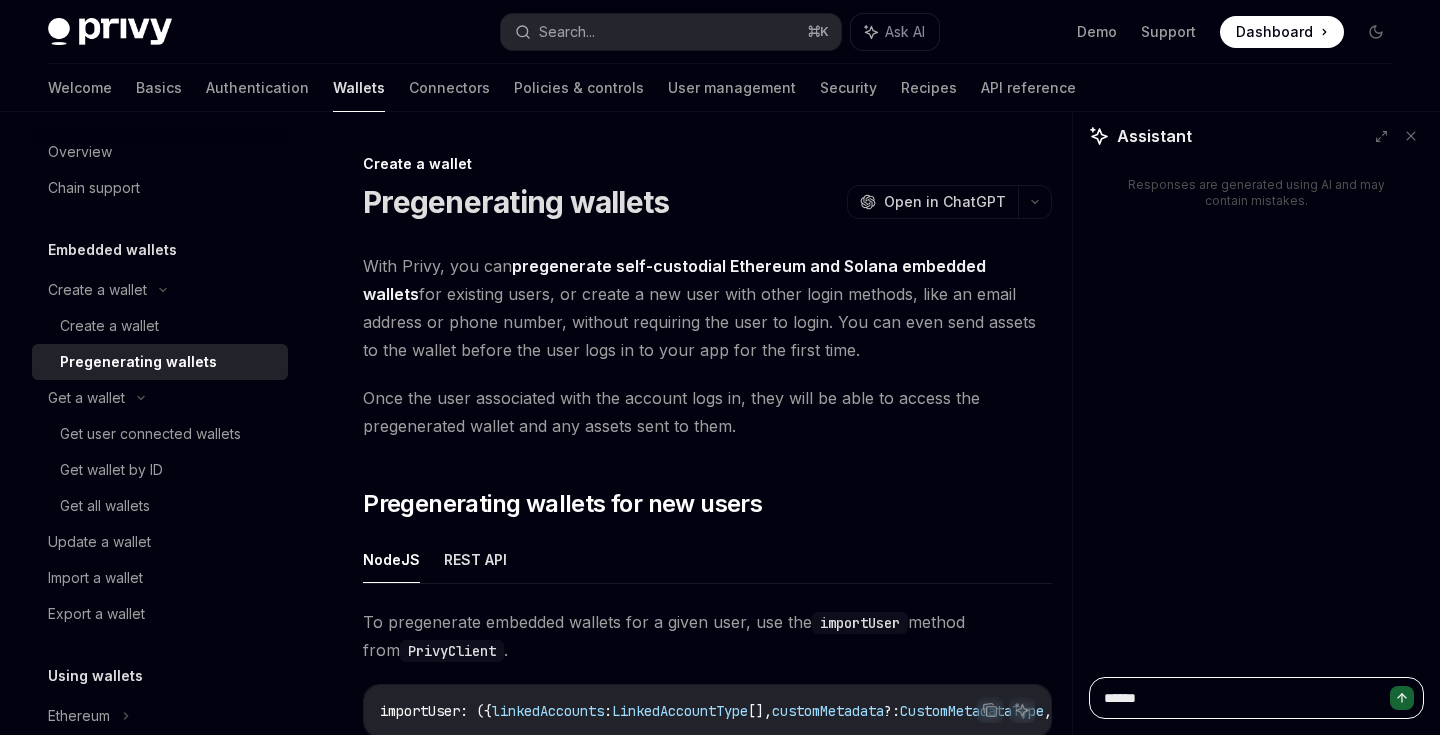type on "*******" 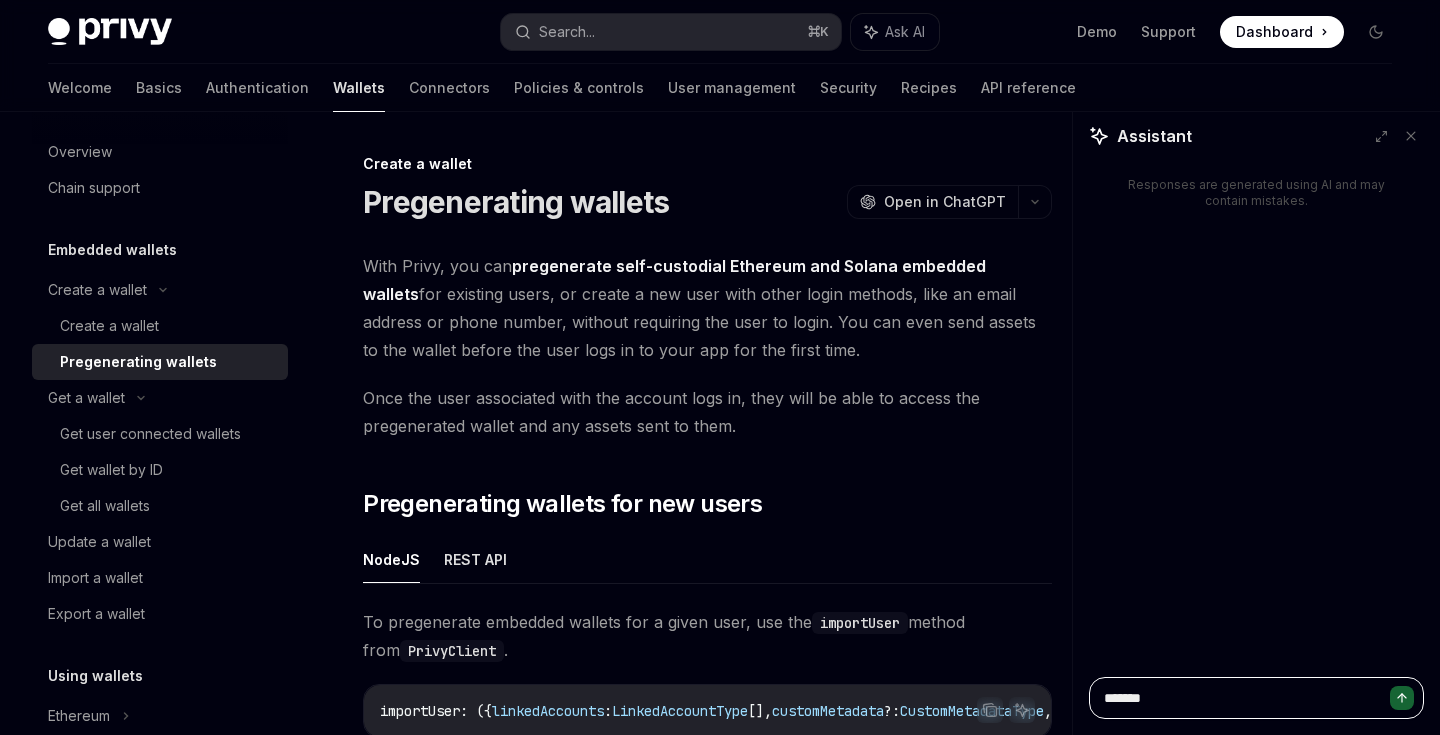type on "********" 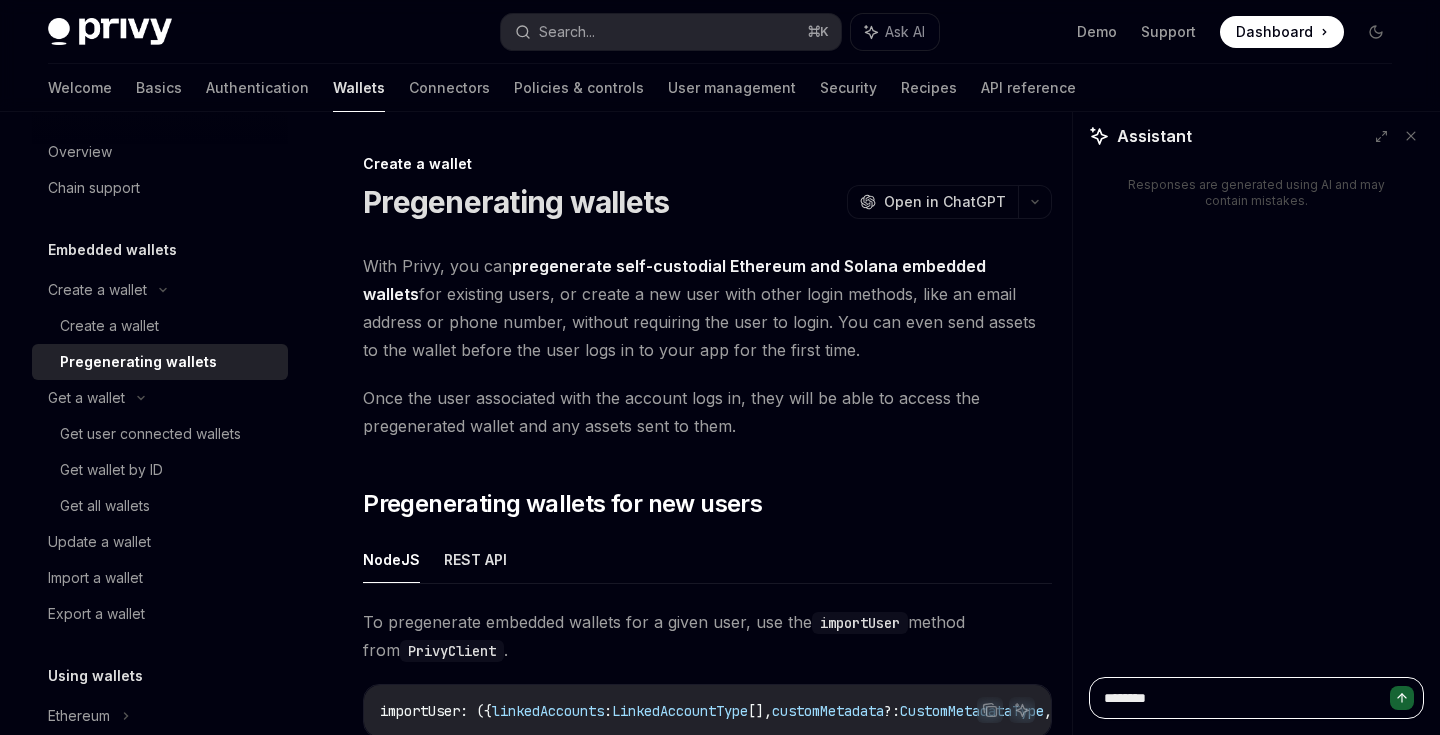type on "********" 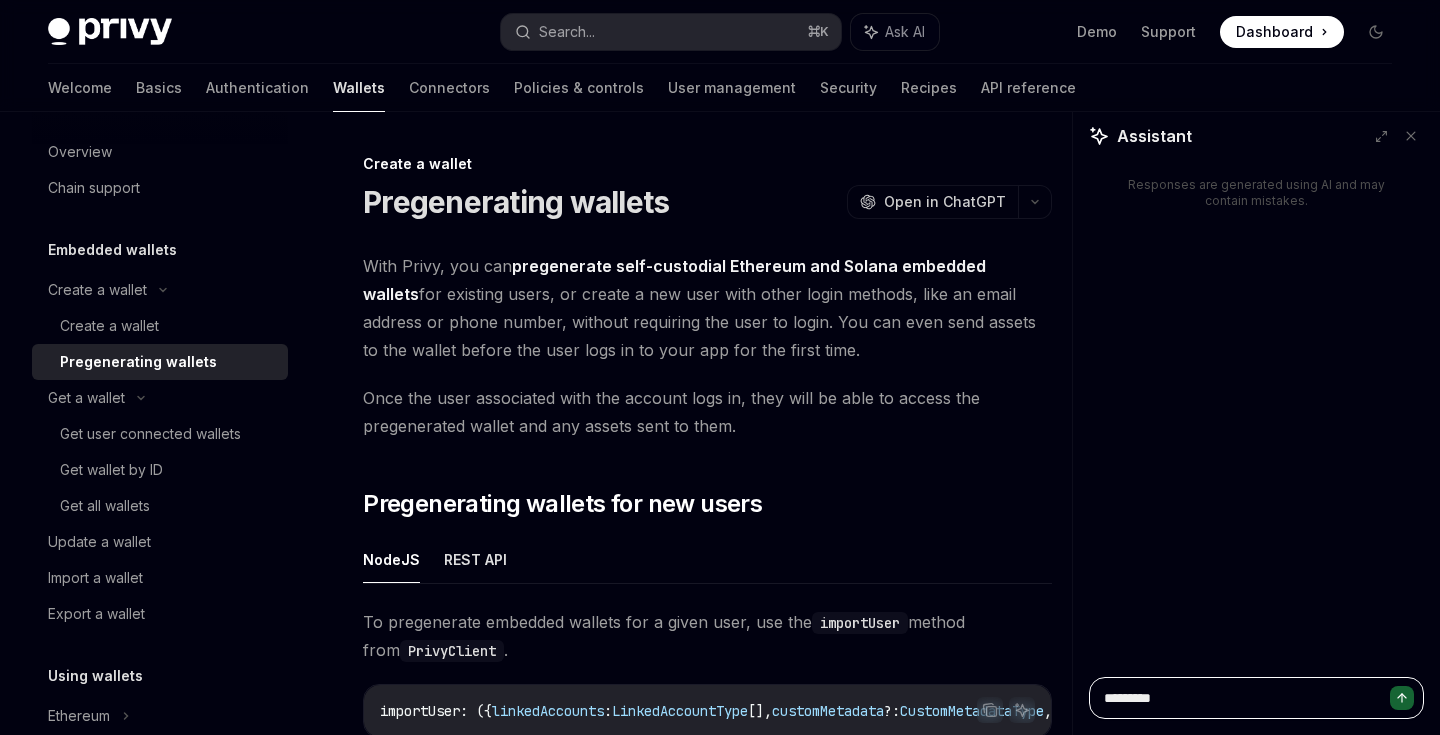 type on "**********" 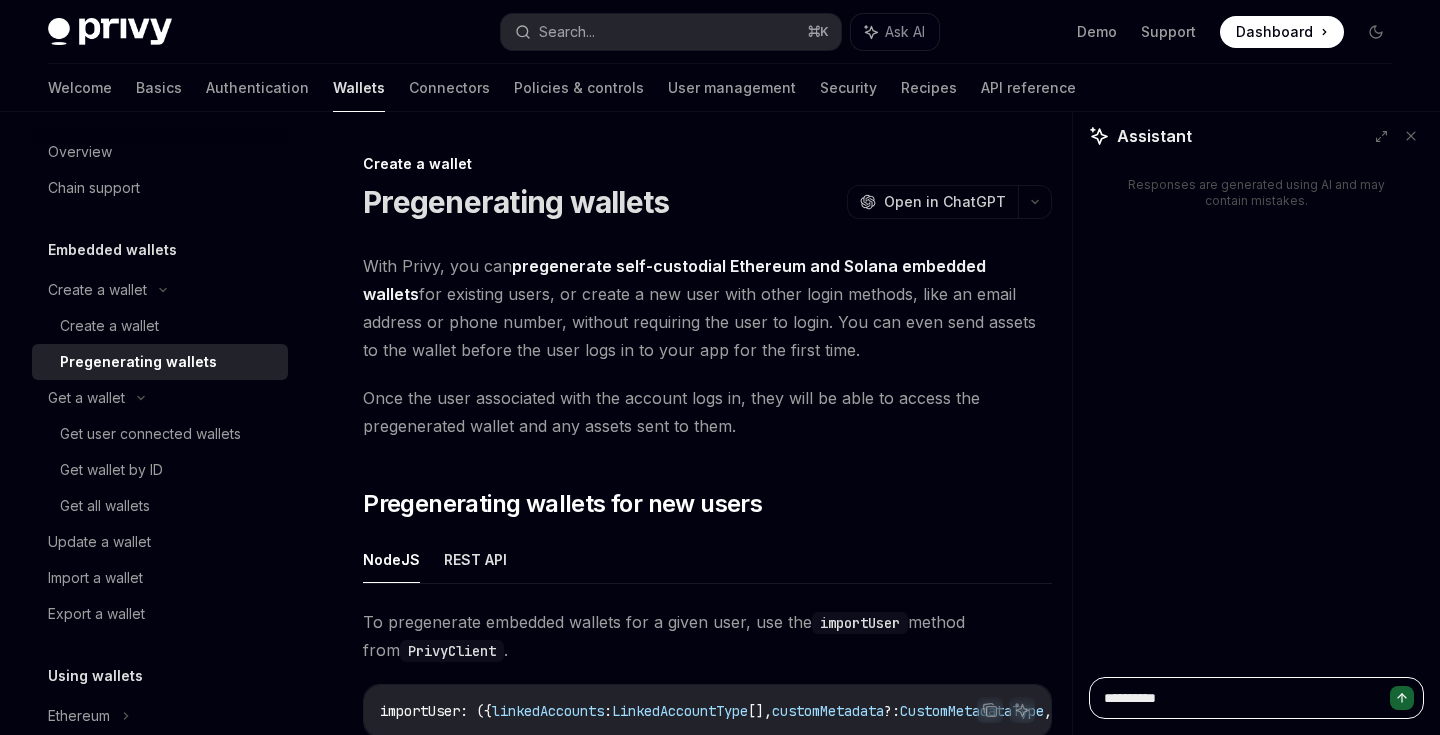 type on "**********" 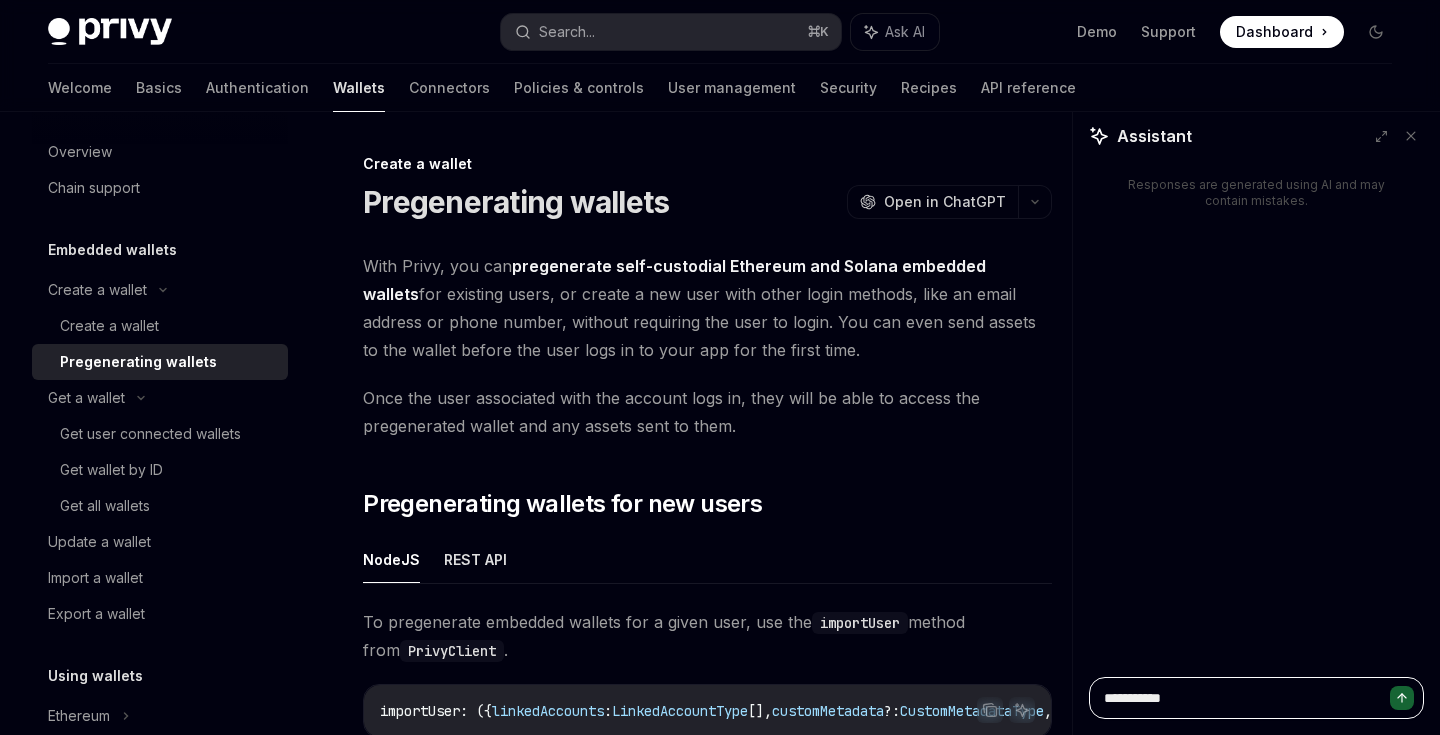 type on "**********" 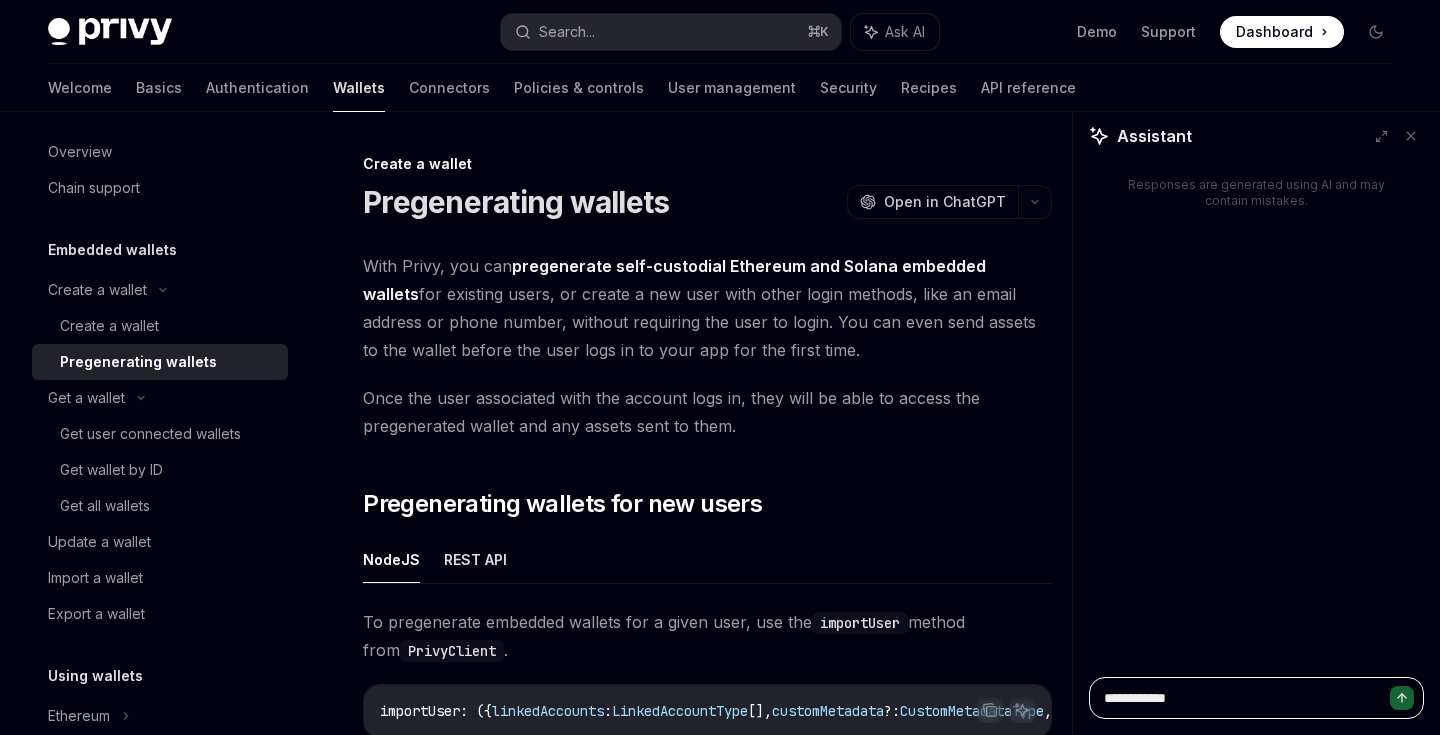 type on "**********" 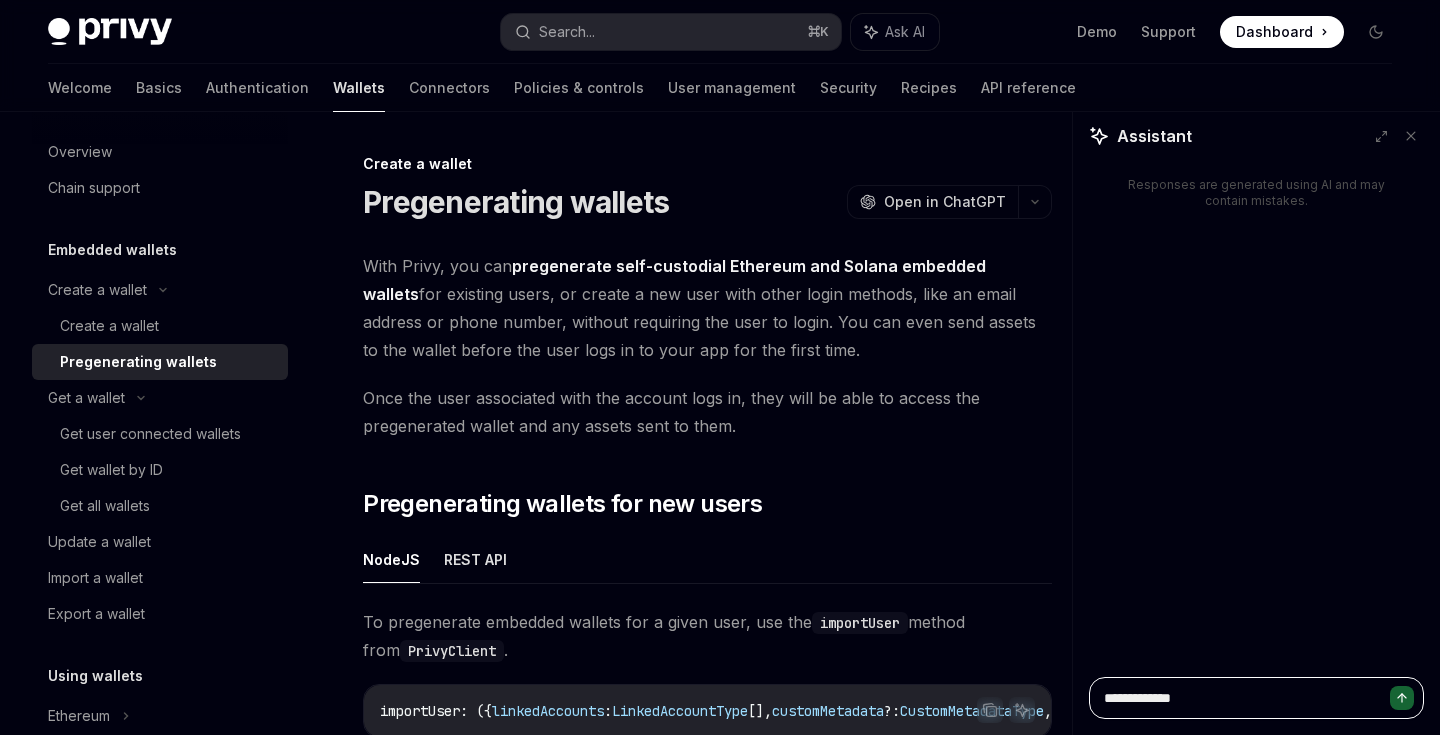 type on "**********" 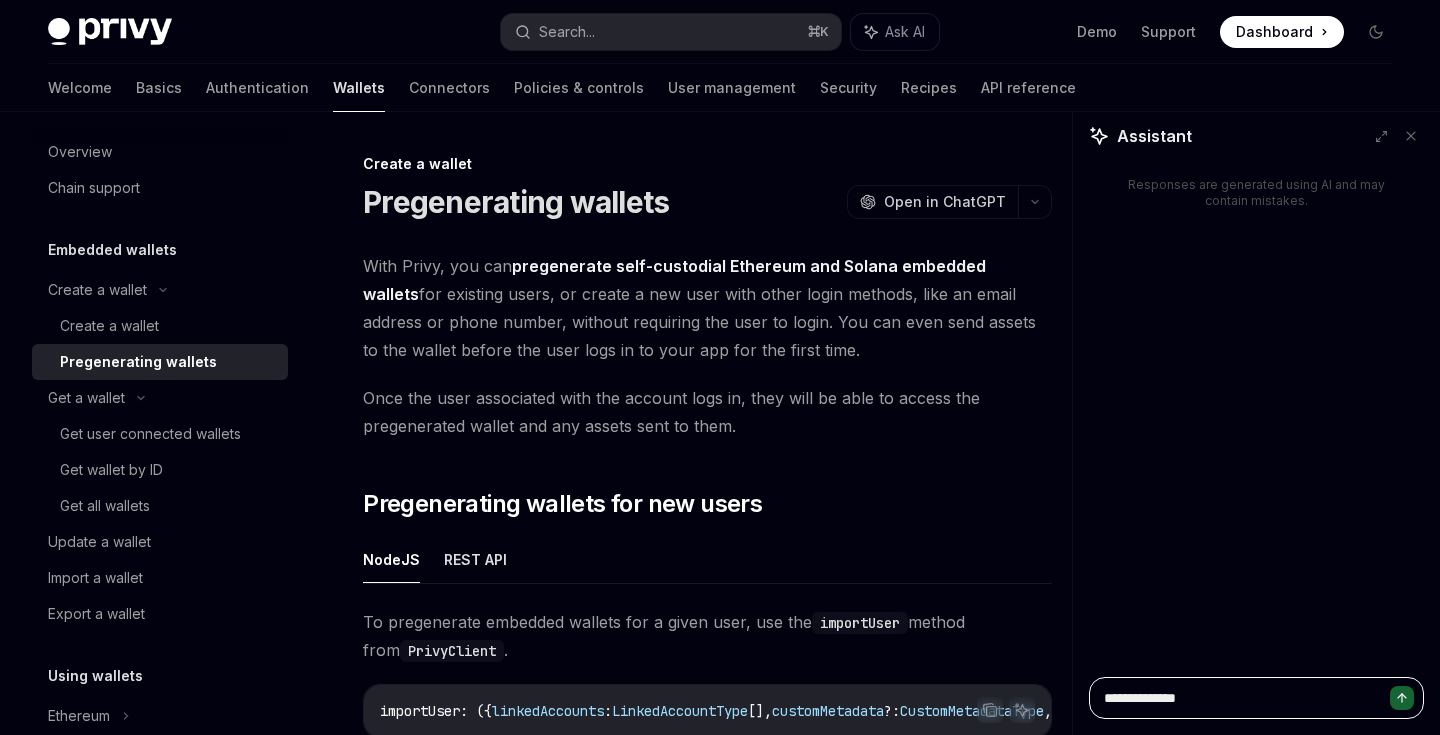 type on "**********" 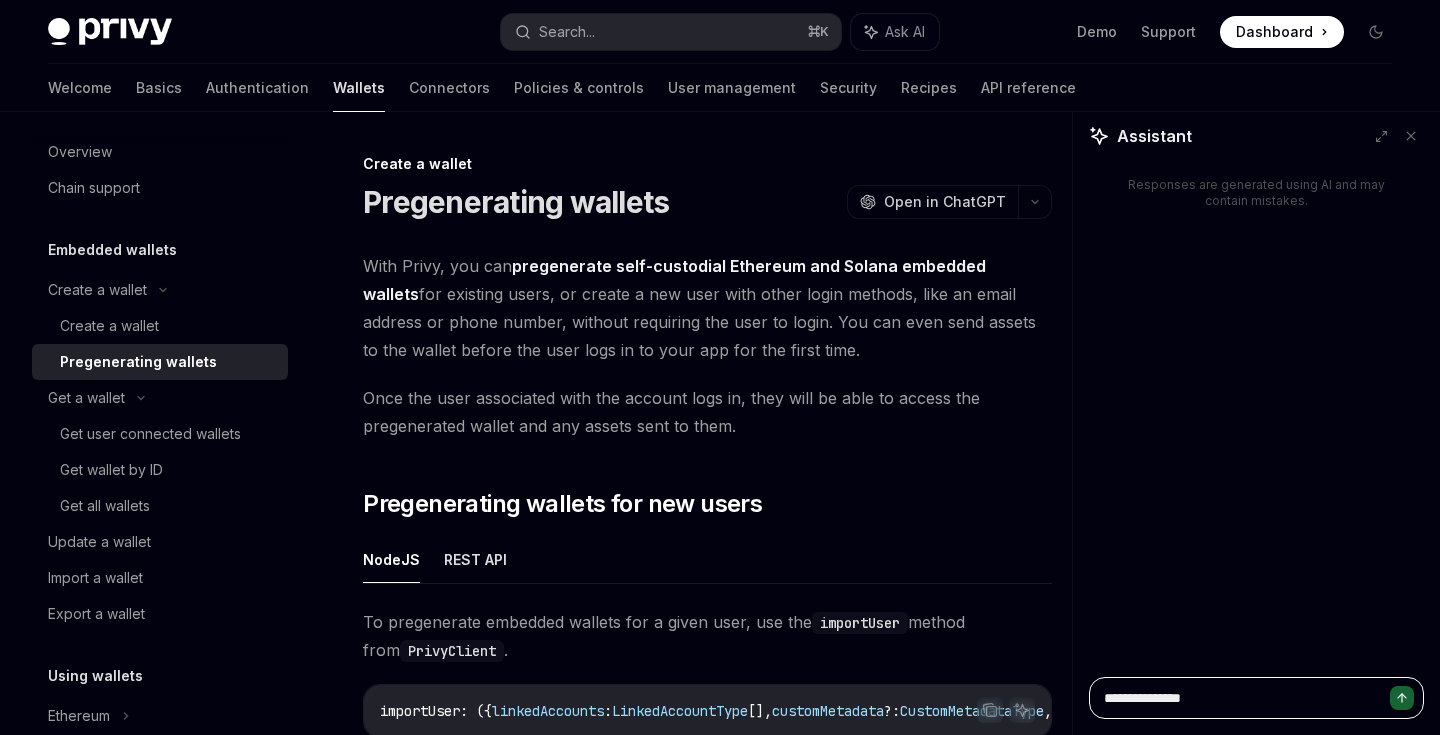 type on "**********" 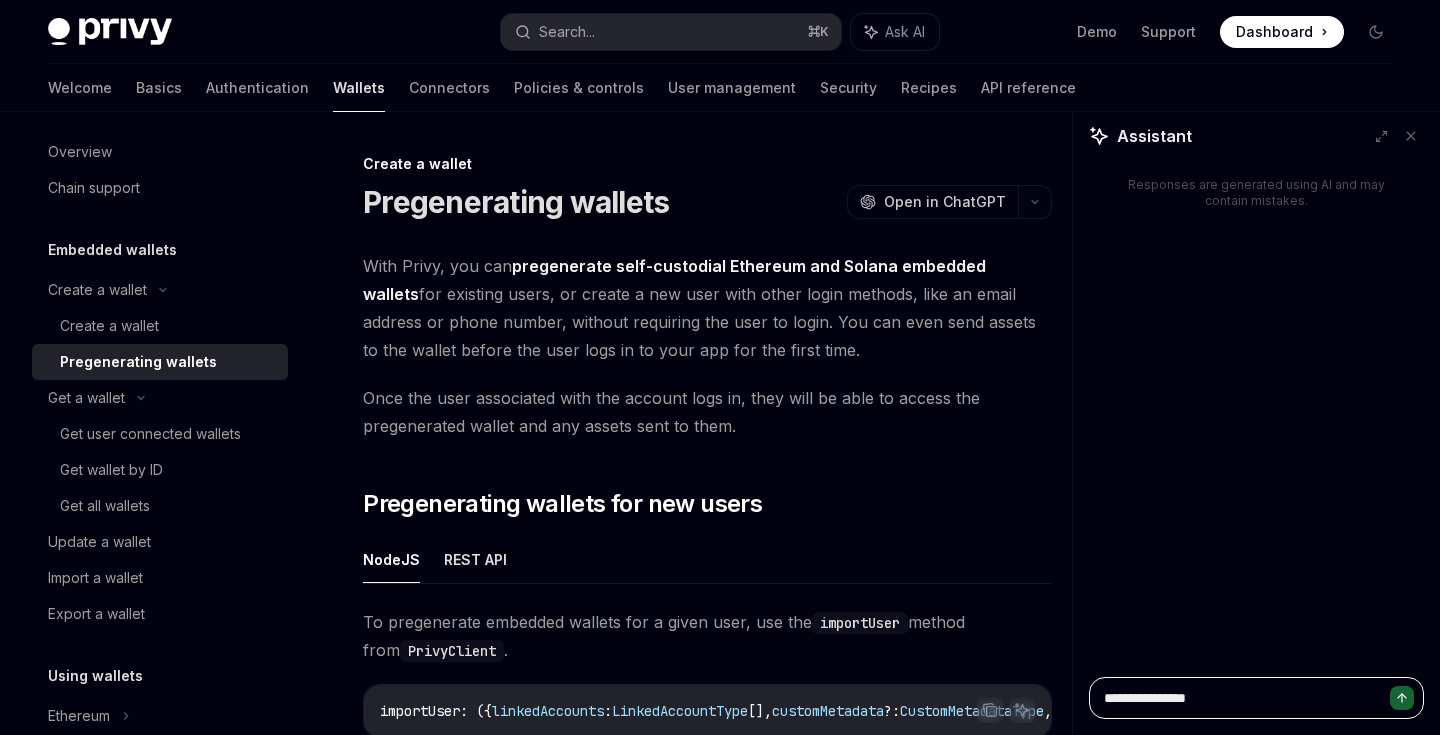 type on "**********" 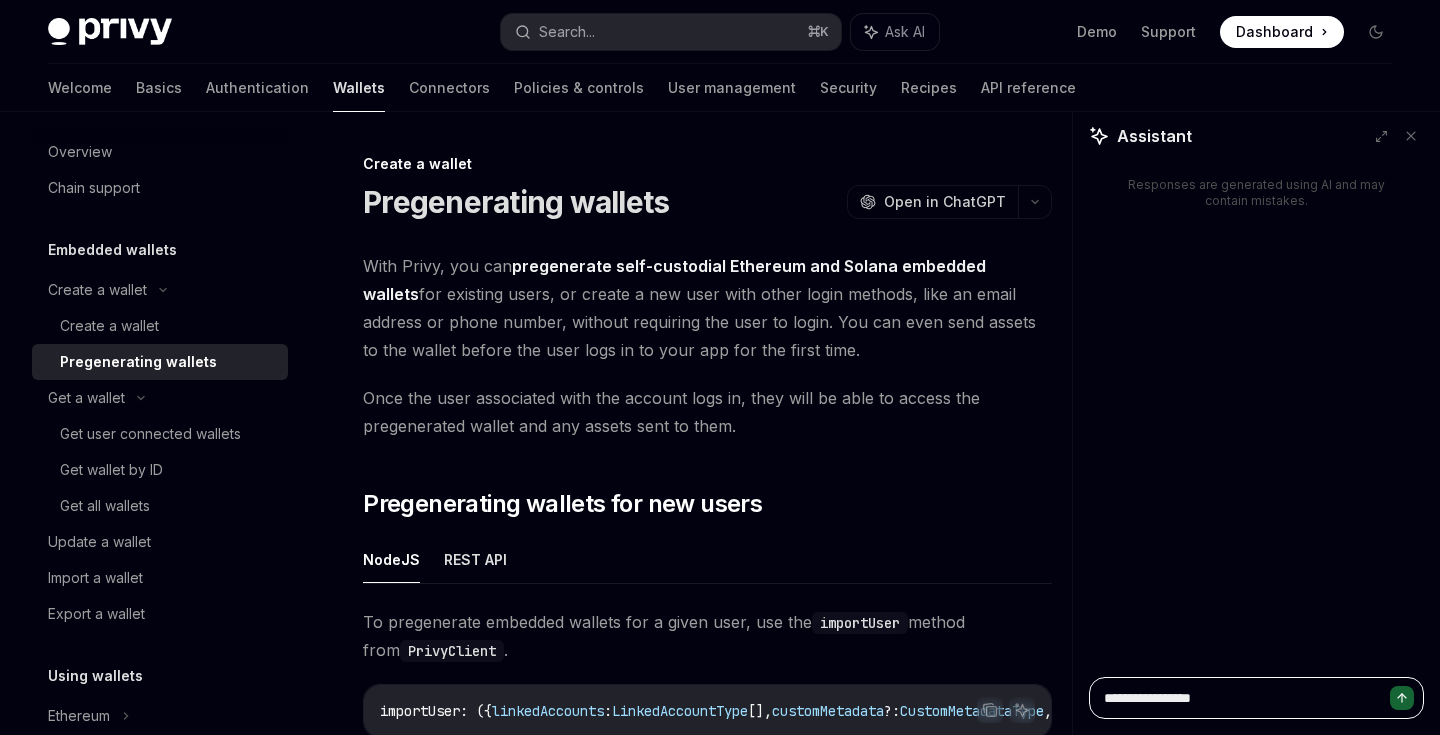 type on "**********" 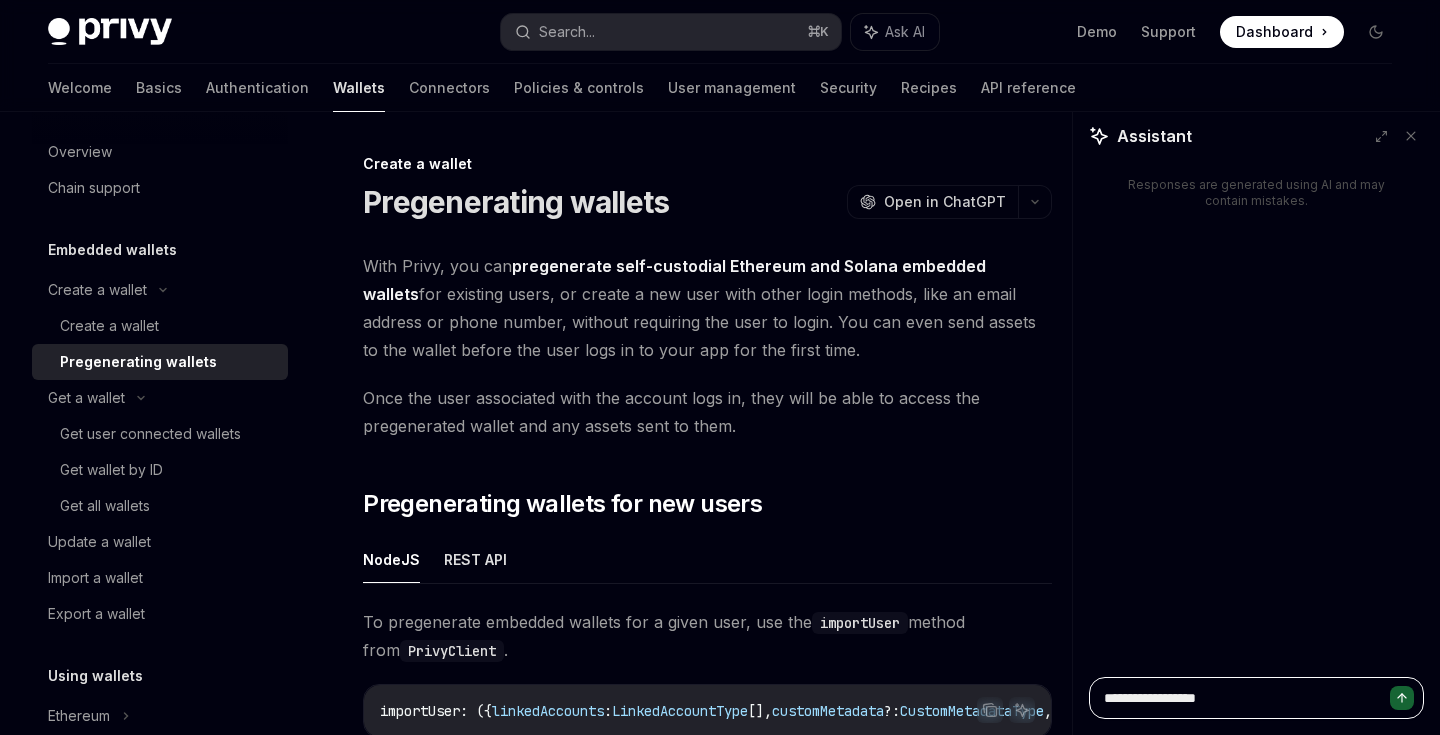 type on "**********" 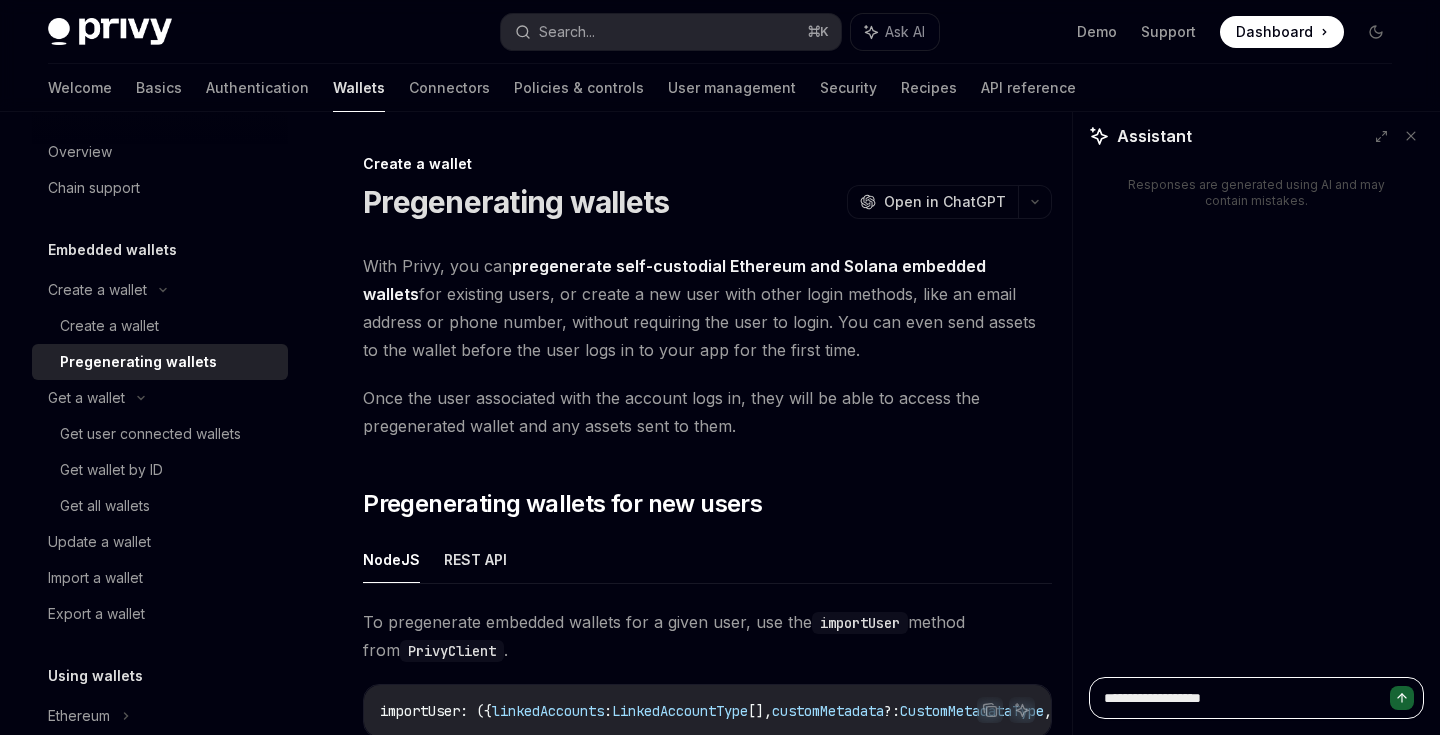 type on "**********" 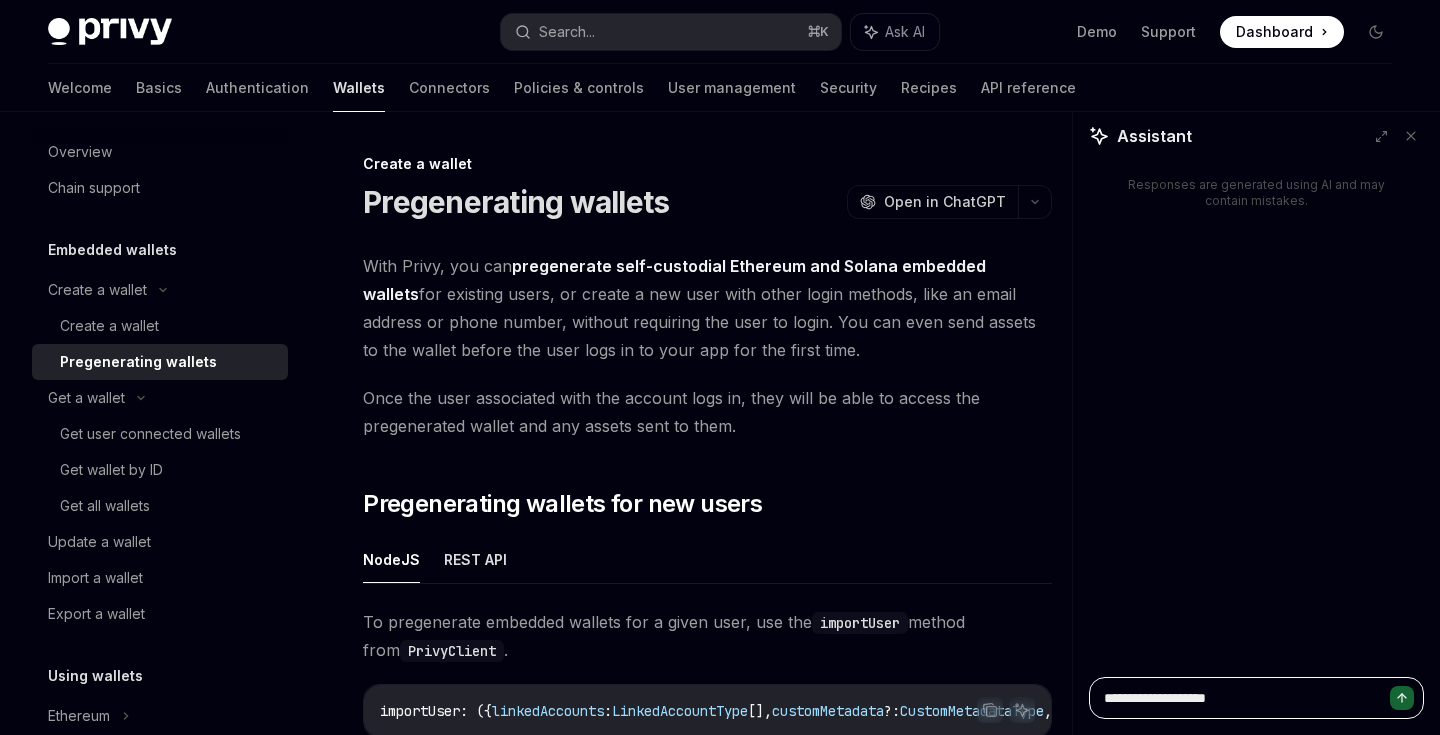 type on "**********" 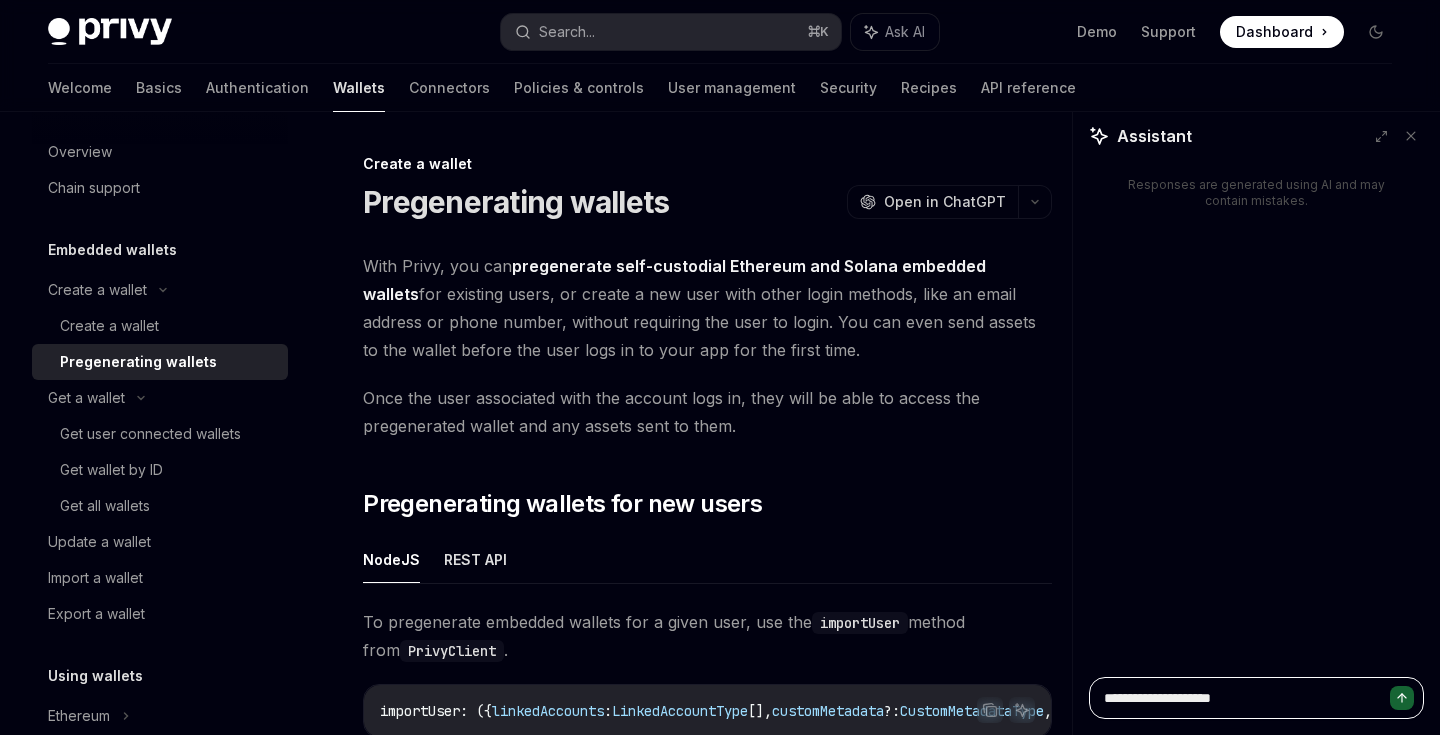 type on "**********" 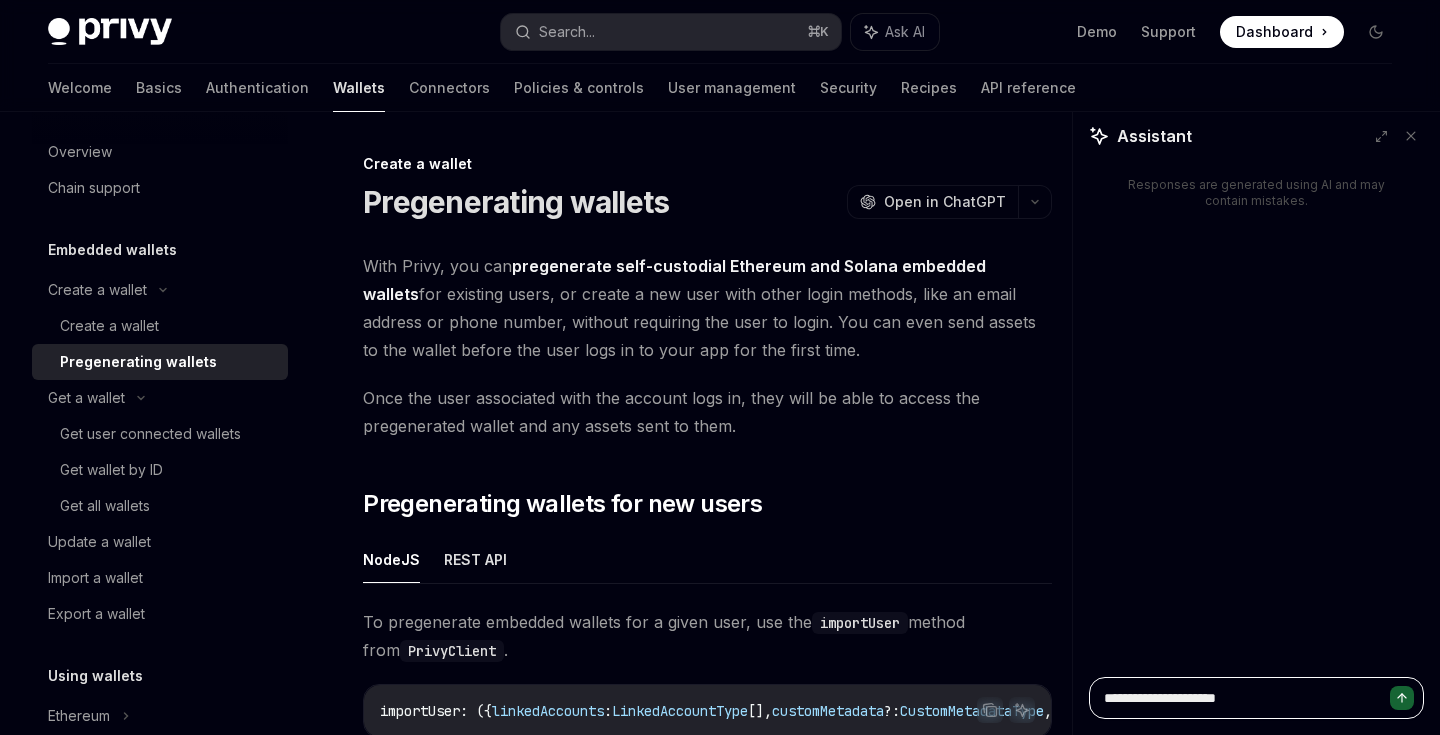 type on "**********" 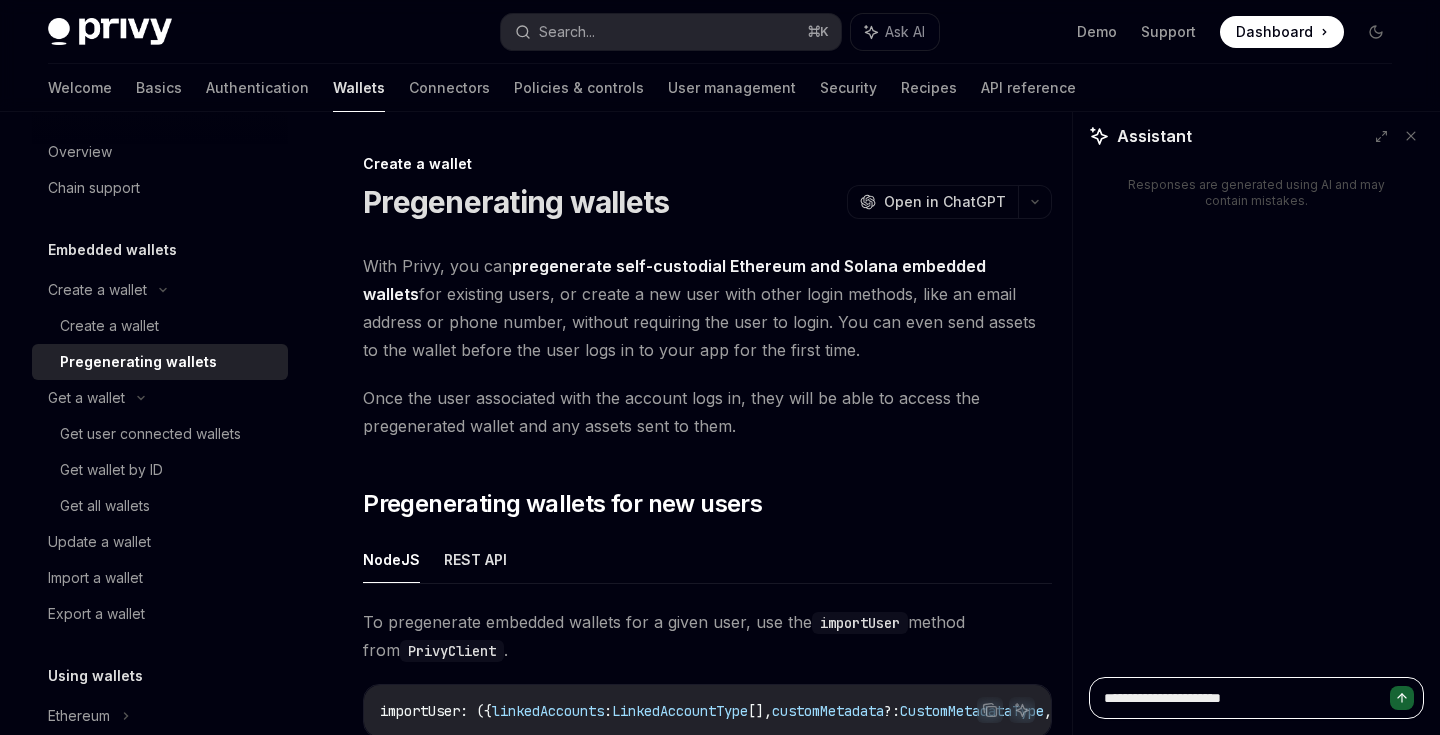 type on "**********" 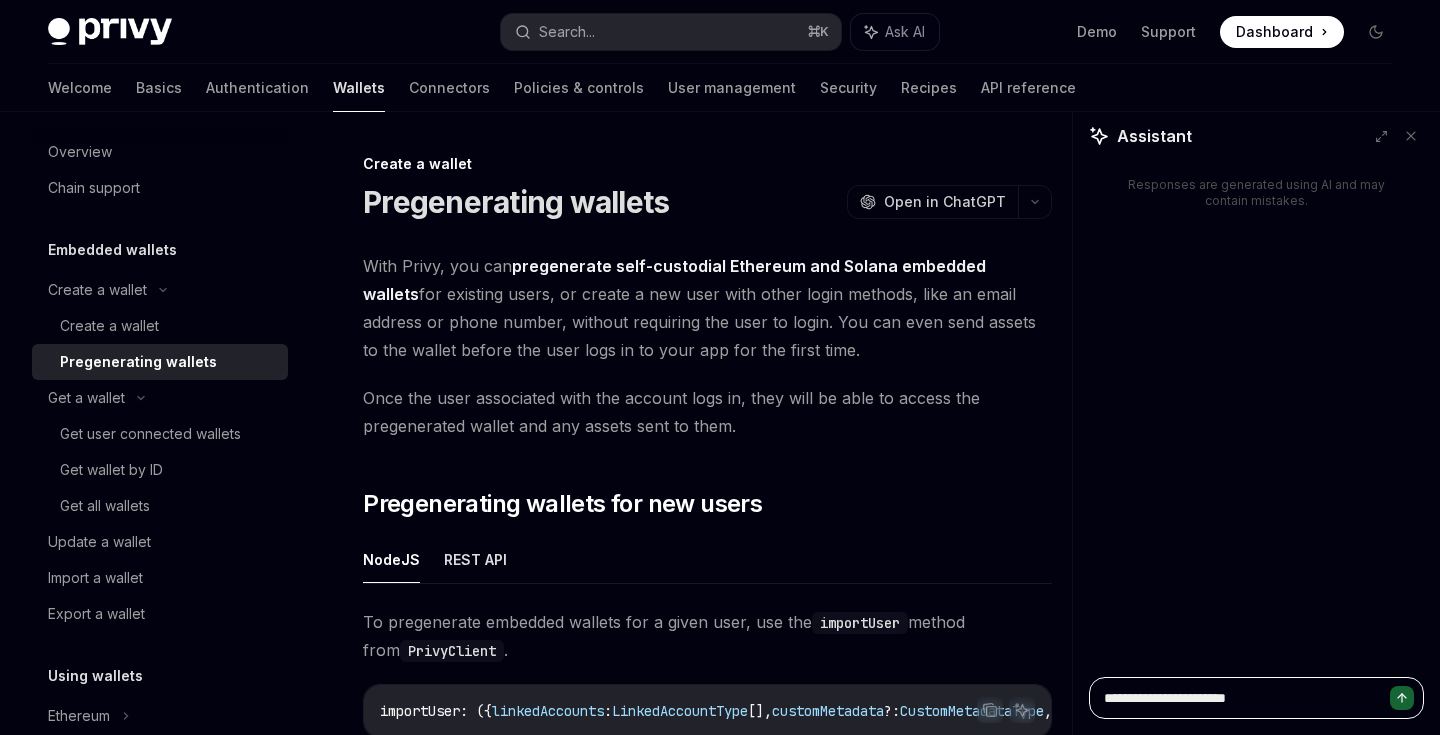 type on "**********" 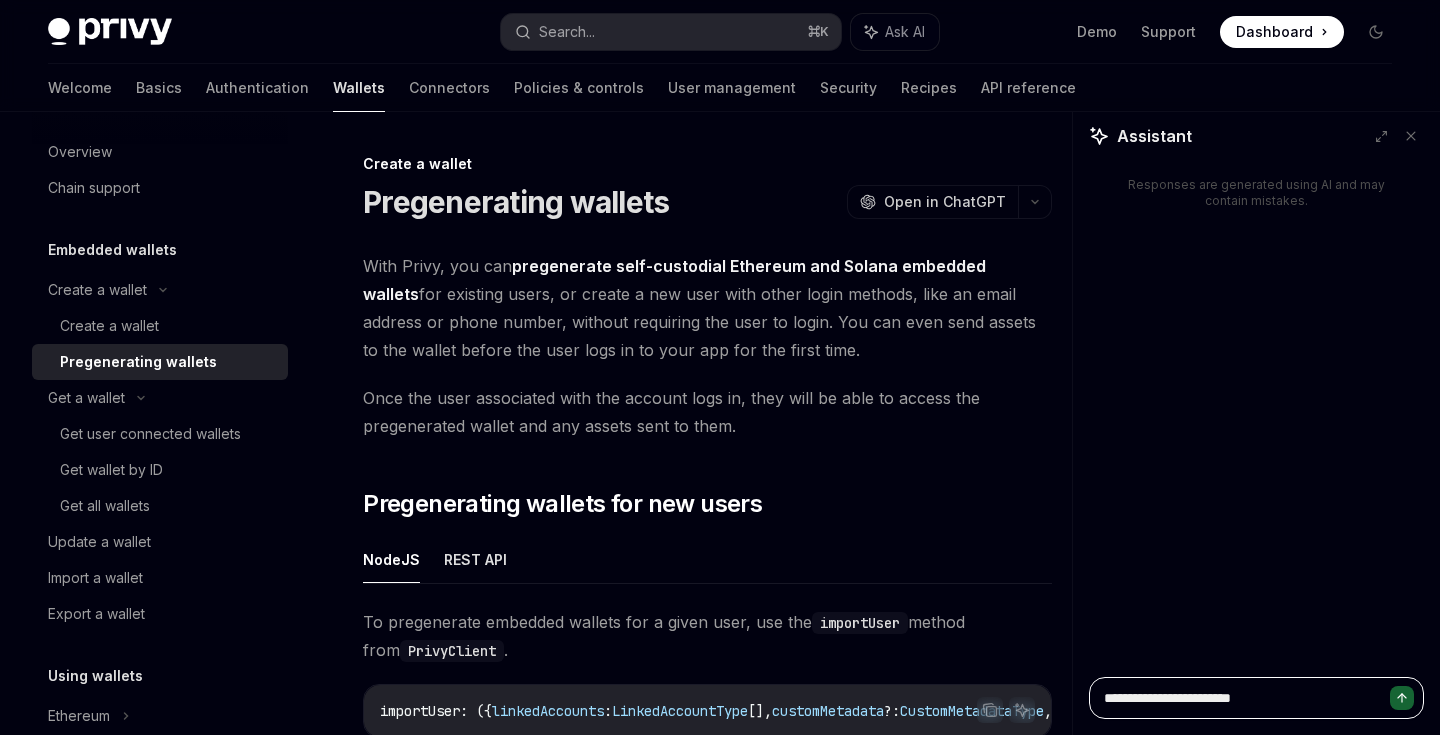 type on "**********" 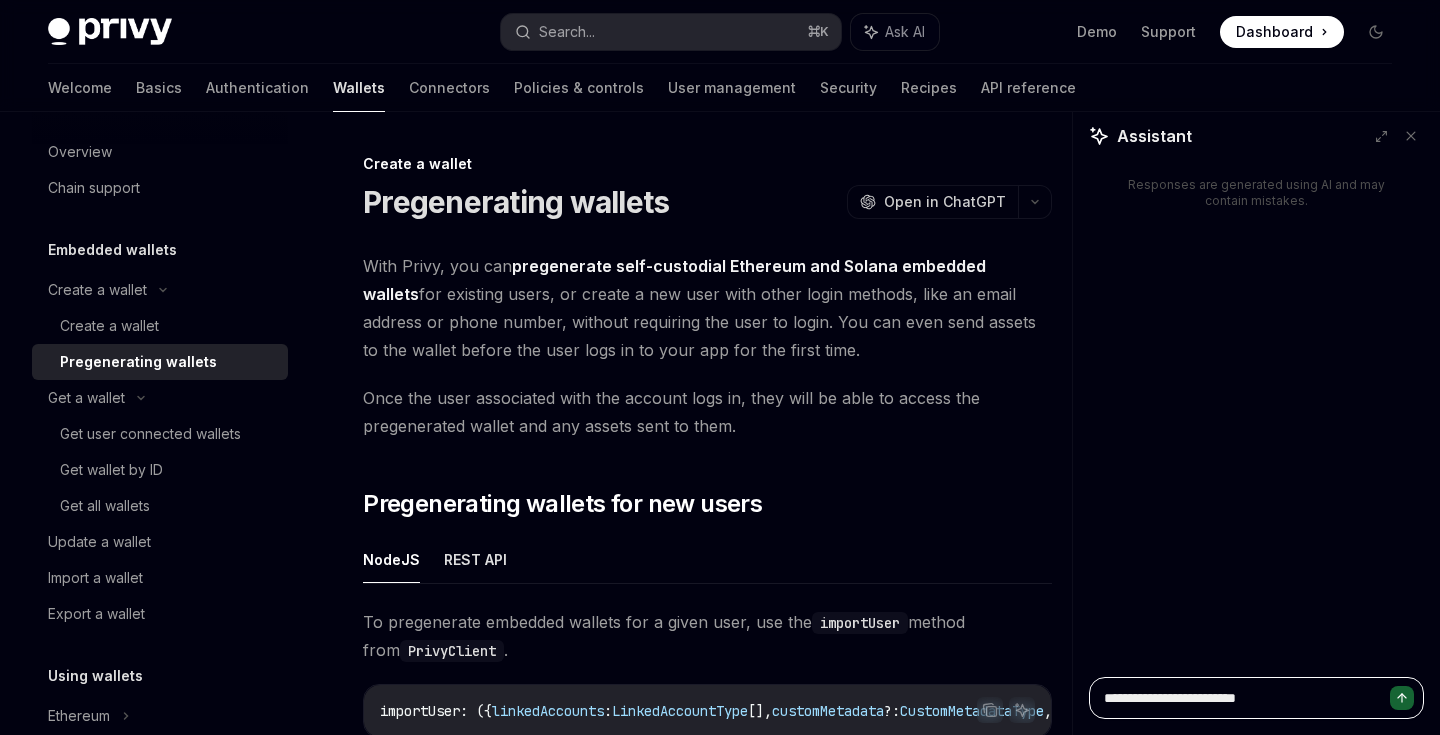 type on "**********" 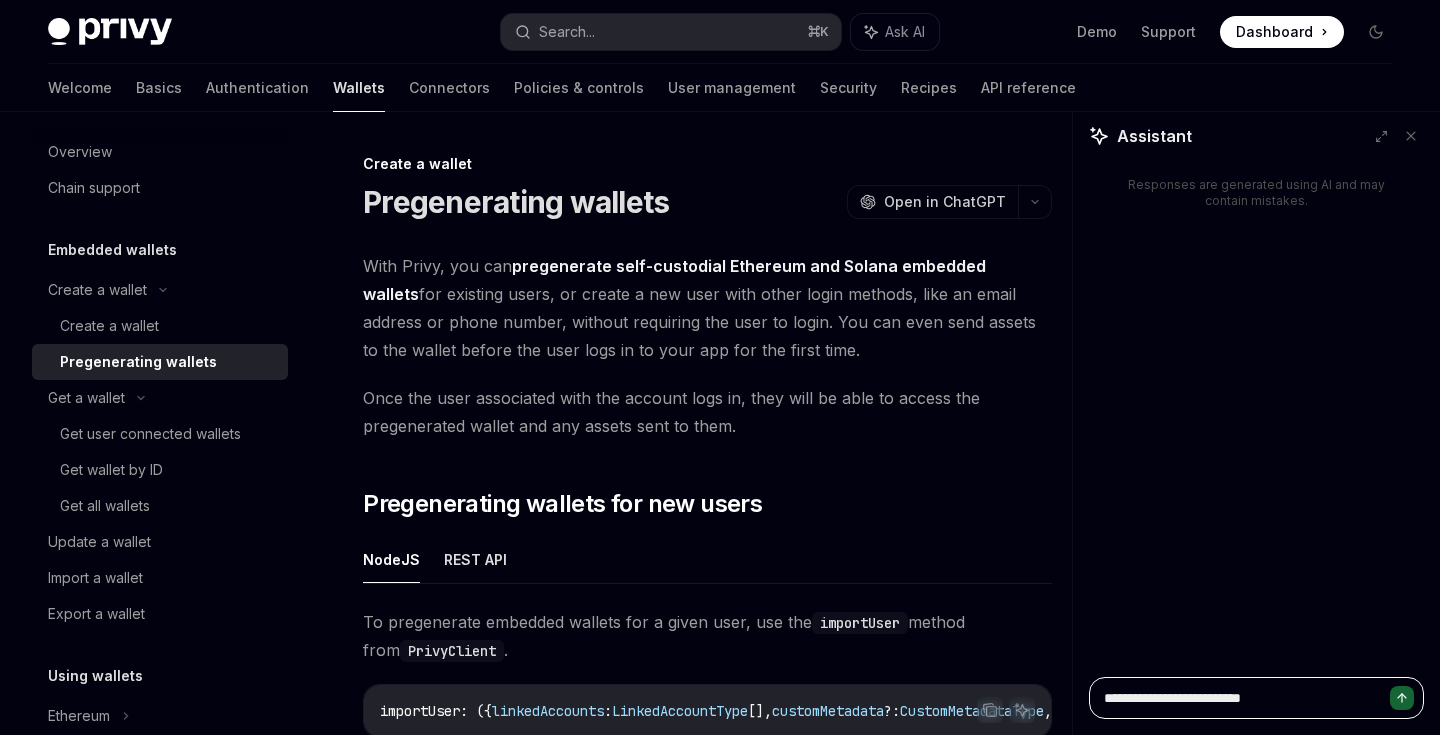 type on "**********" 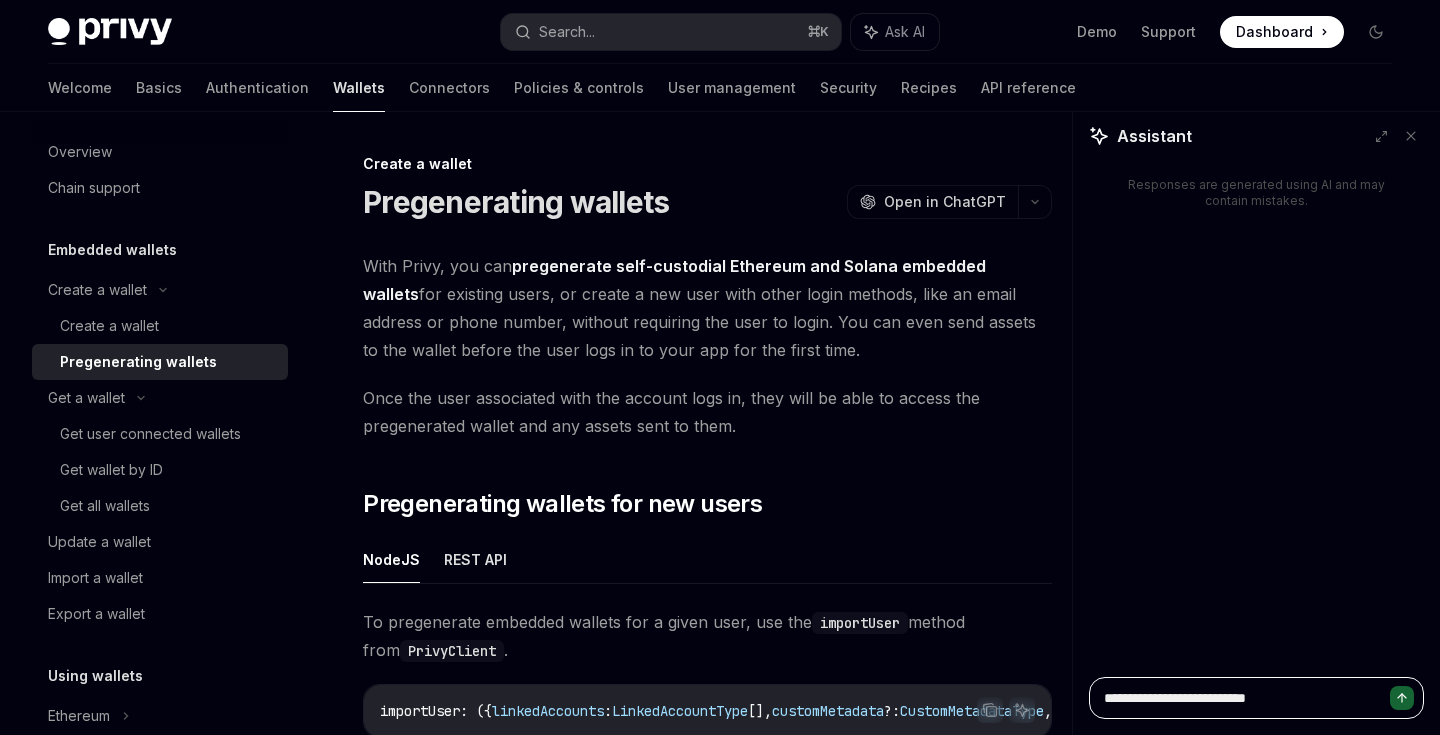 type on "**********" 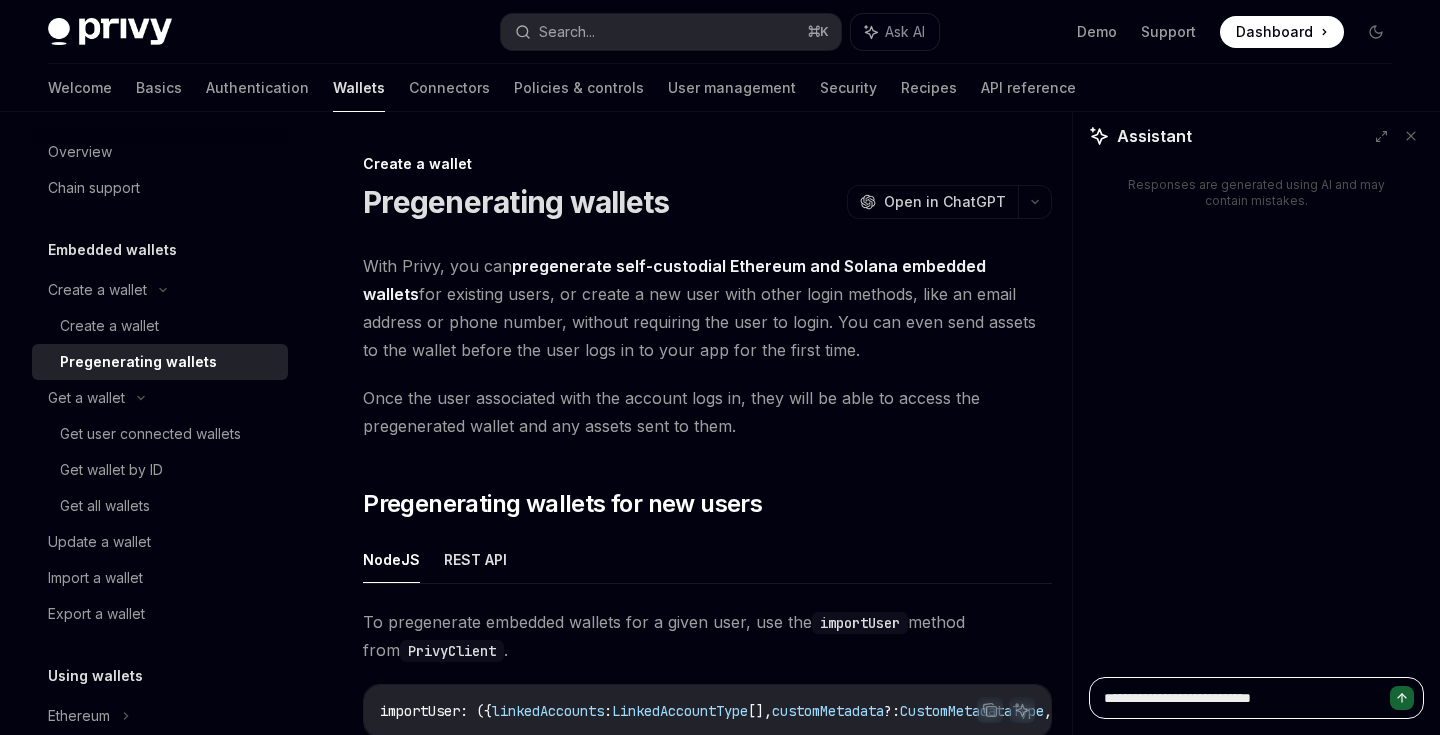 type on "**********" 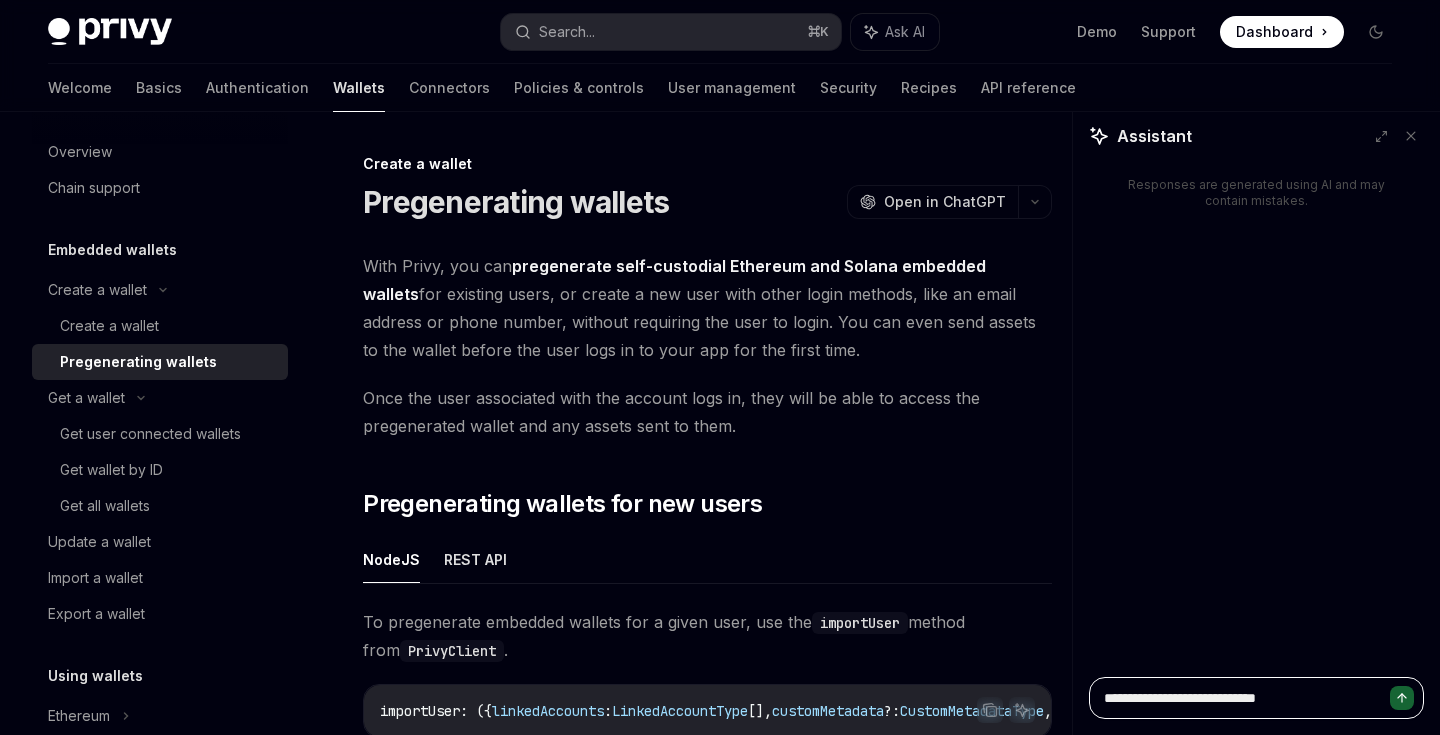 type on "**********" 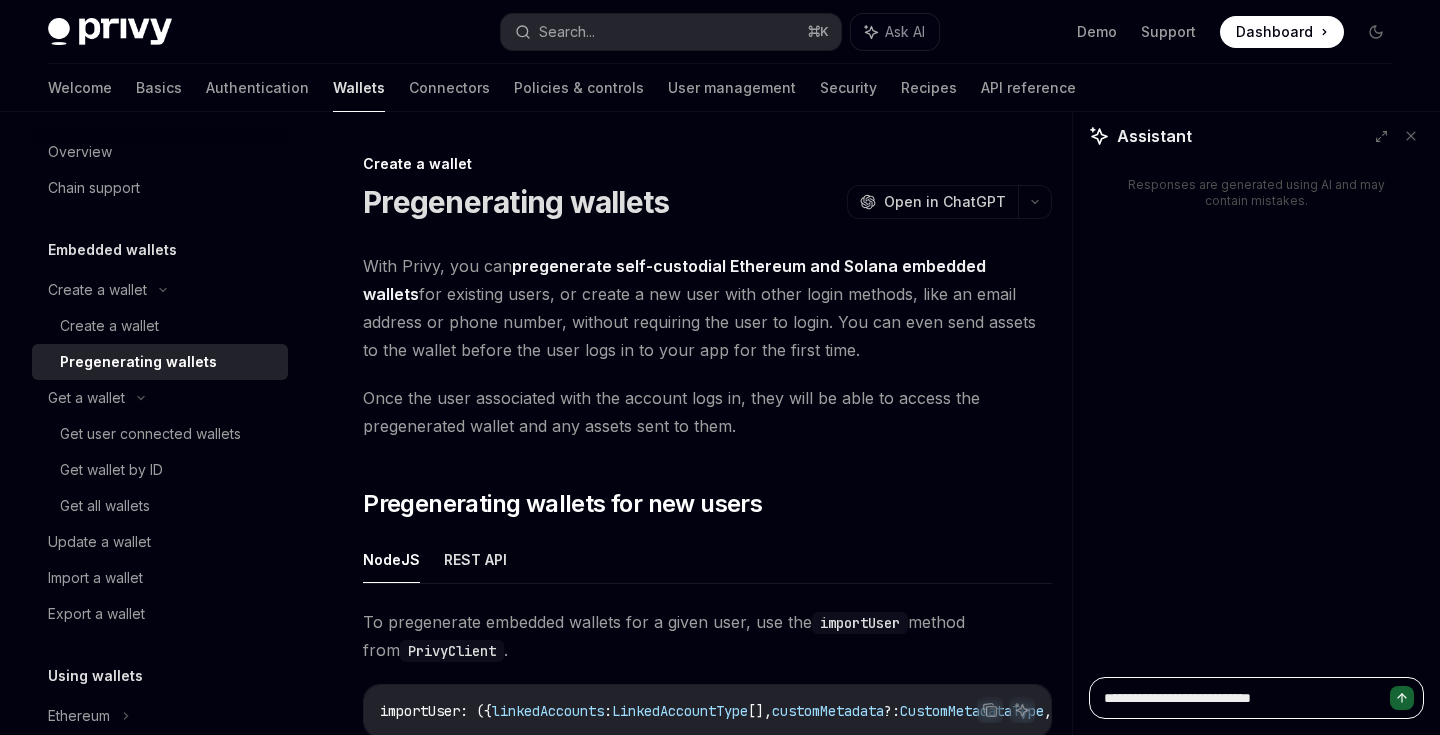type on "**********" 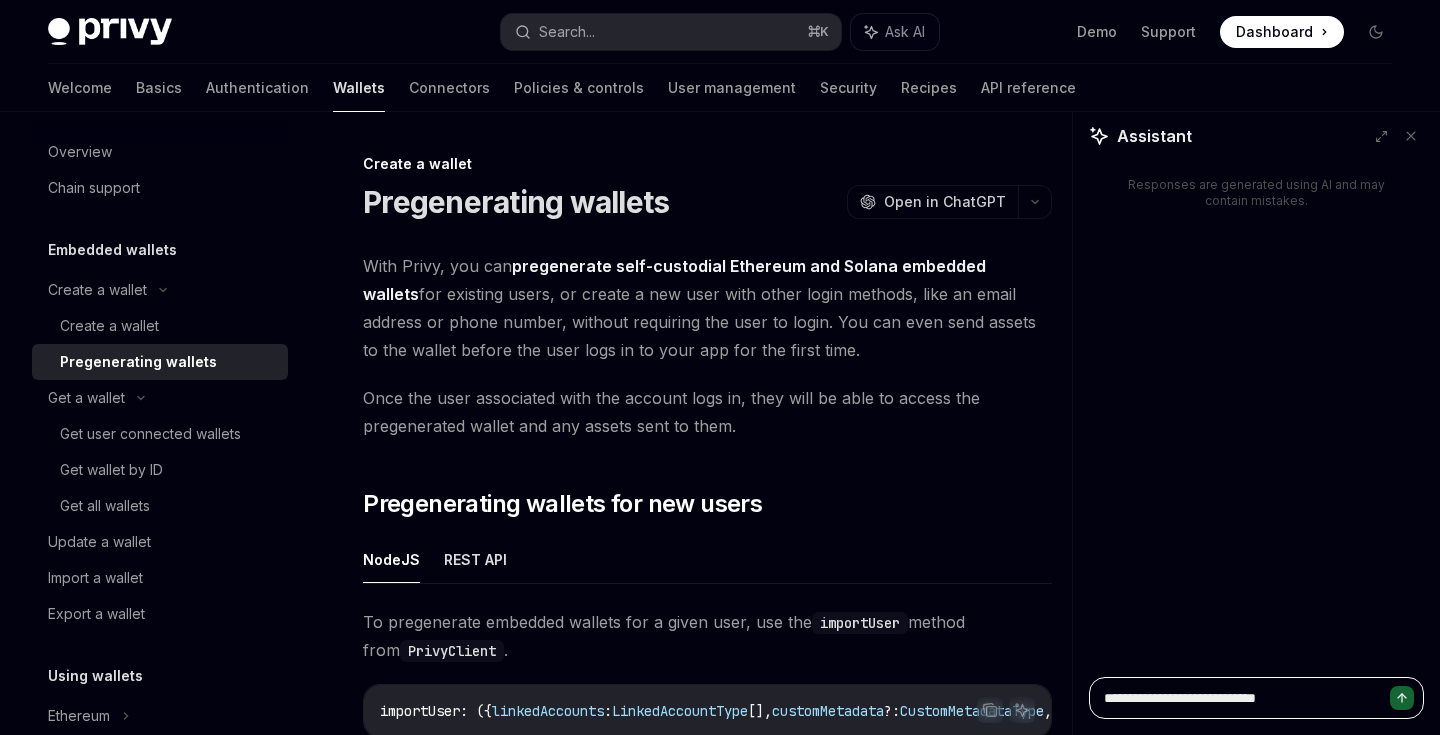 type on "**********" 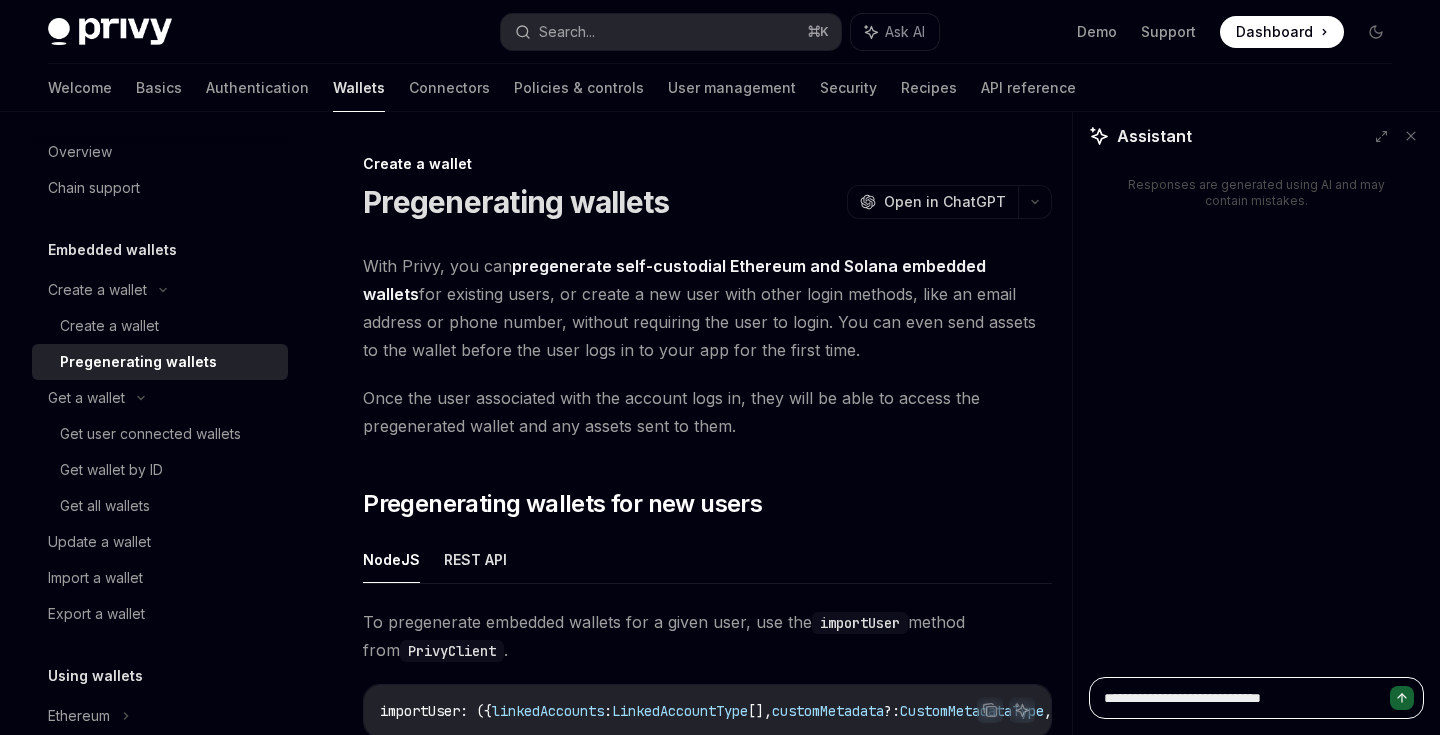 type on "**********" 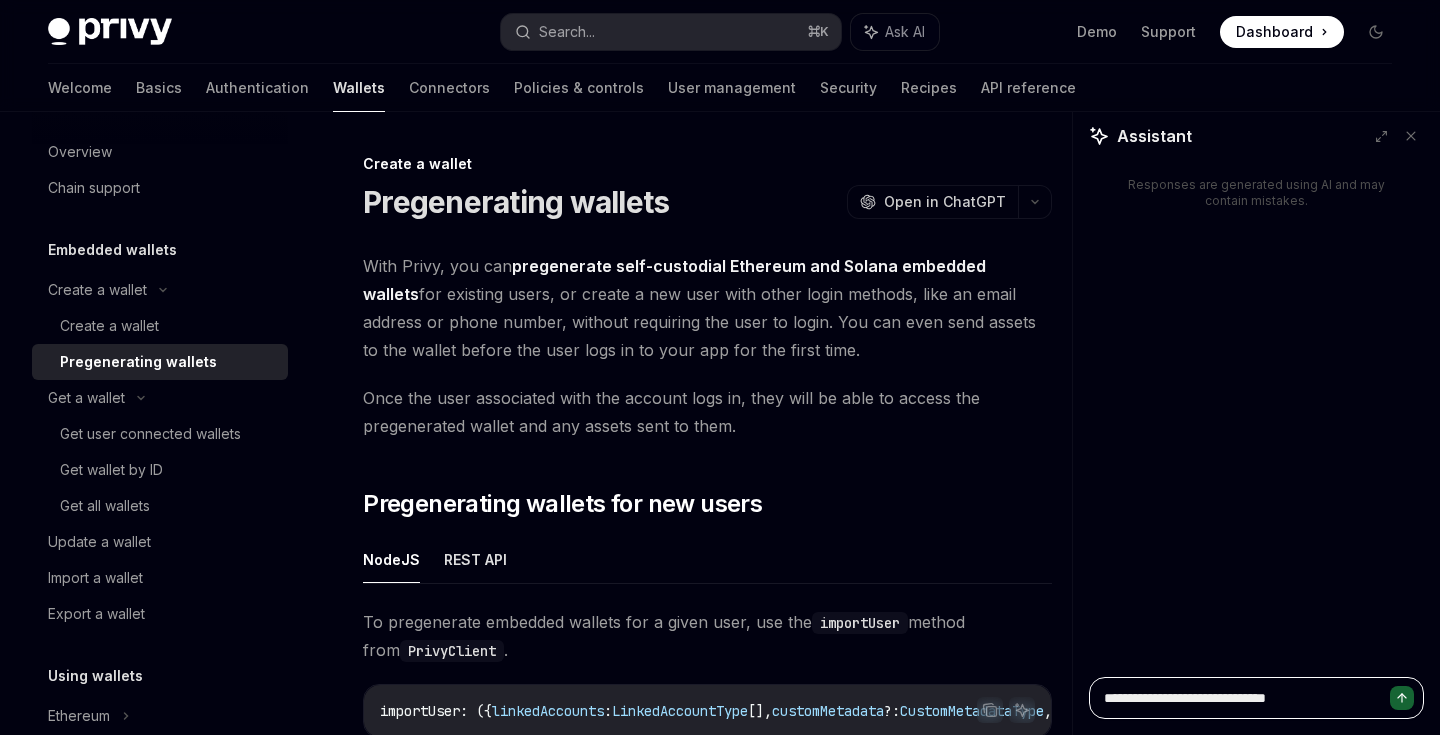 type on "**********" 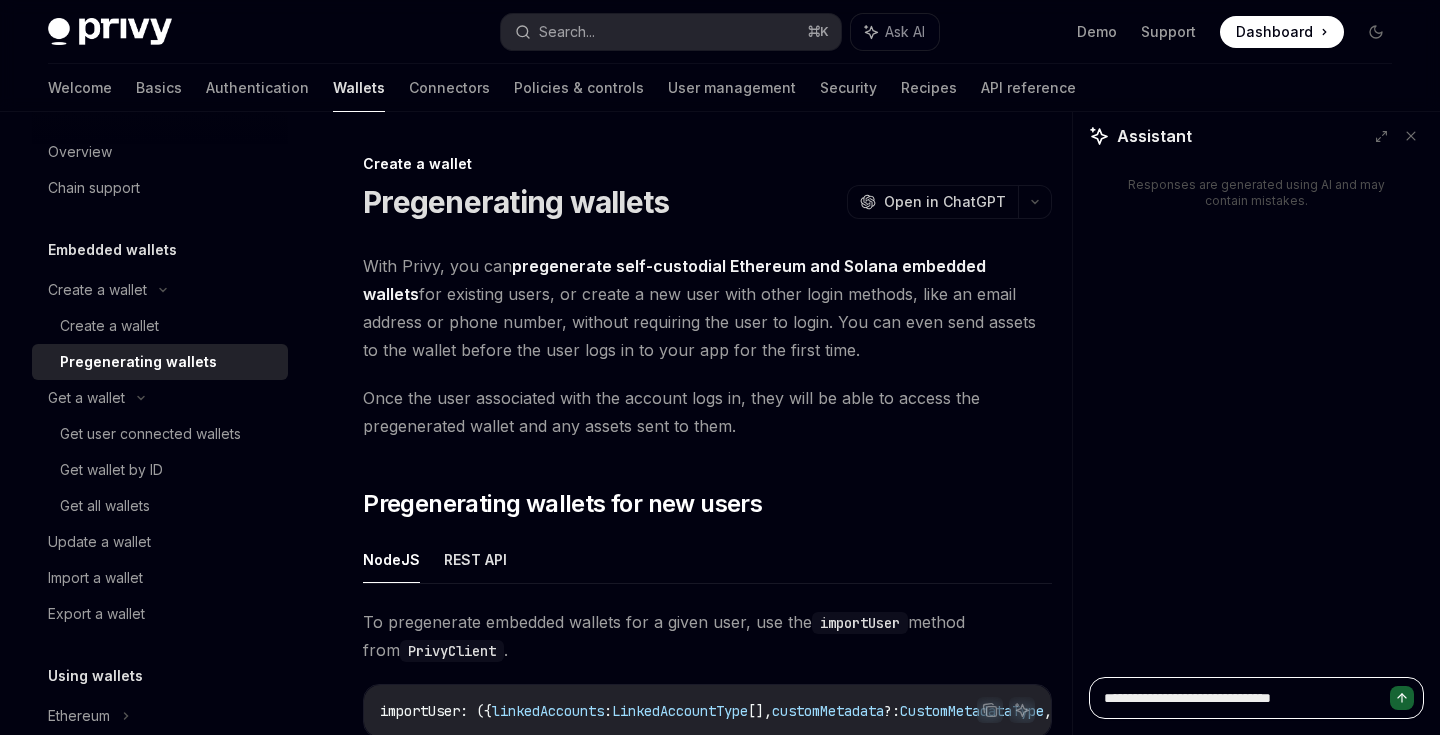 type on "**********" 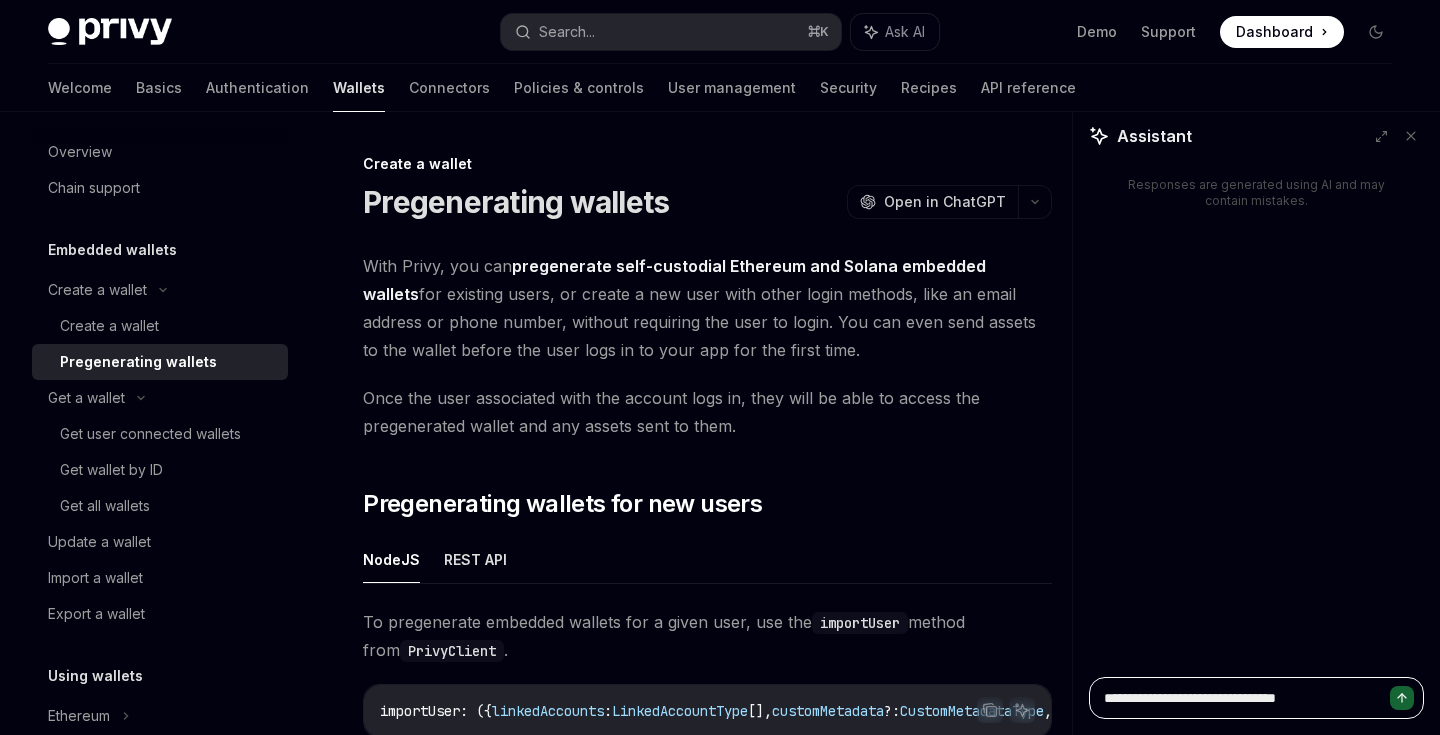 type on "**********" 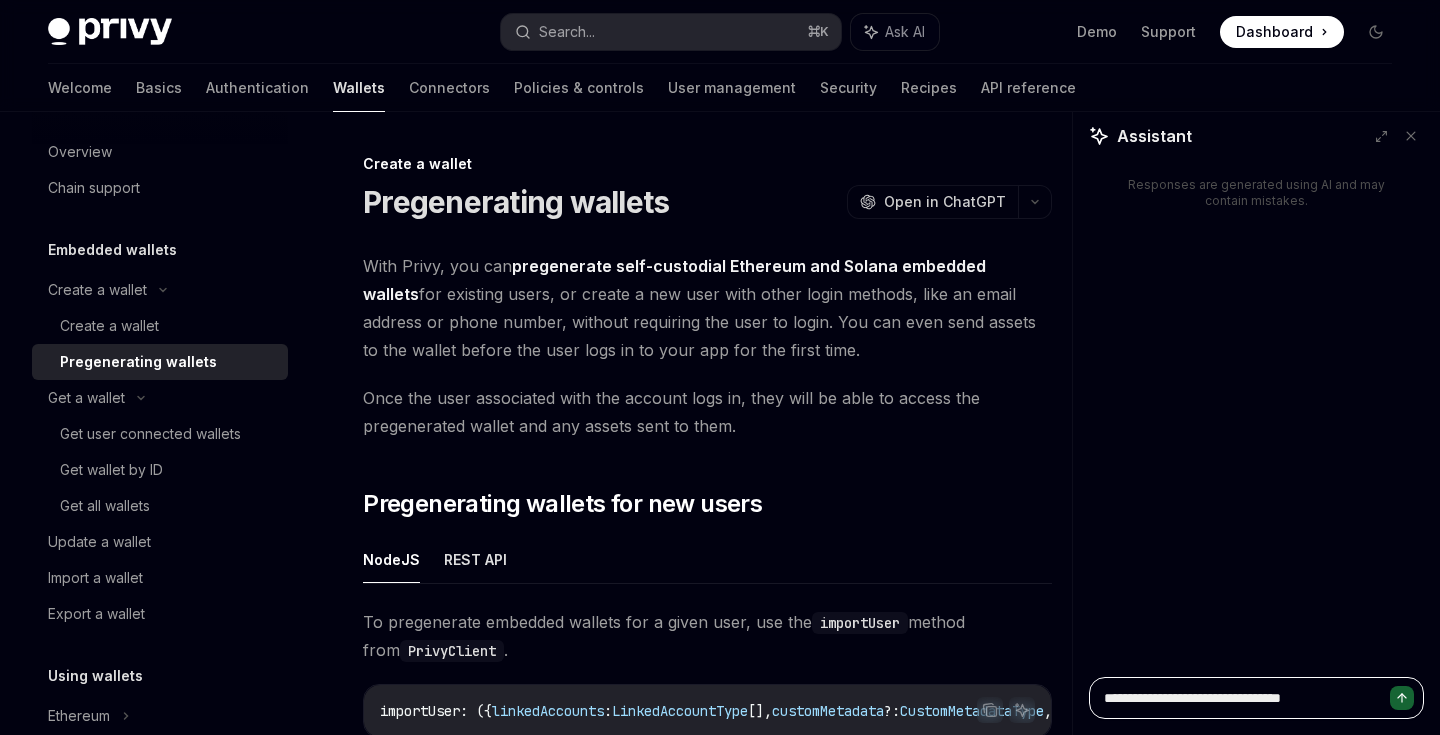 type on "**********" 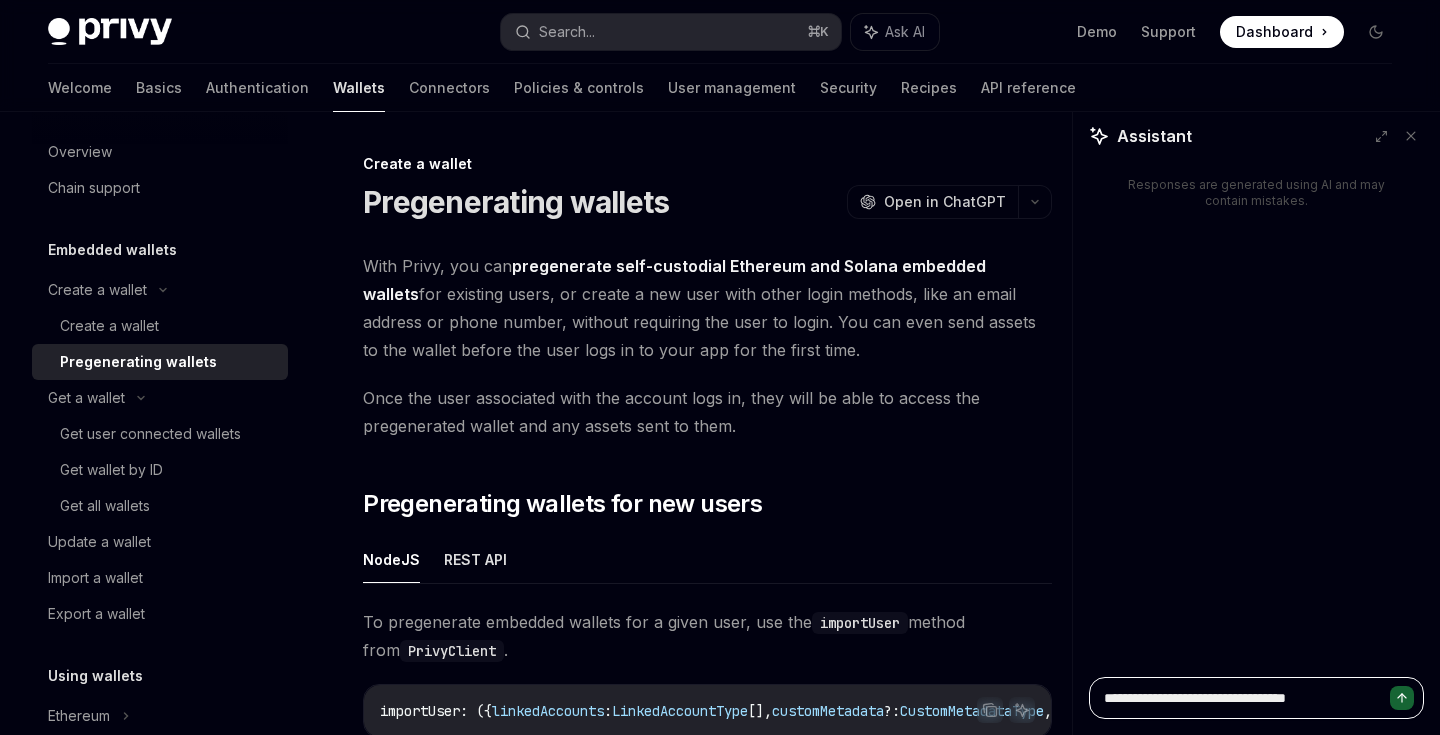 type on "**********" 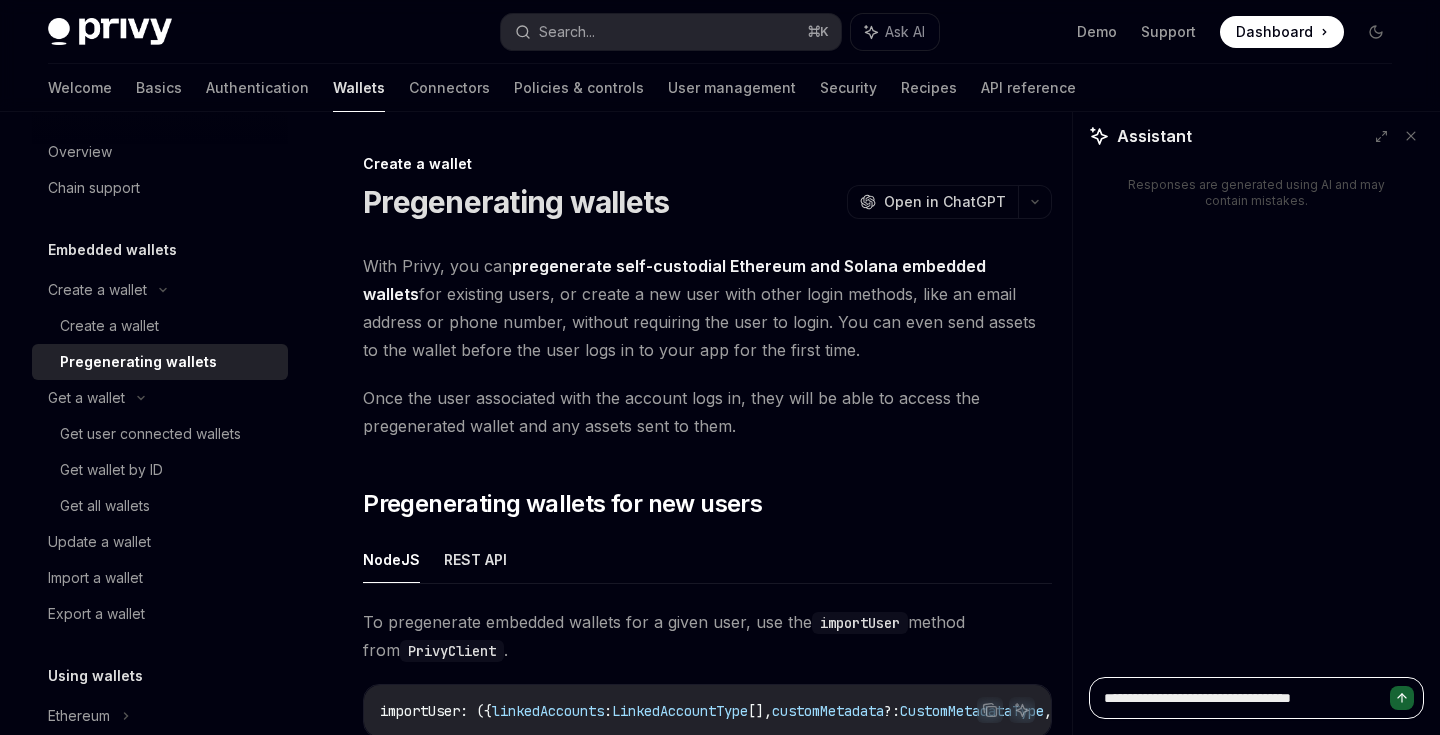 type on "**********" 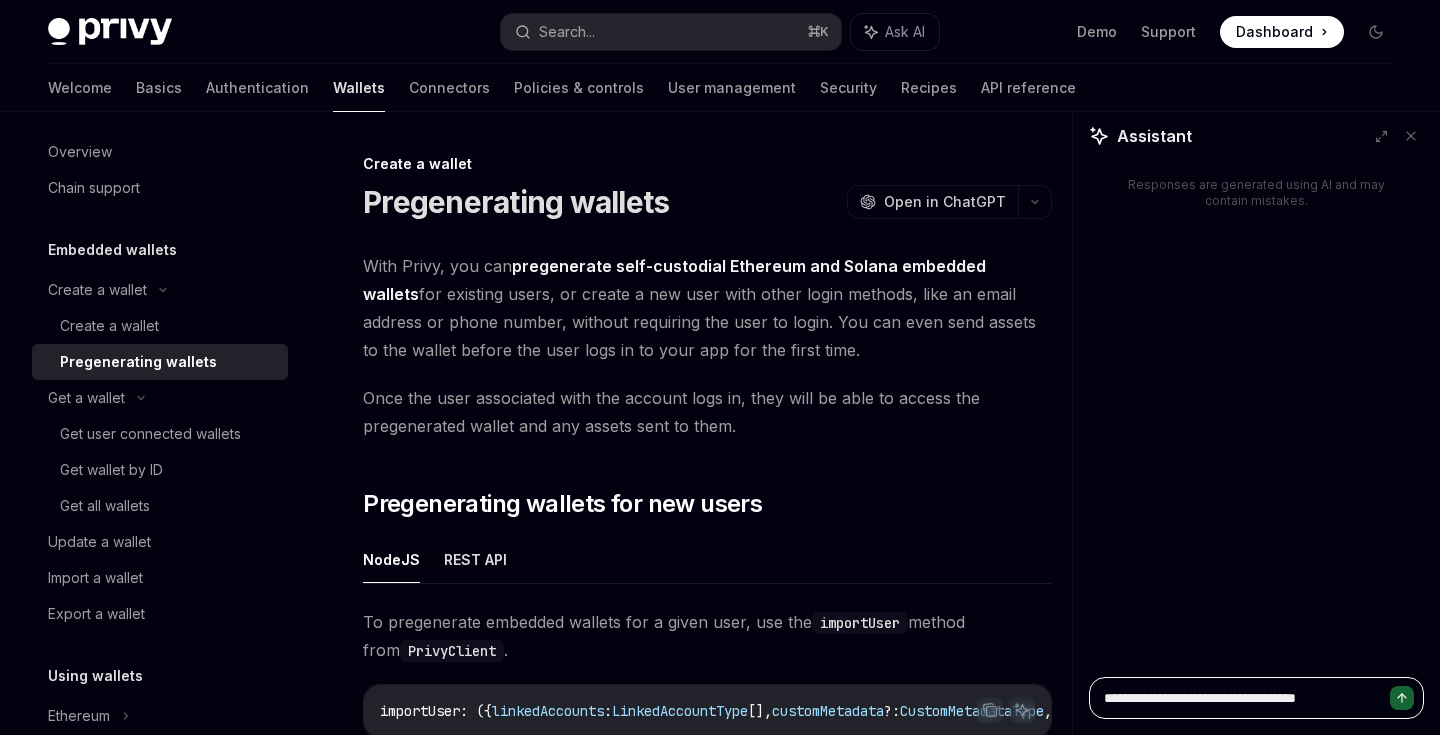 type on "**********" 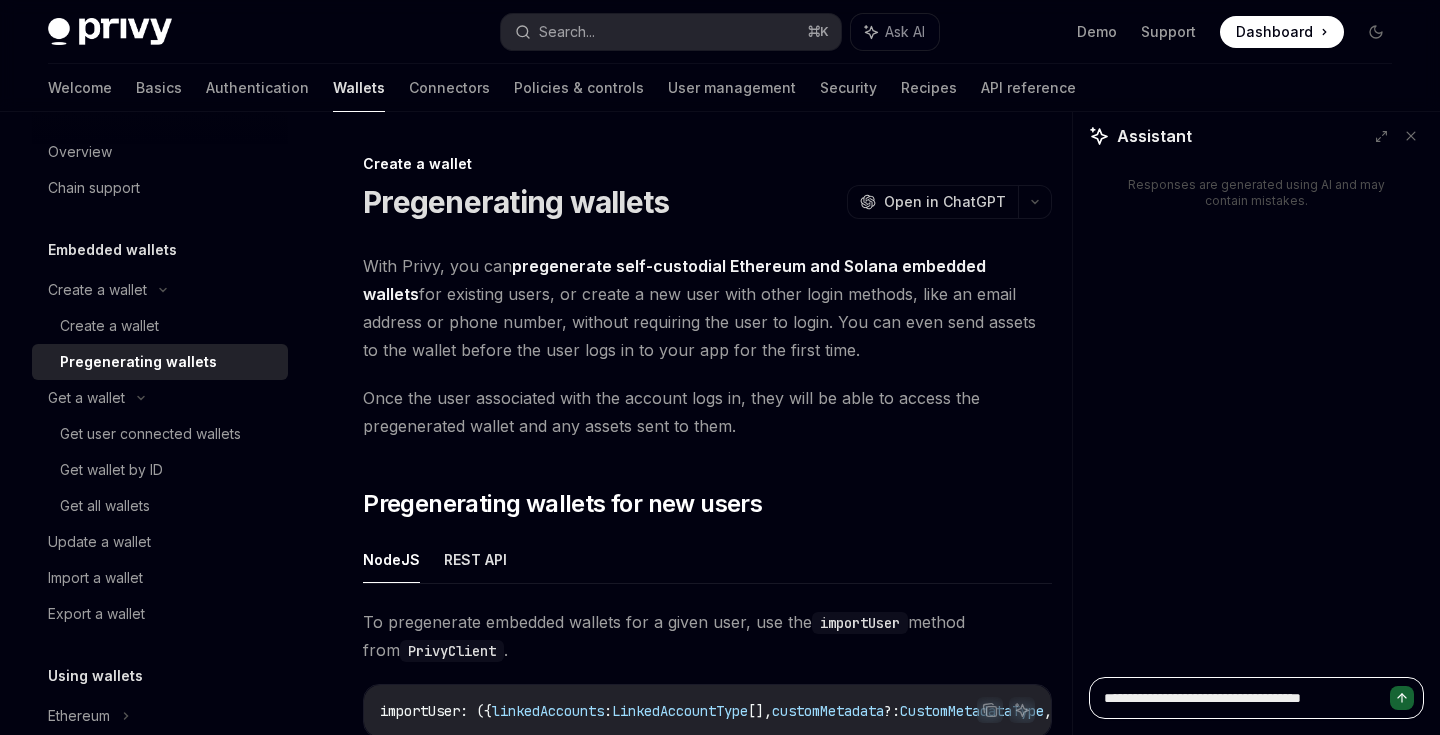 type on "**********" 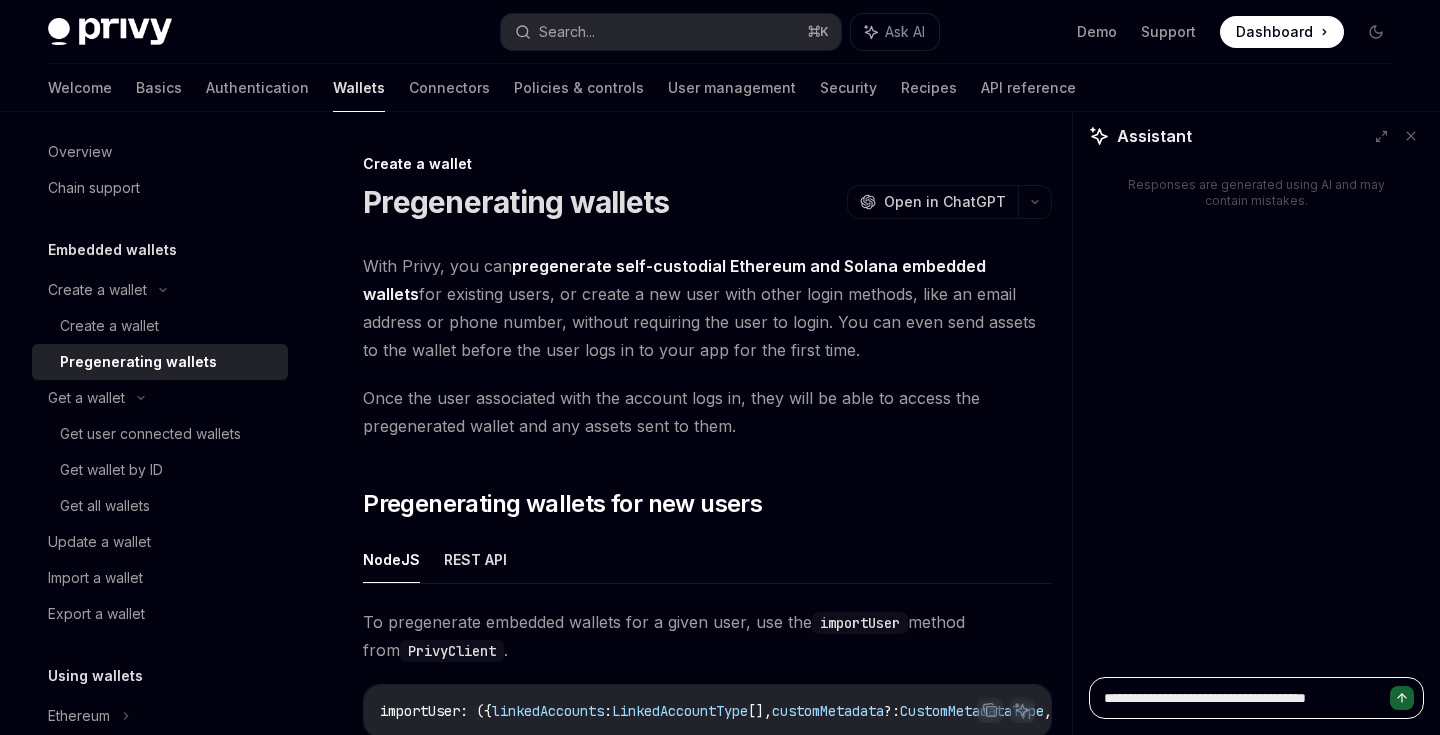 type on "**********" 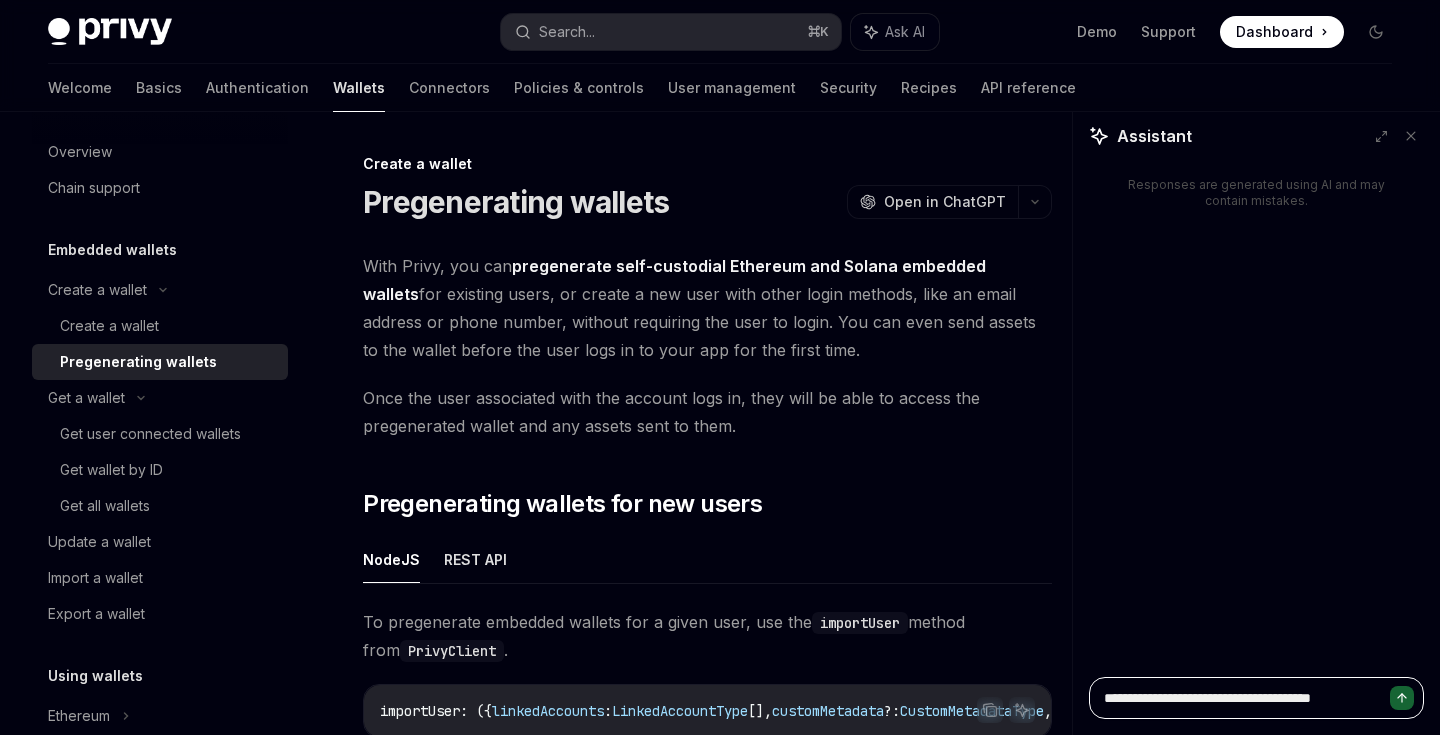 type on "**********" 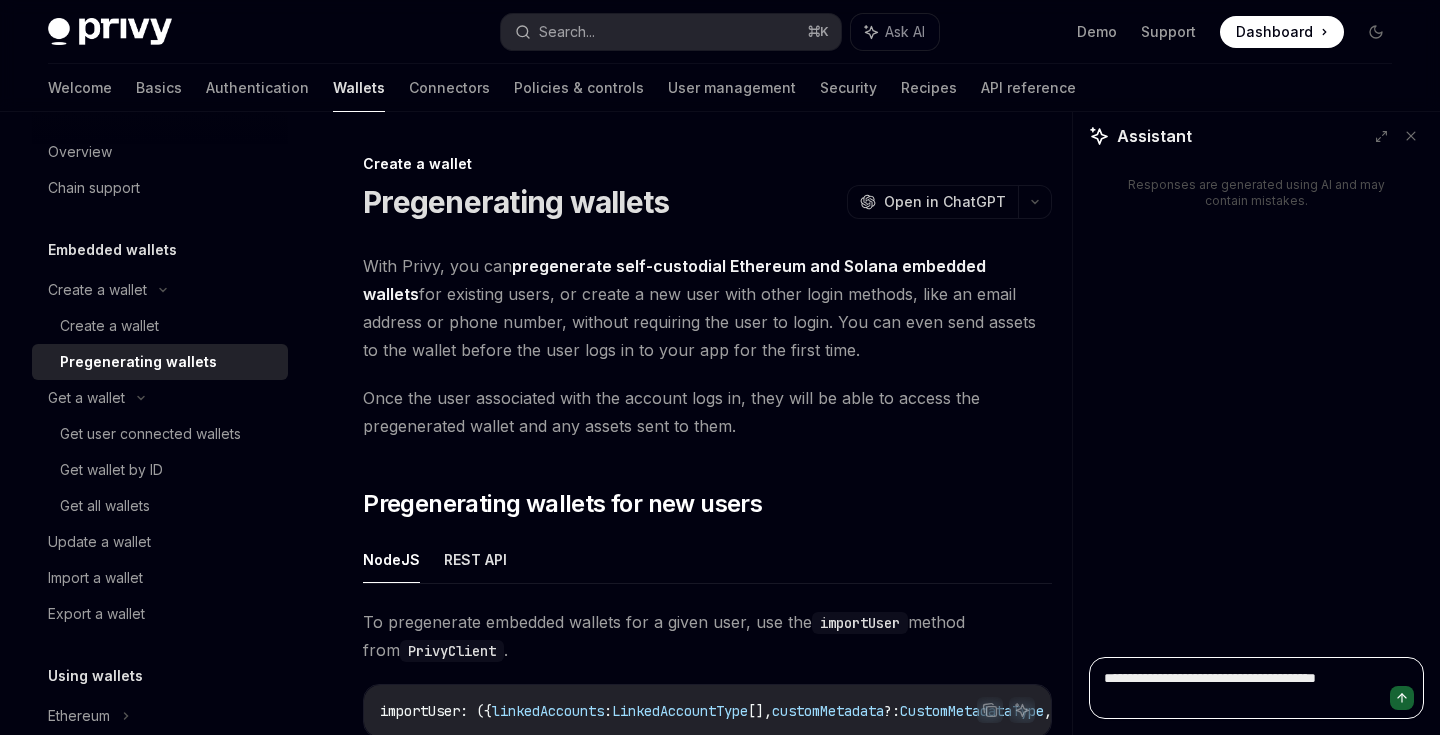 type on "**********" 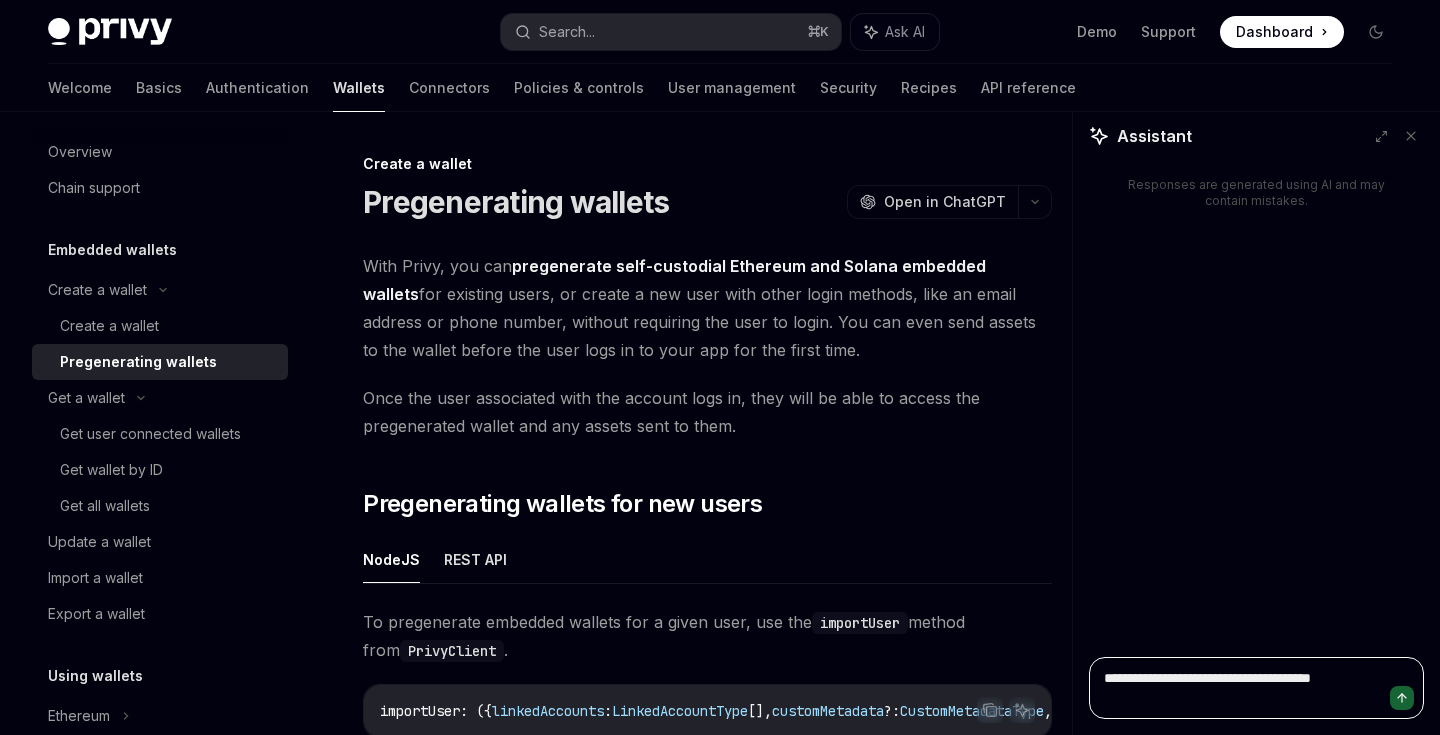 type on "**********" 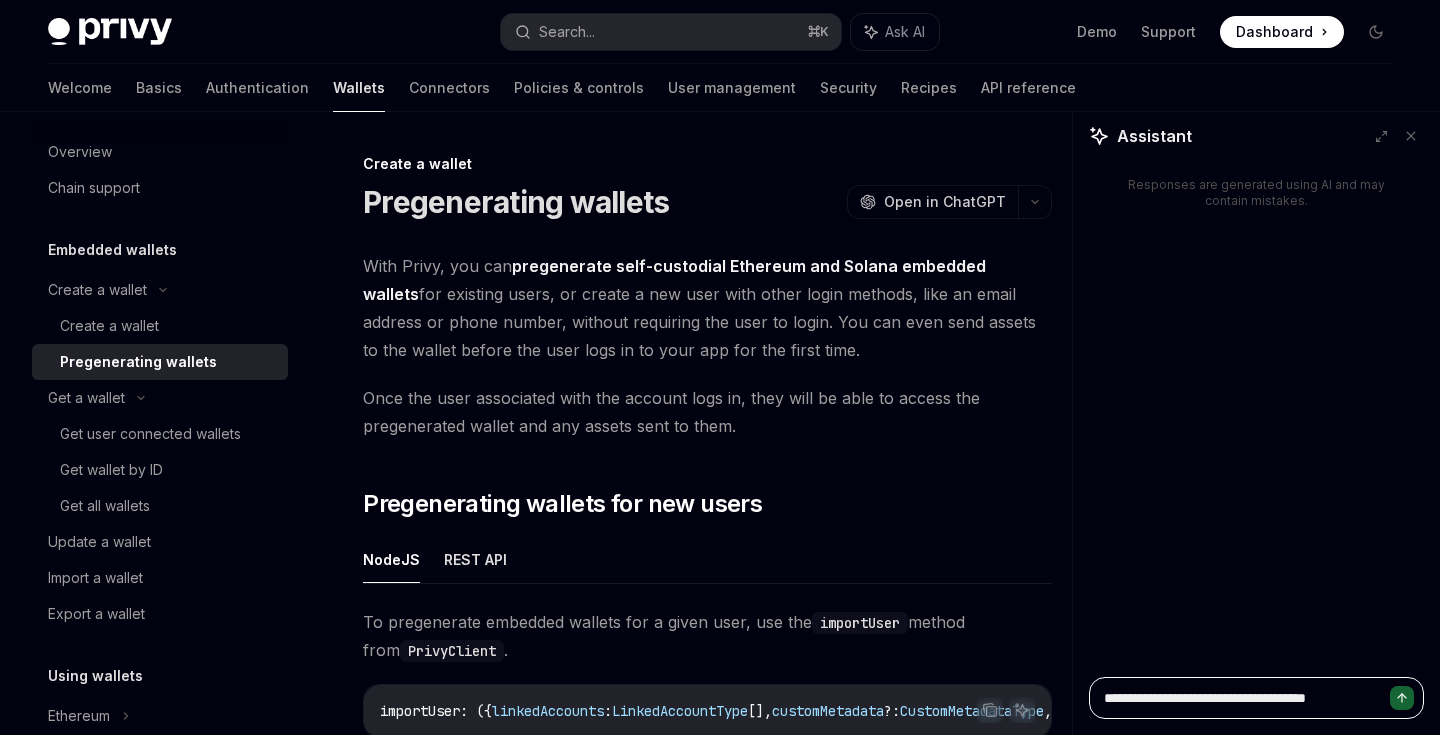 type on "**********" 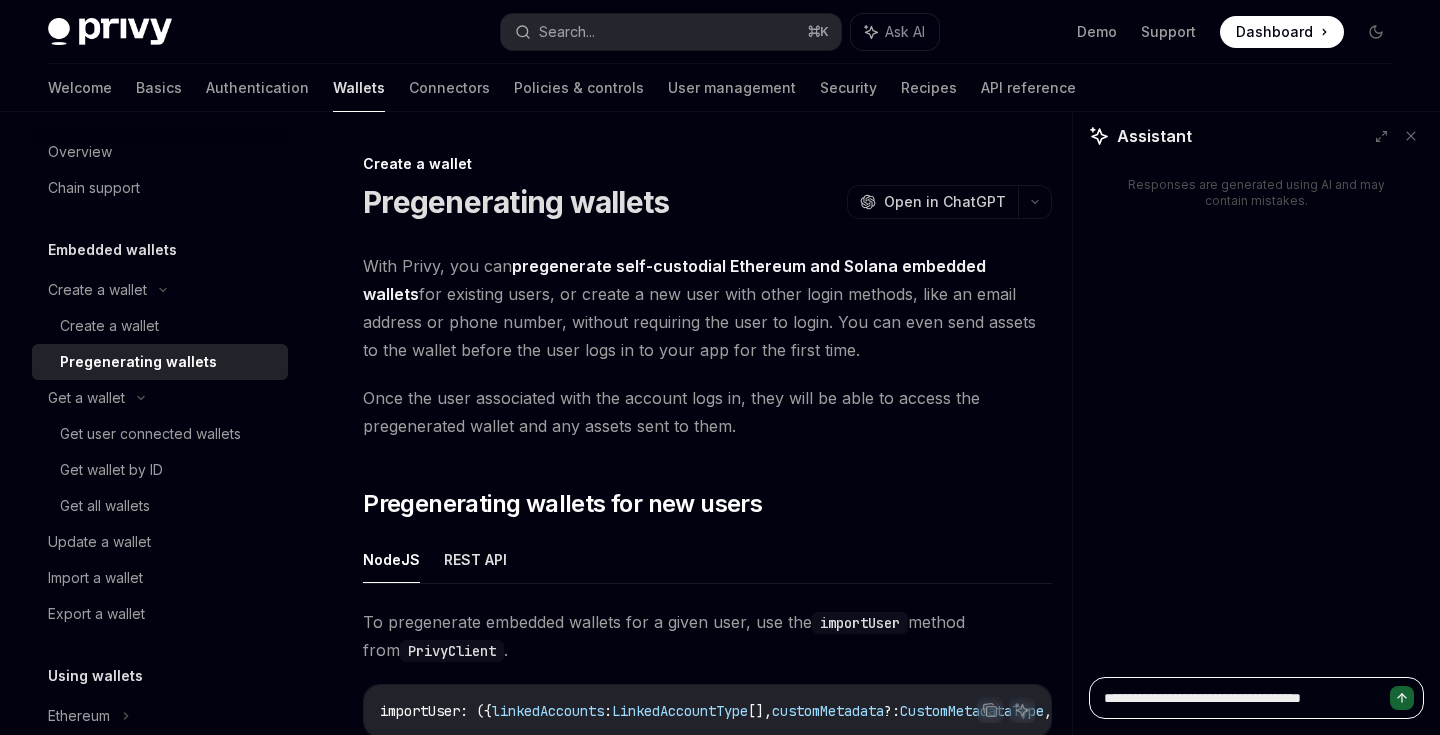 type on "**********" 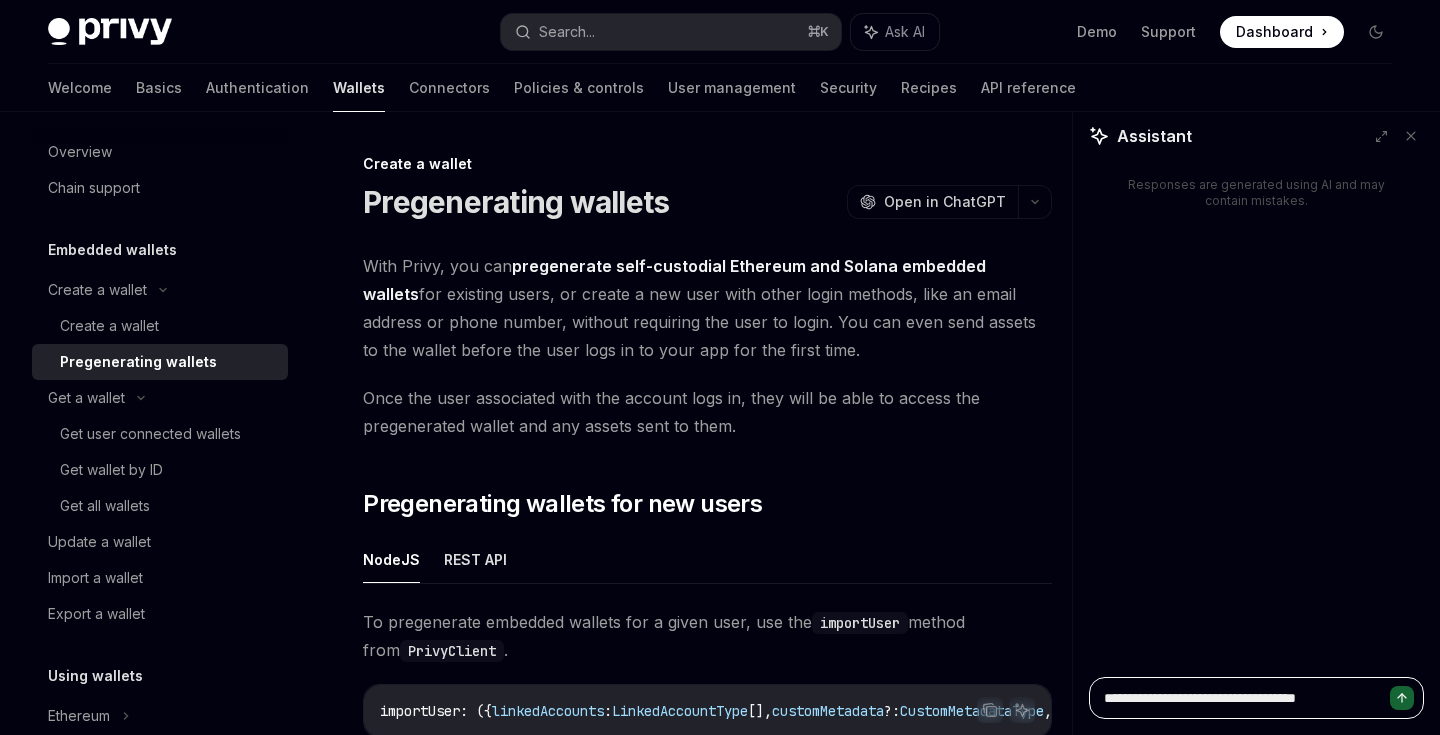 type on "**********" 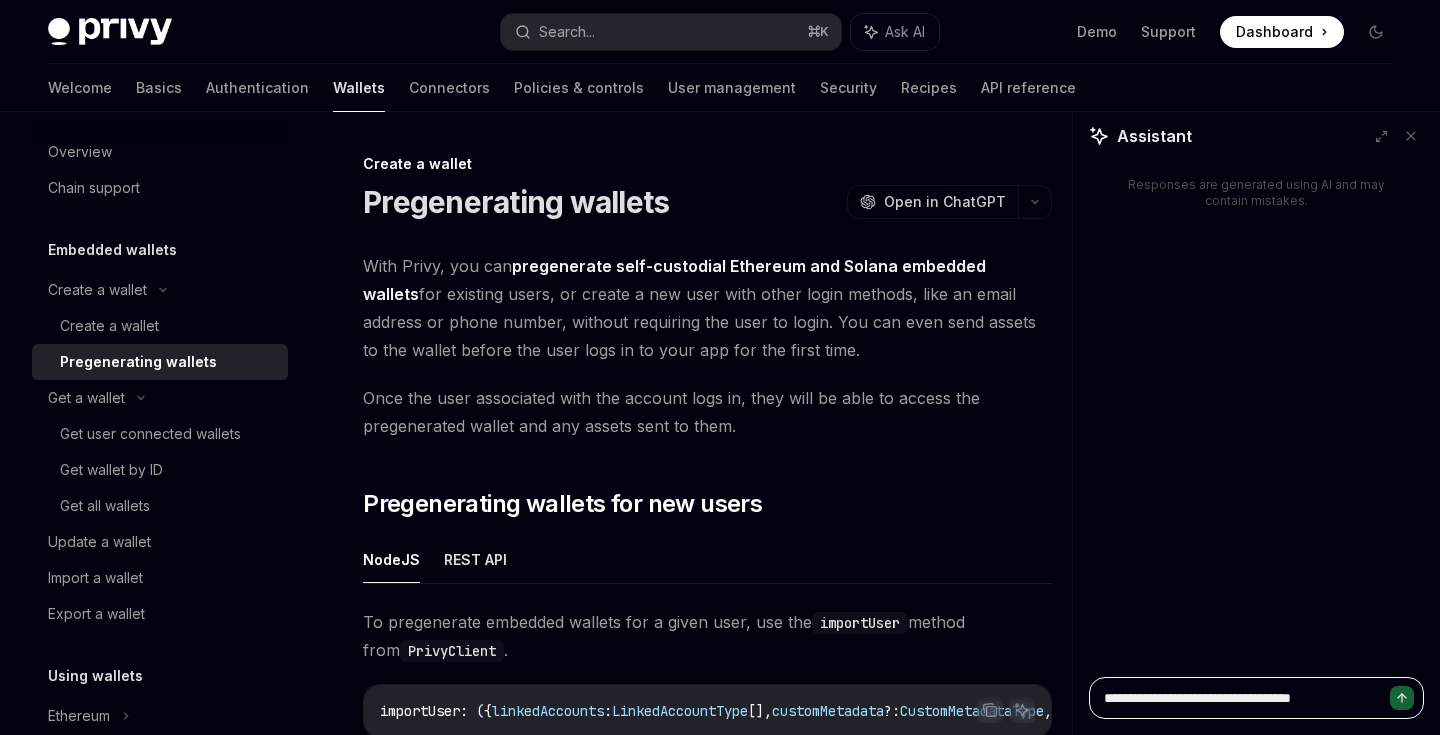 type on "**********" 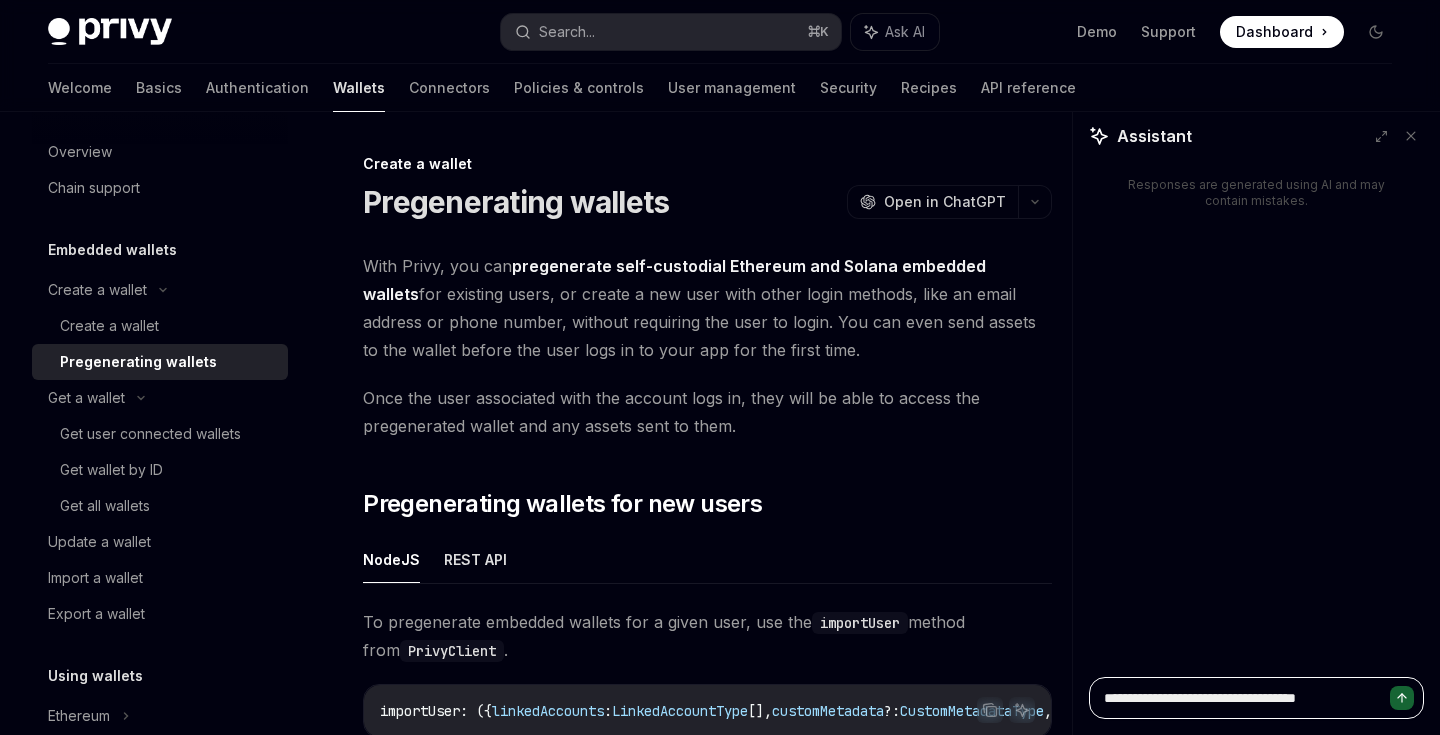 type on "**********" 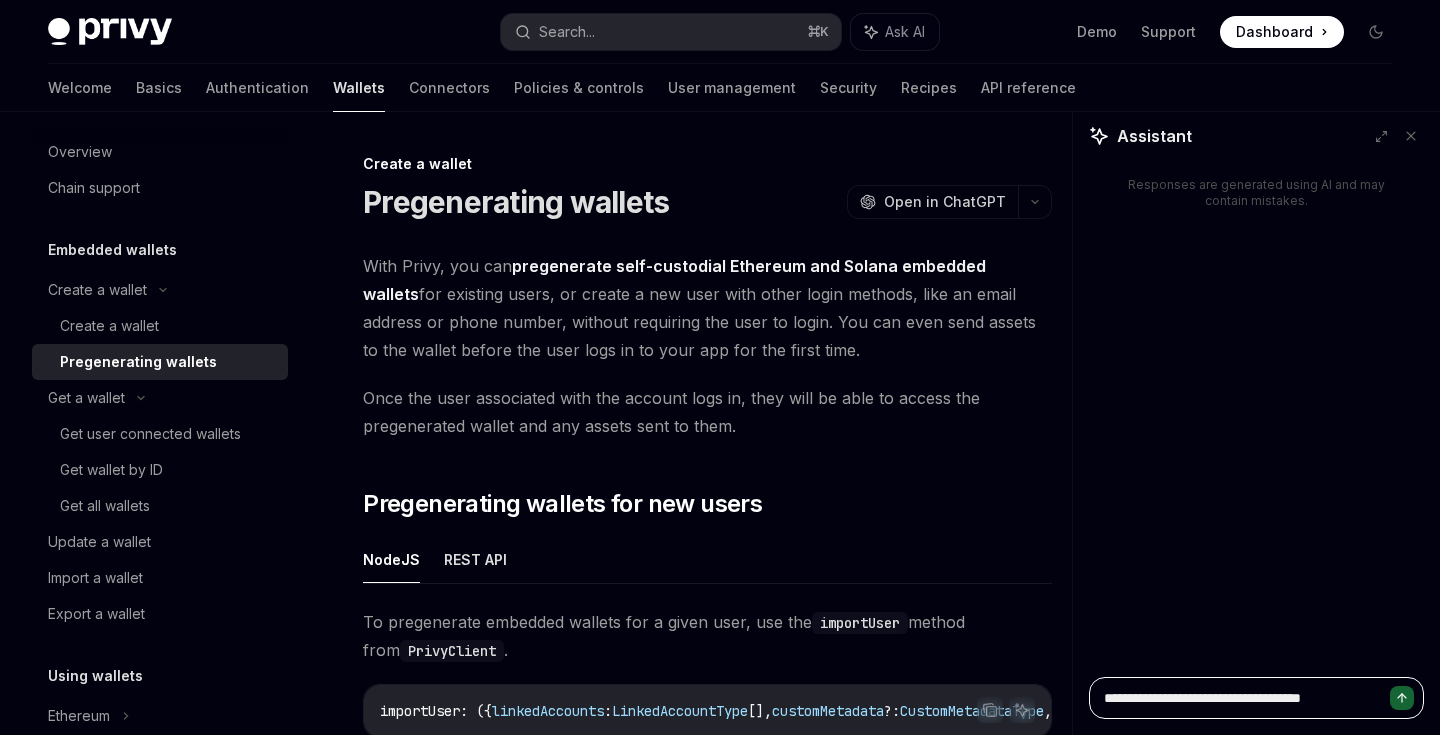 type on "**********" 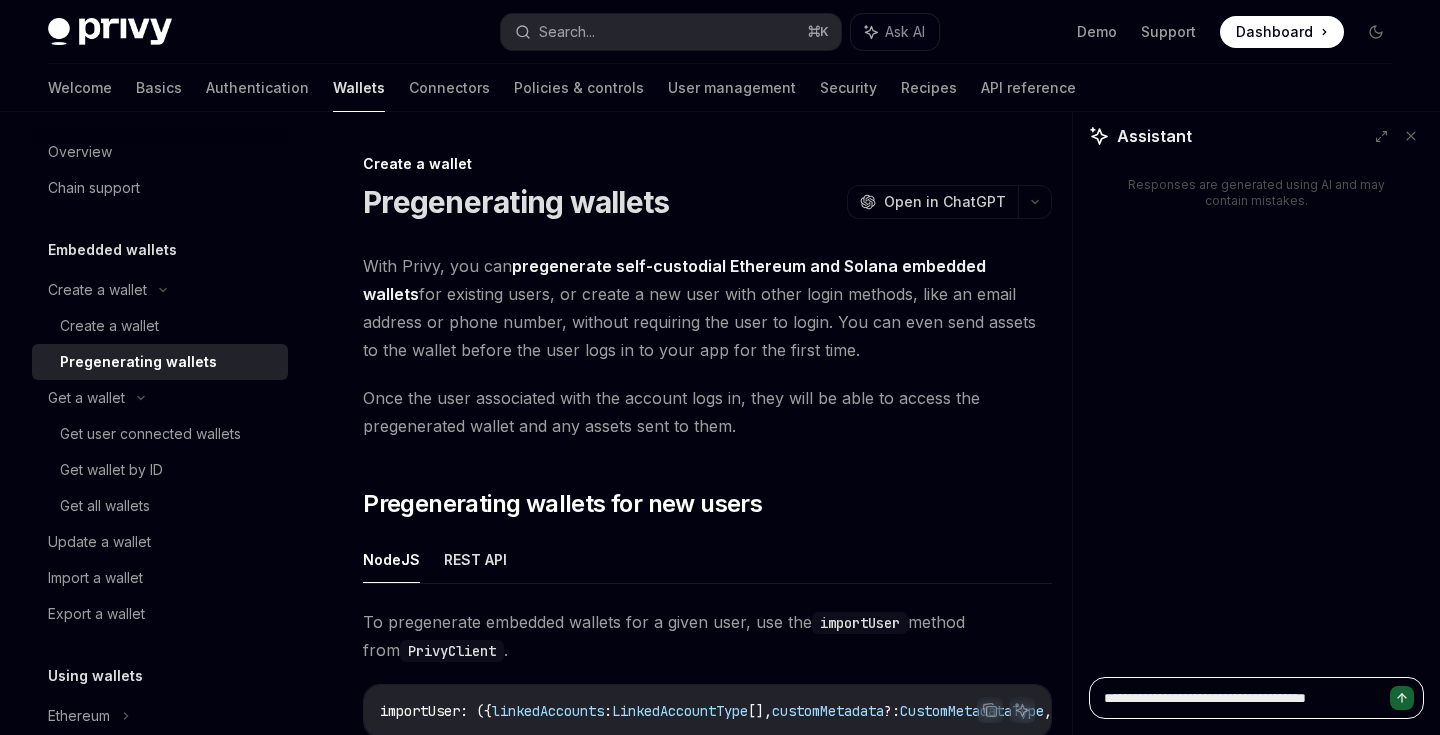 type on "**********" 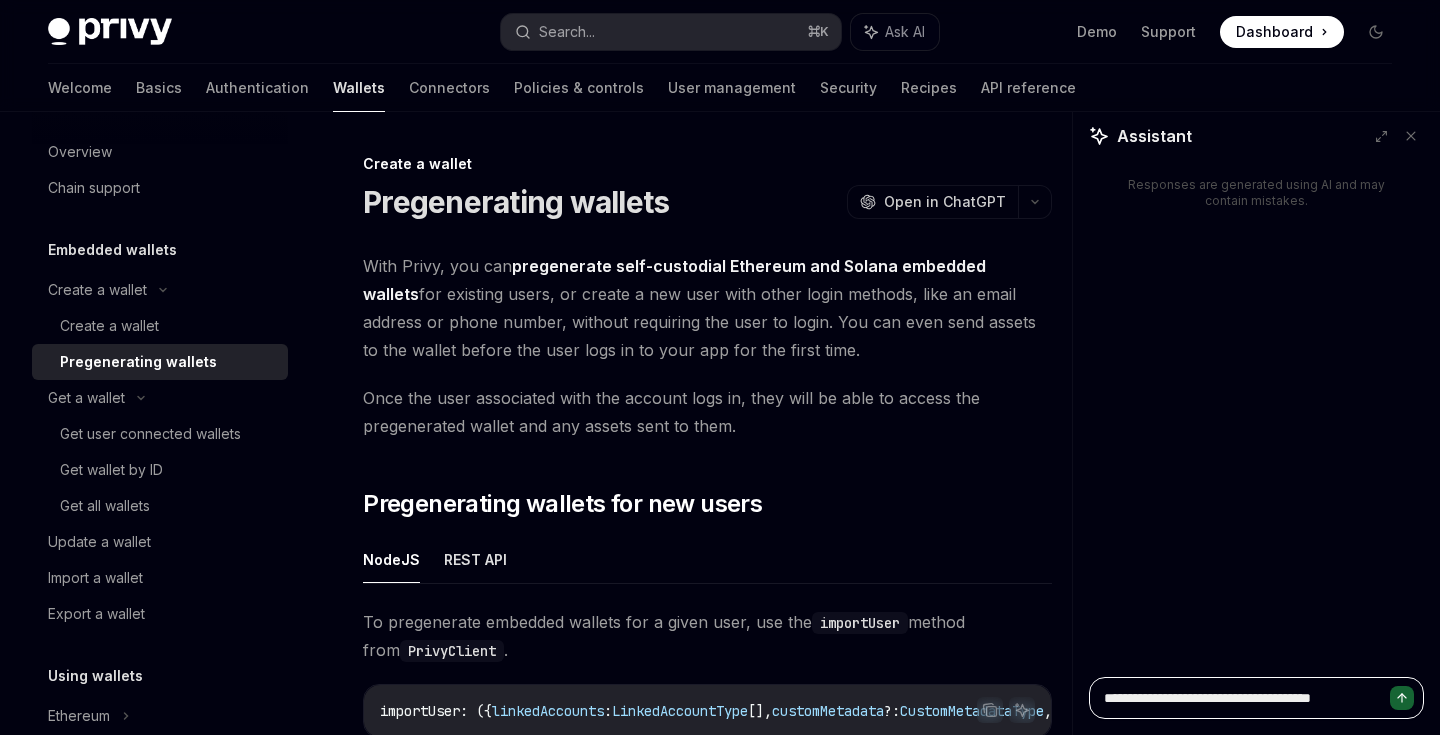 type on "**********" 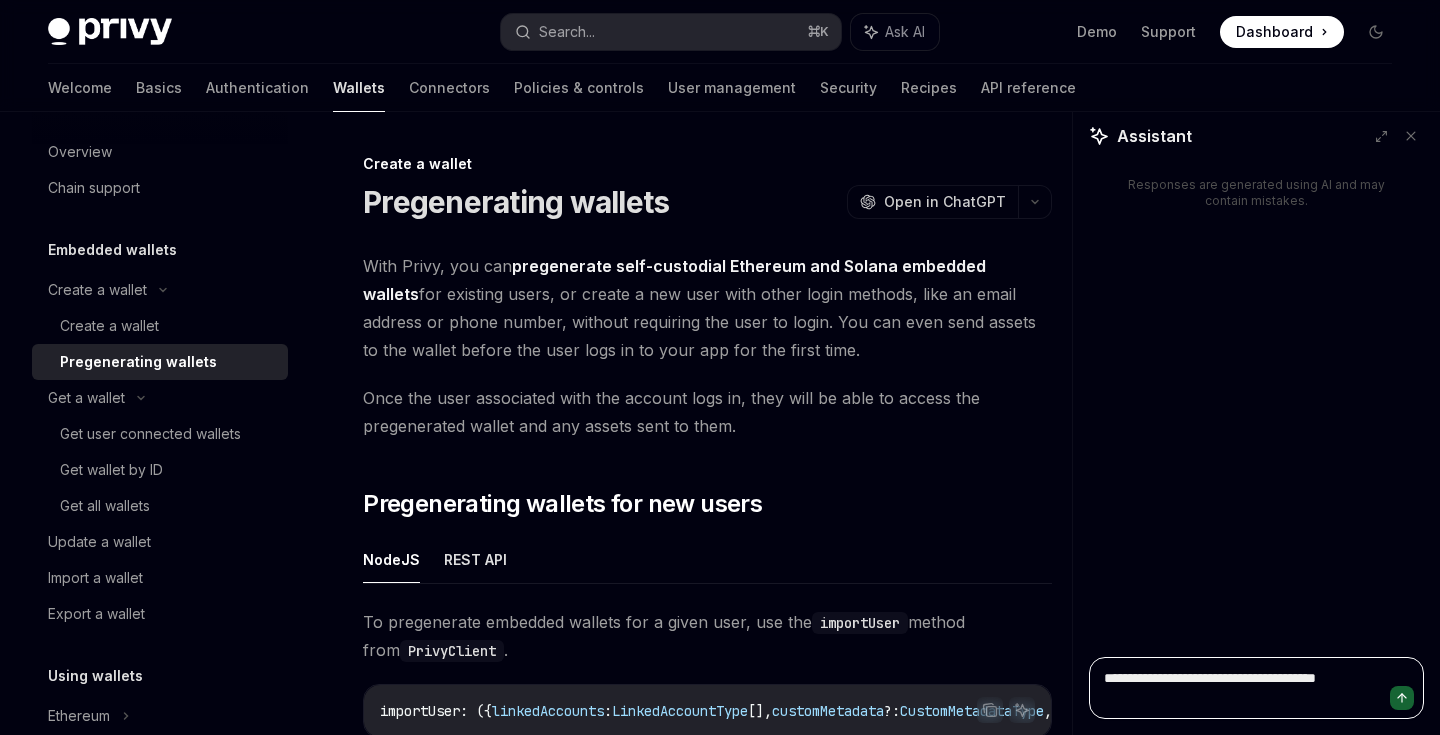 type on "**********" 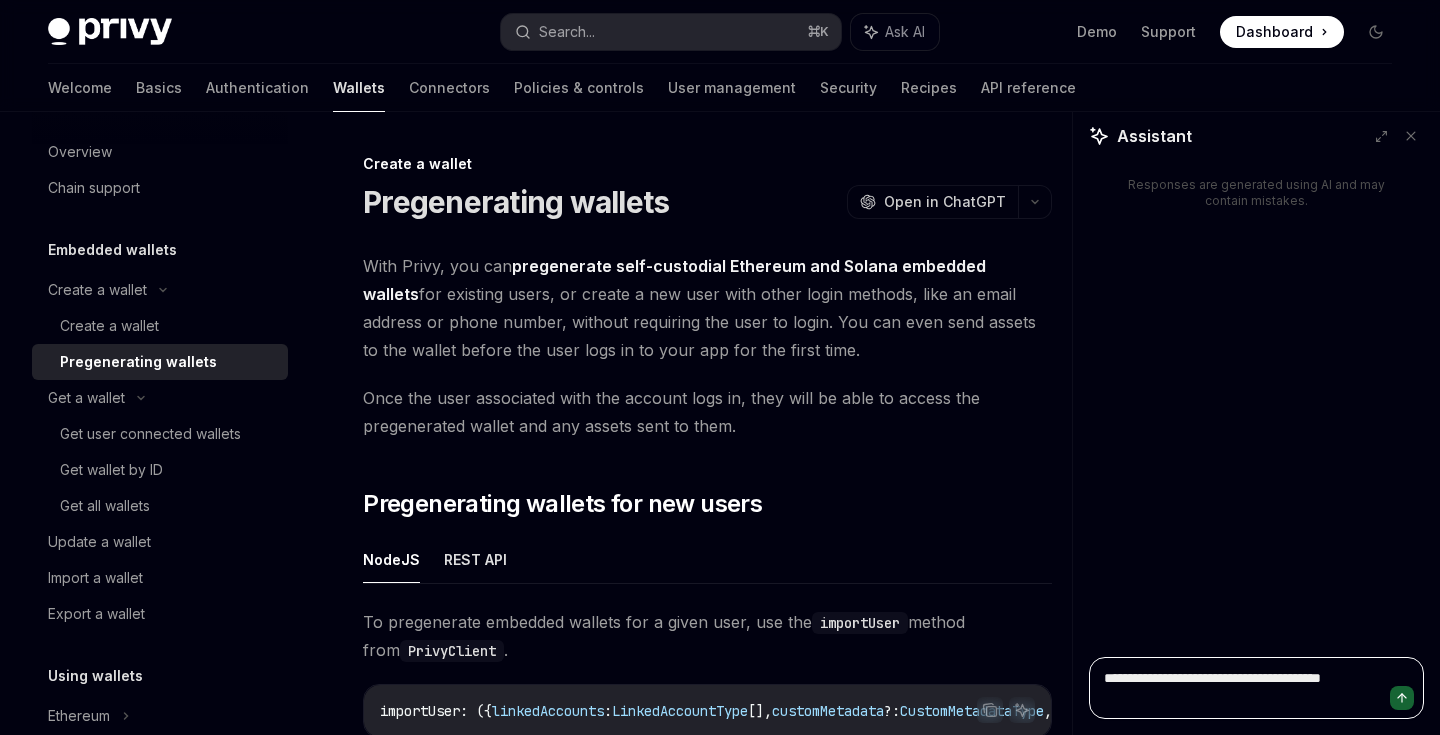 type on "**********" 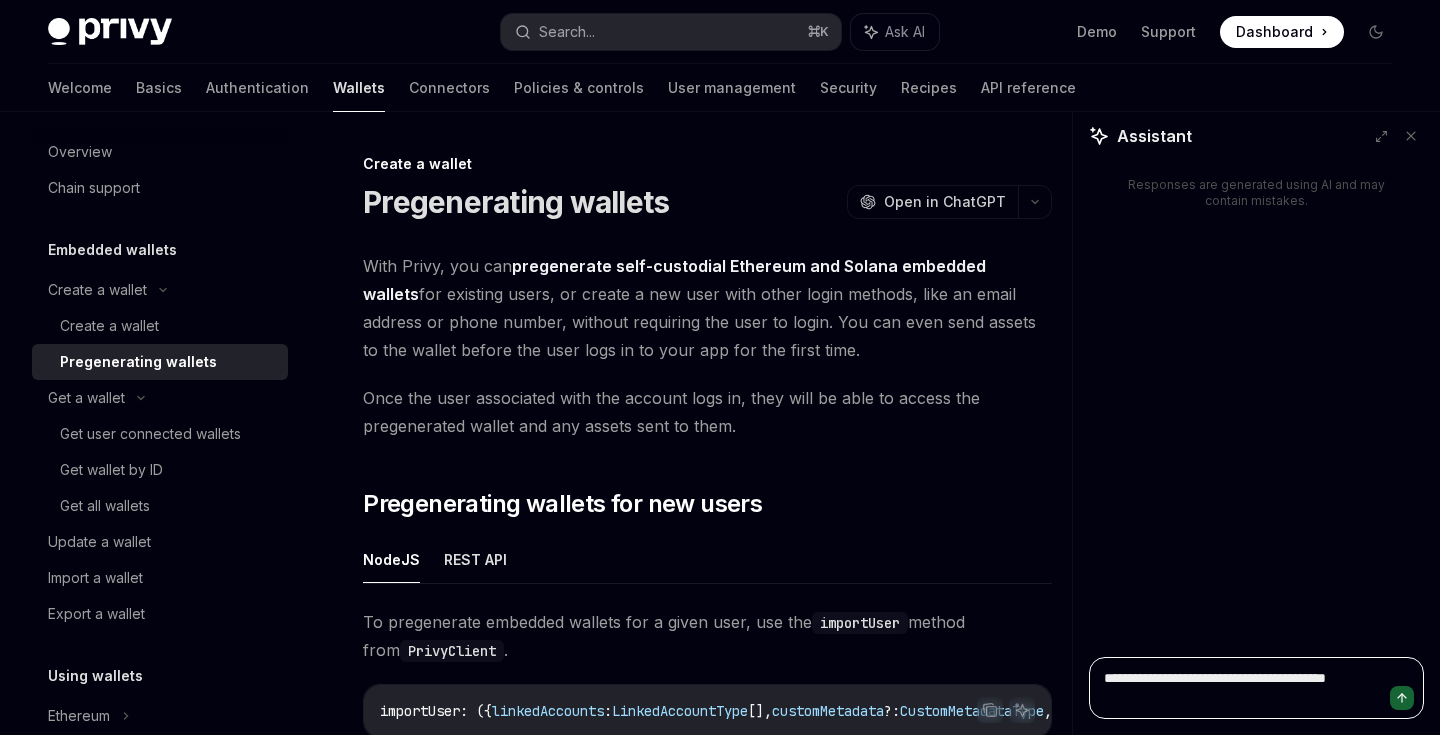 type on "**********" 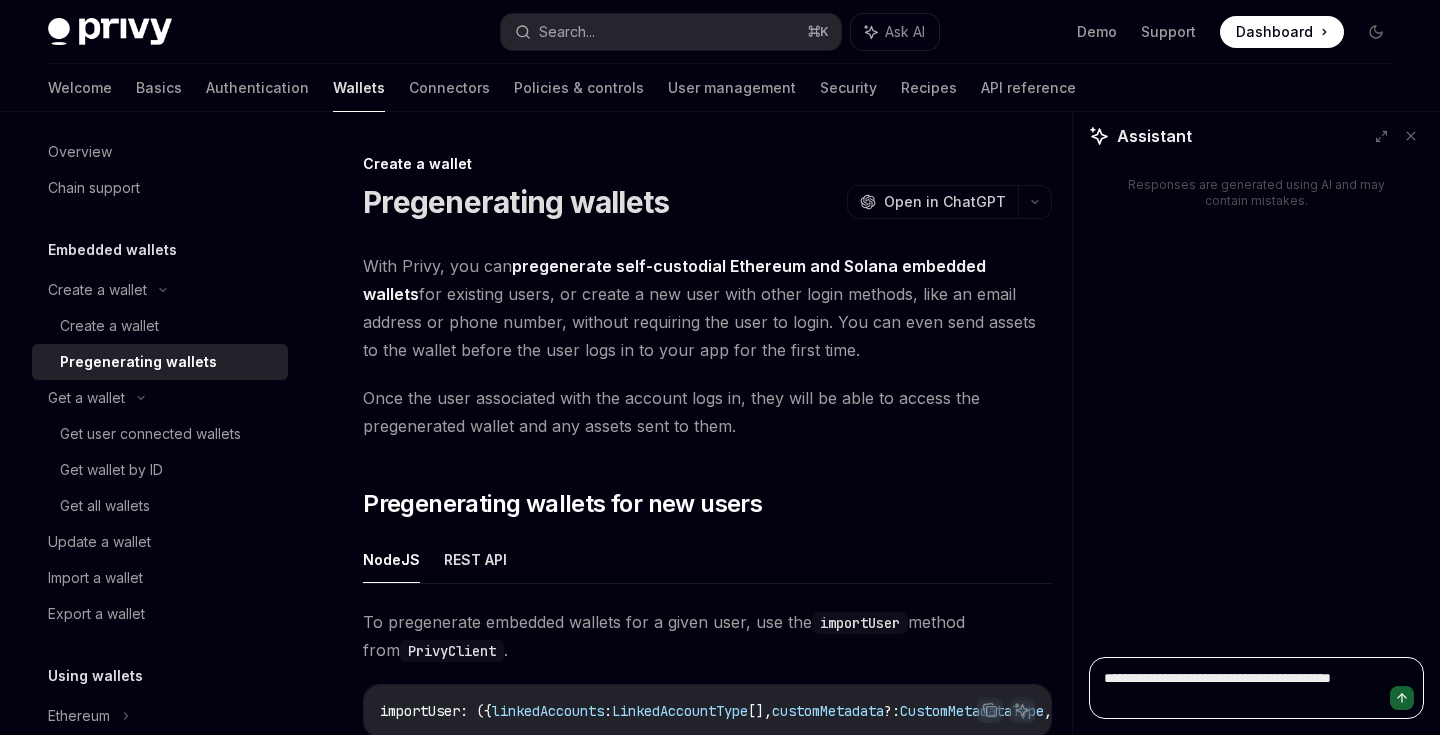 type on "**********" 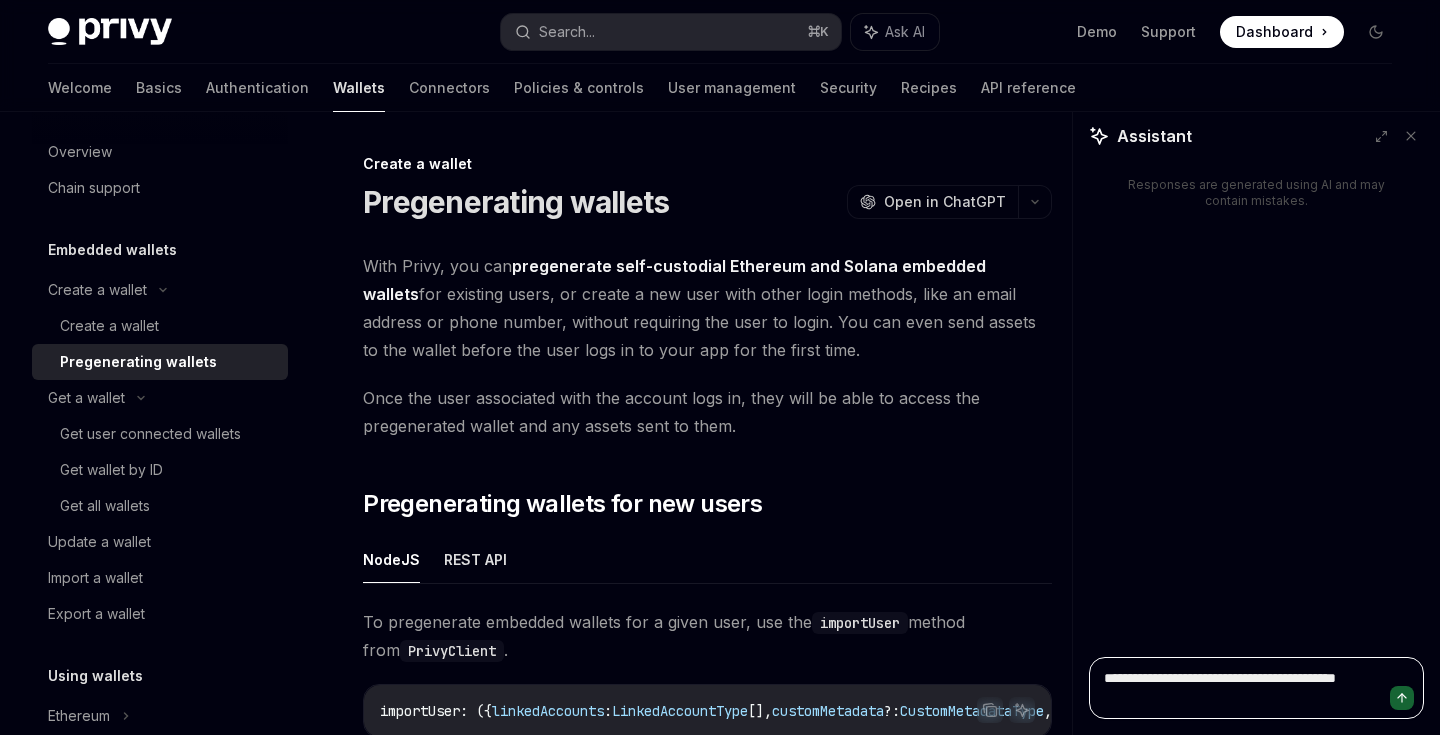 type on "**********" 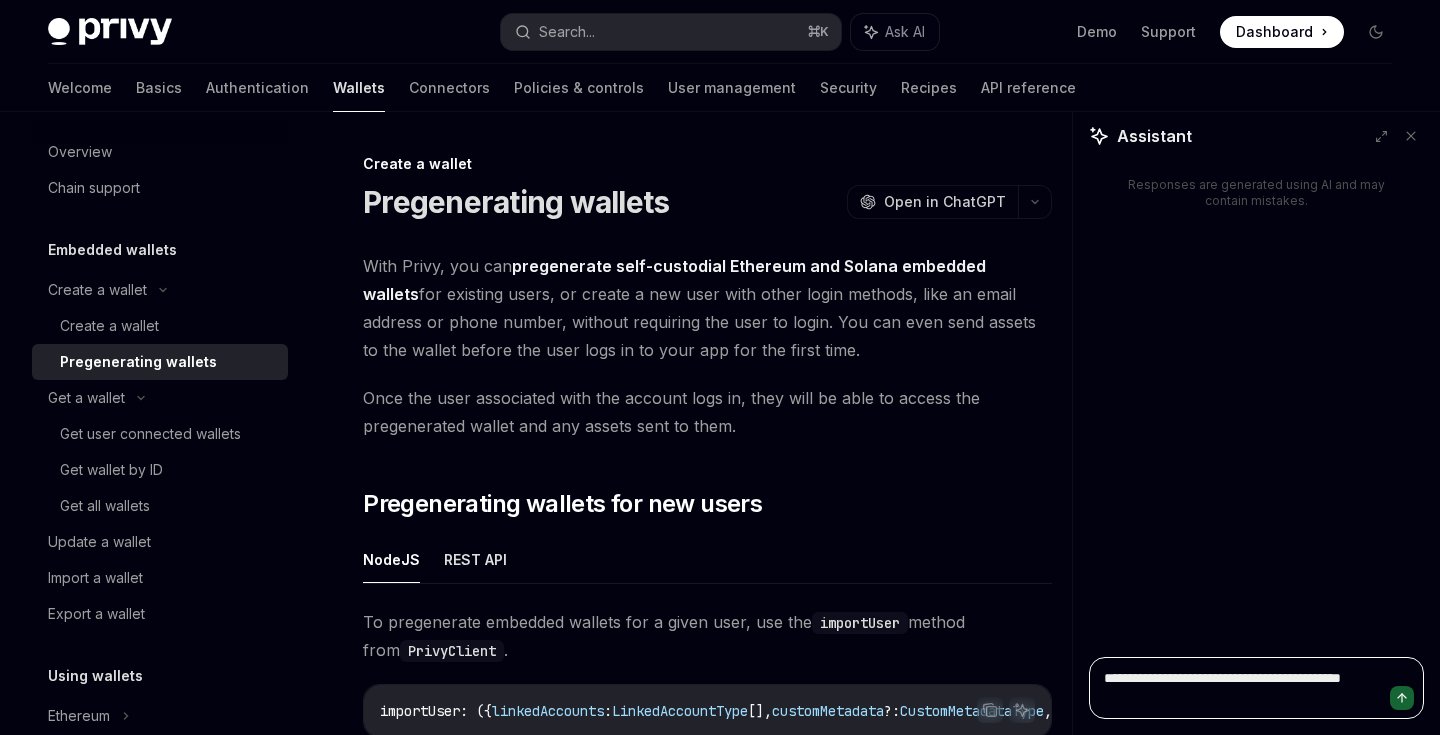 type on "**********" 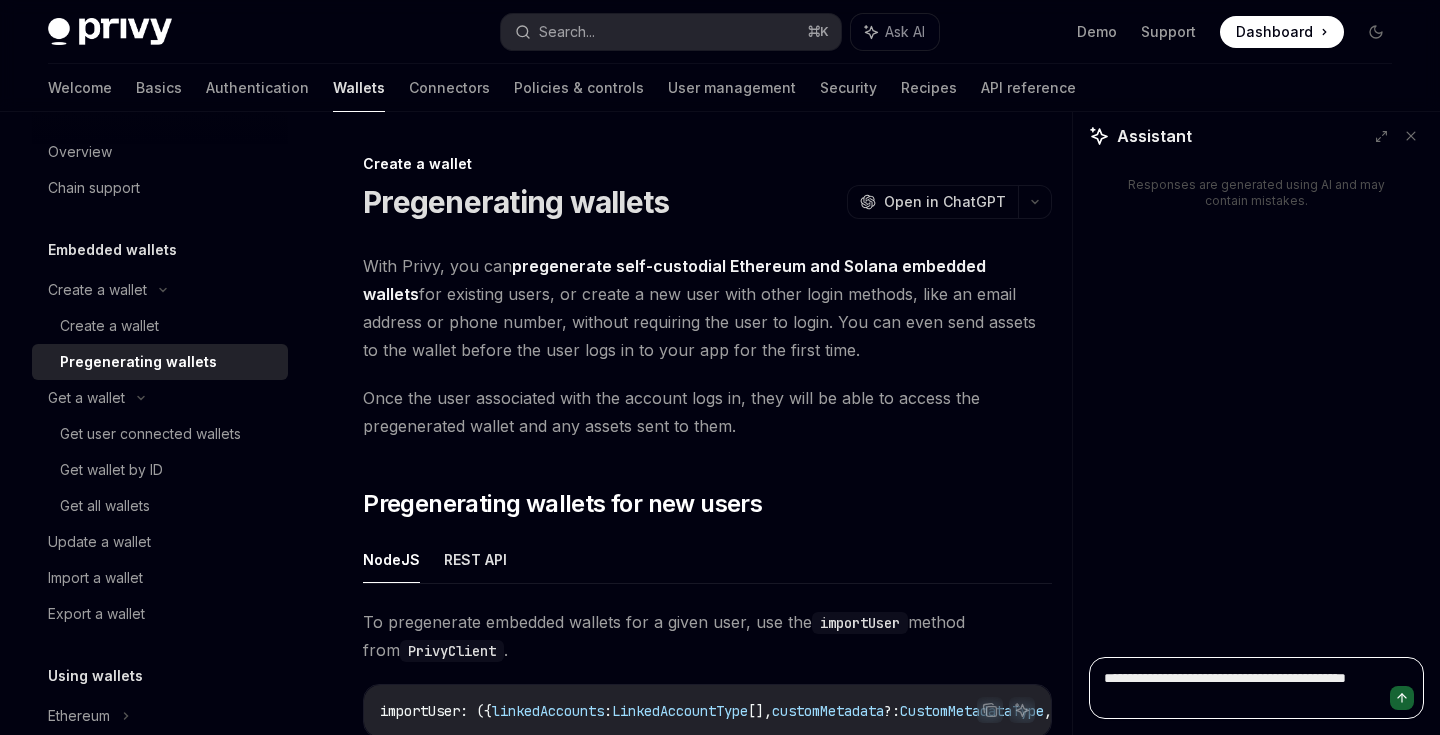 type on "**********" 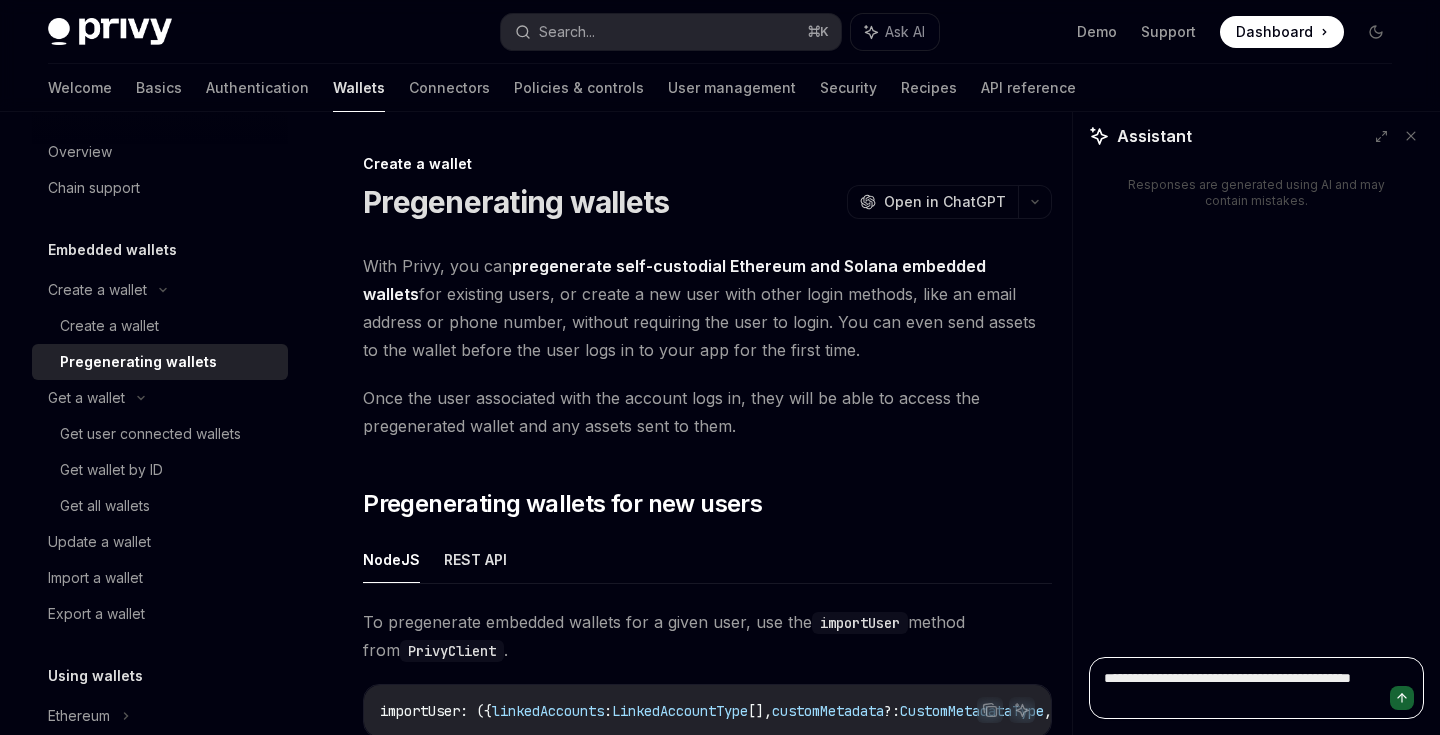type on "**********" 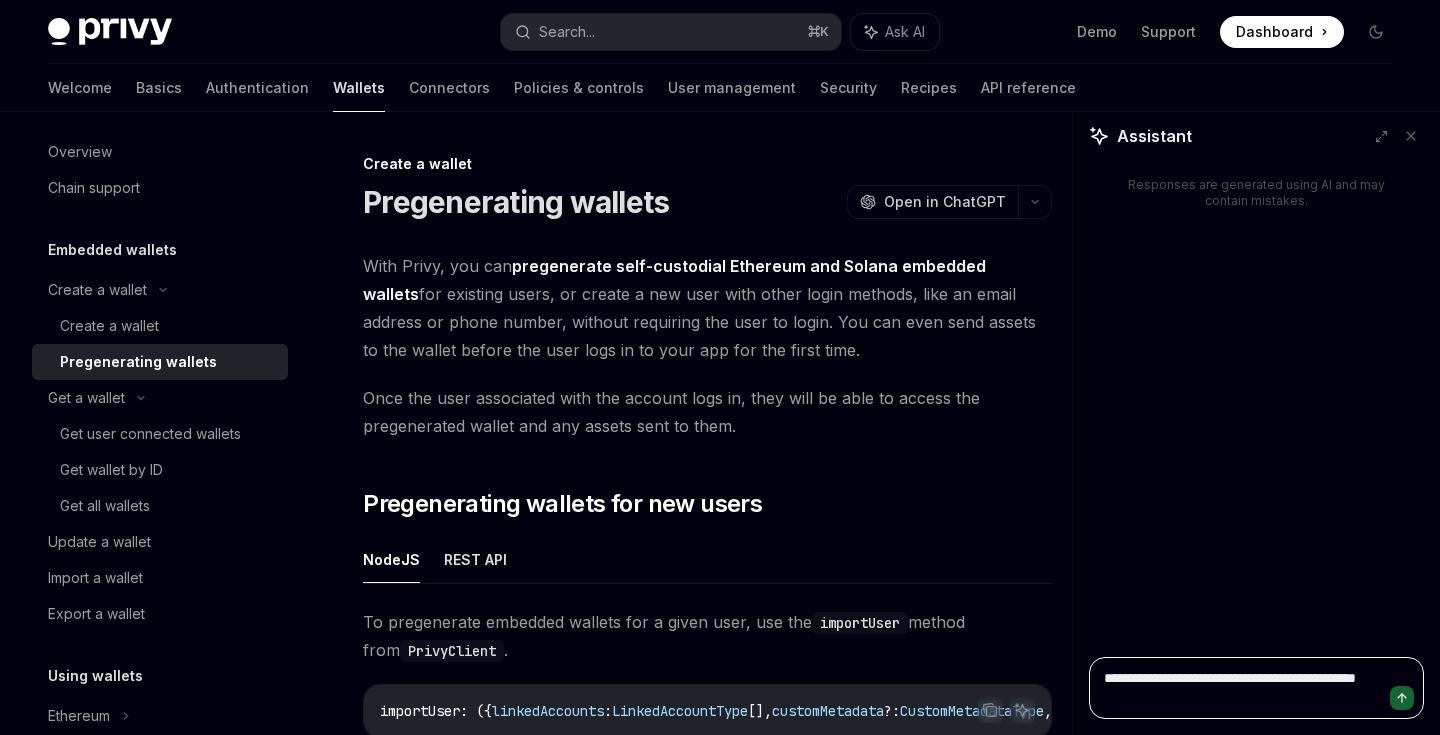 type on "**********" 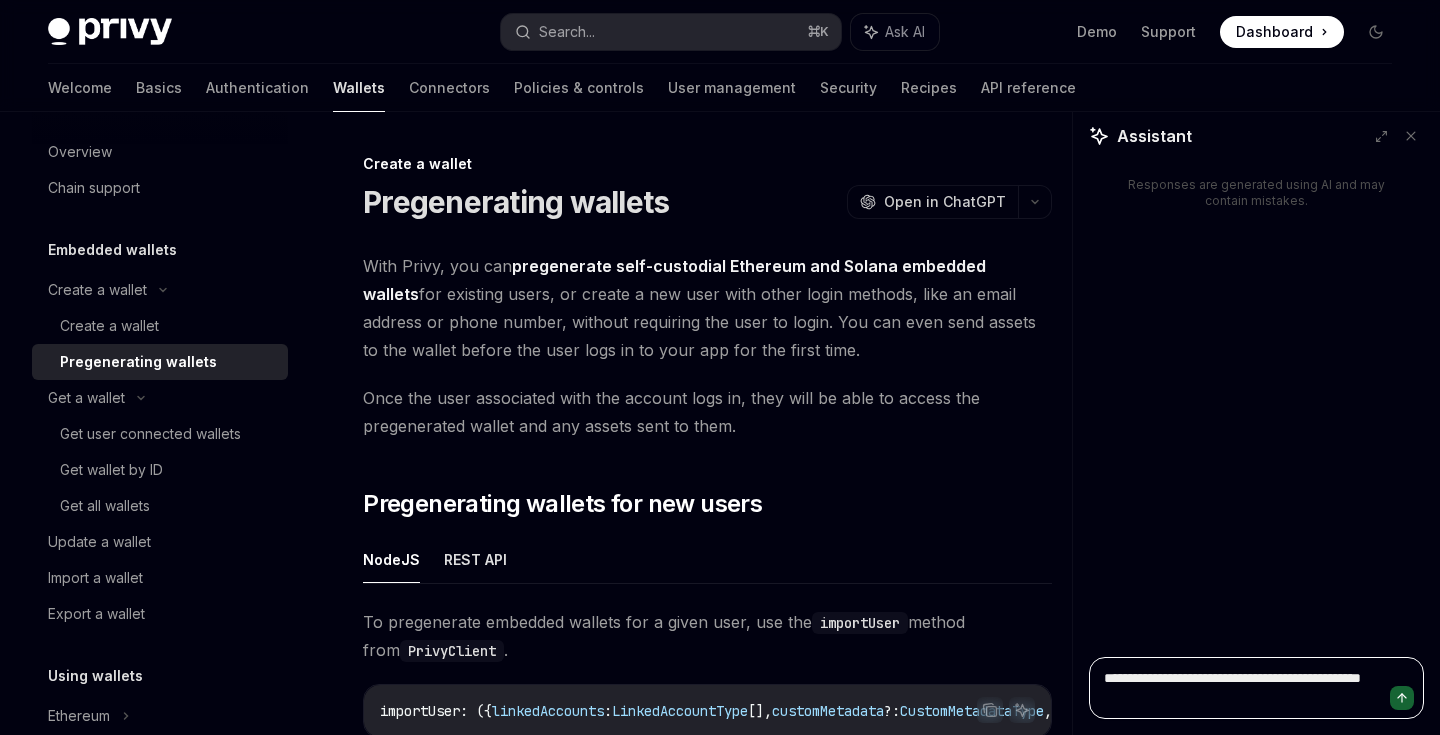 type on "**********" 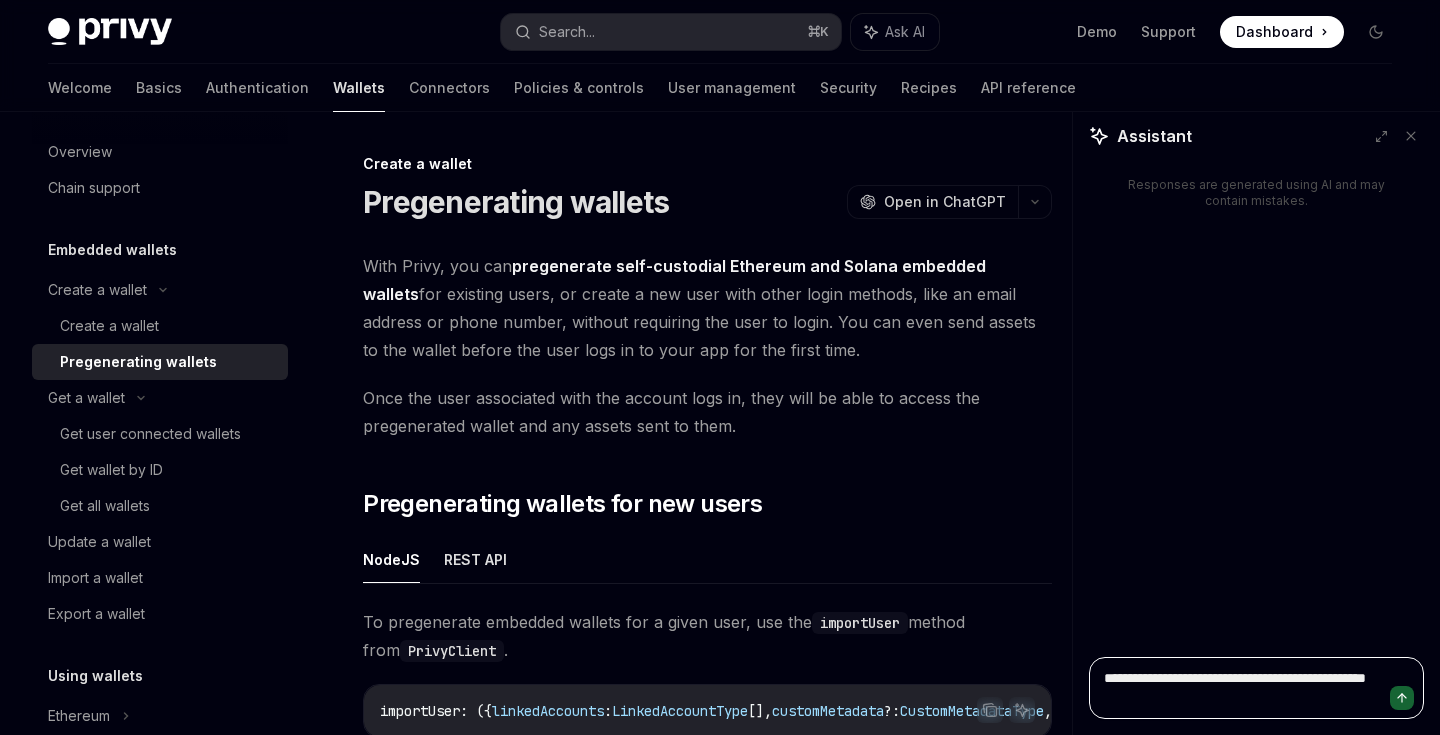 type on "**********" 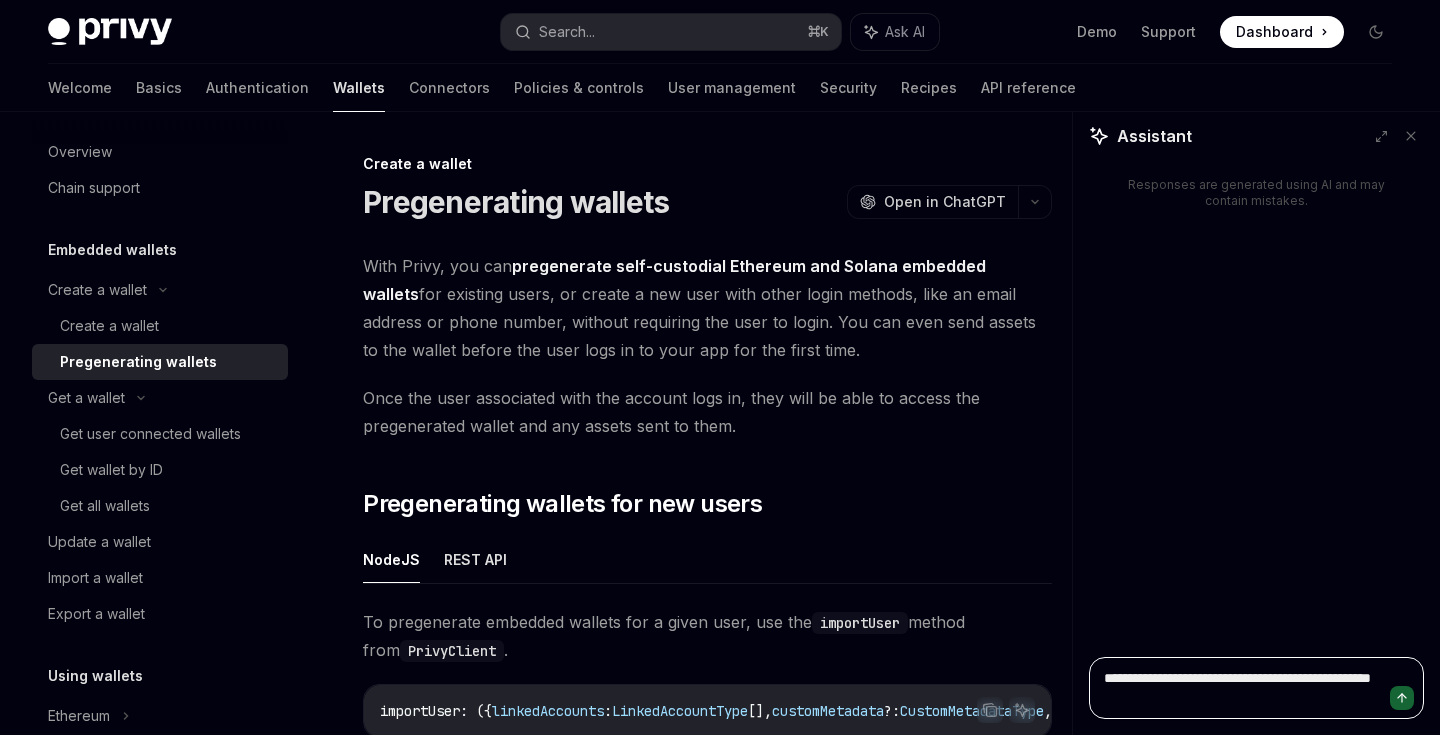 type on "**********" 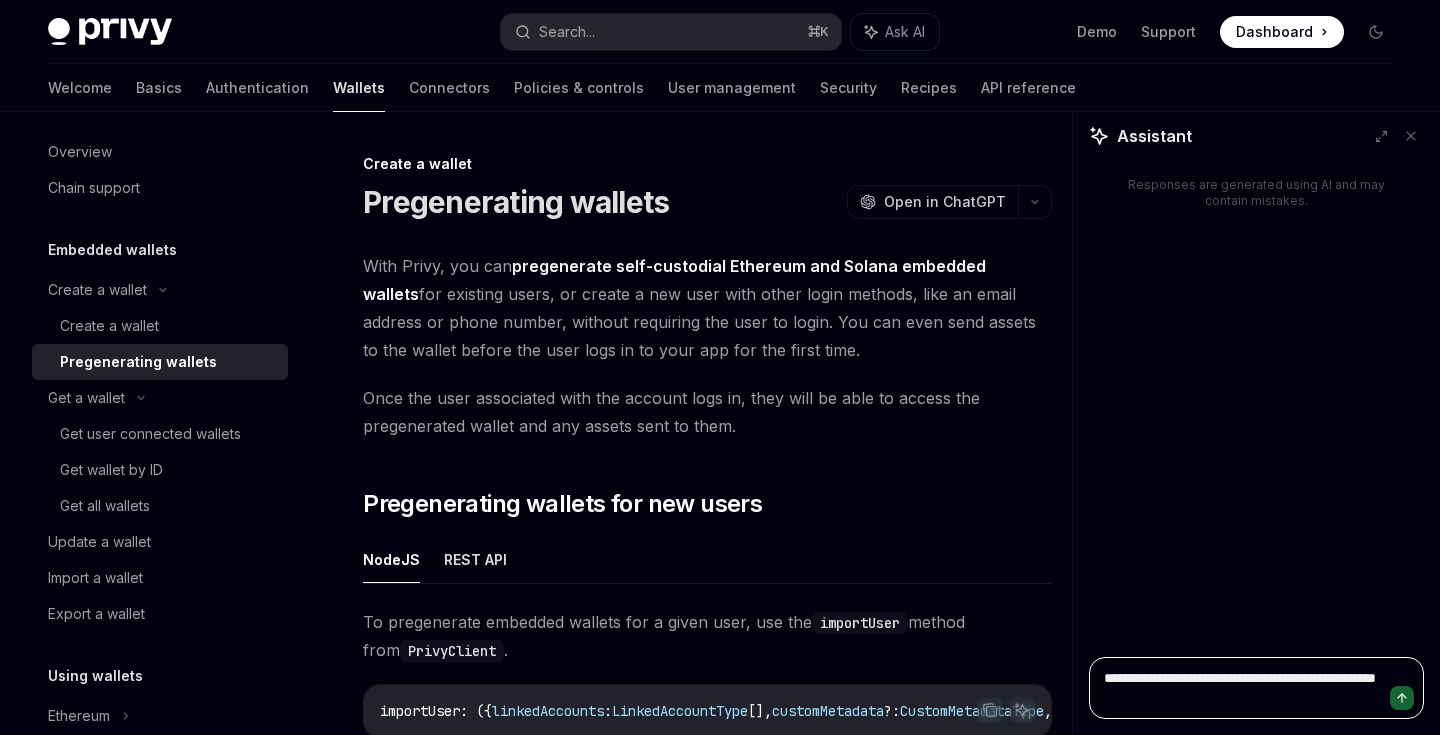 type on "**********" 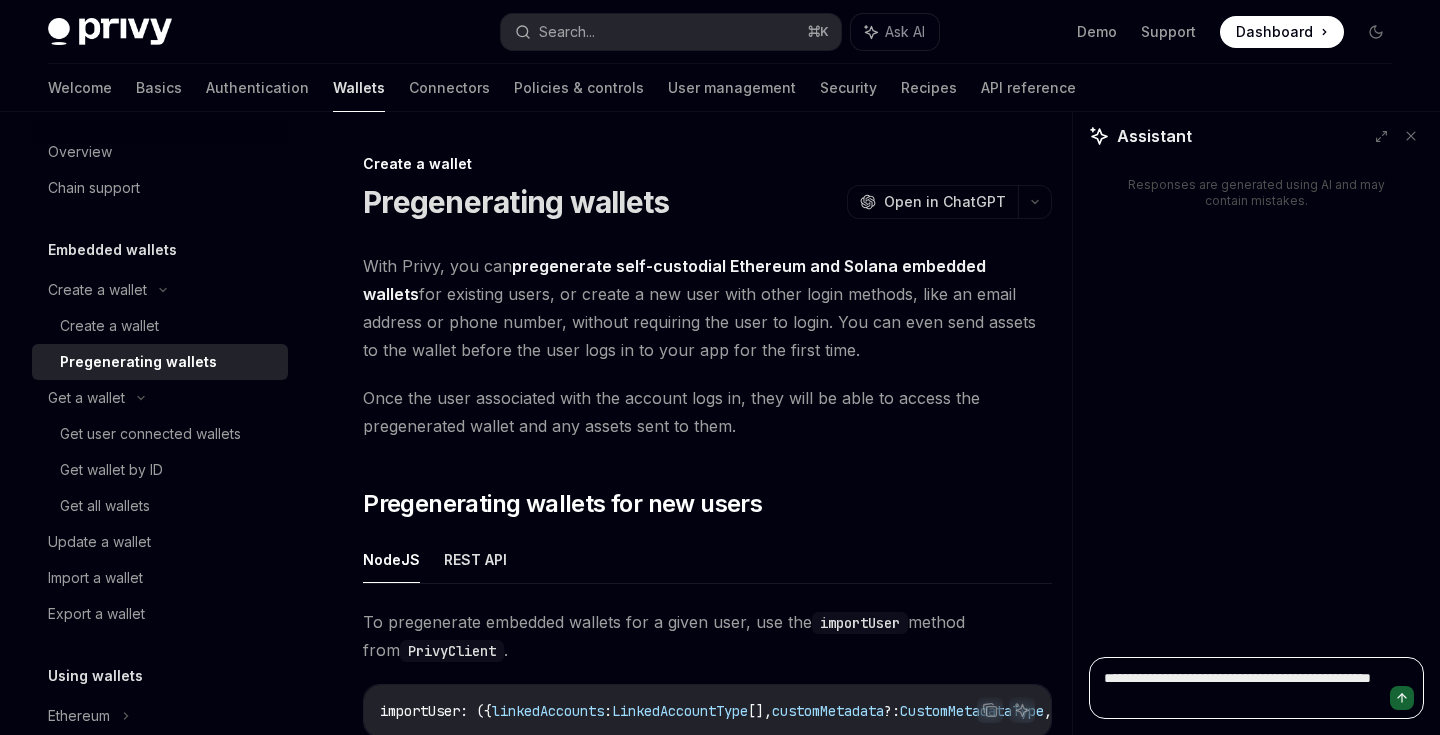 type on "**********" 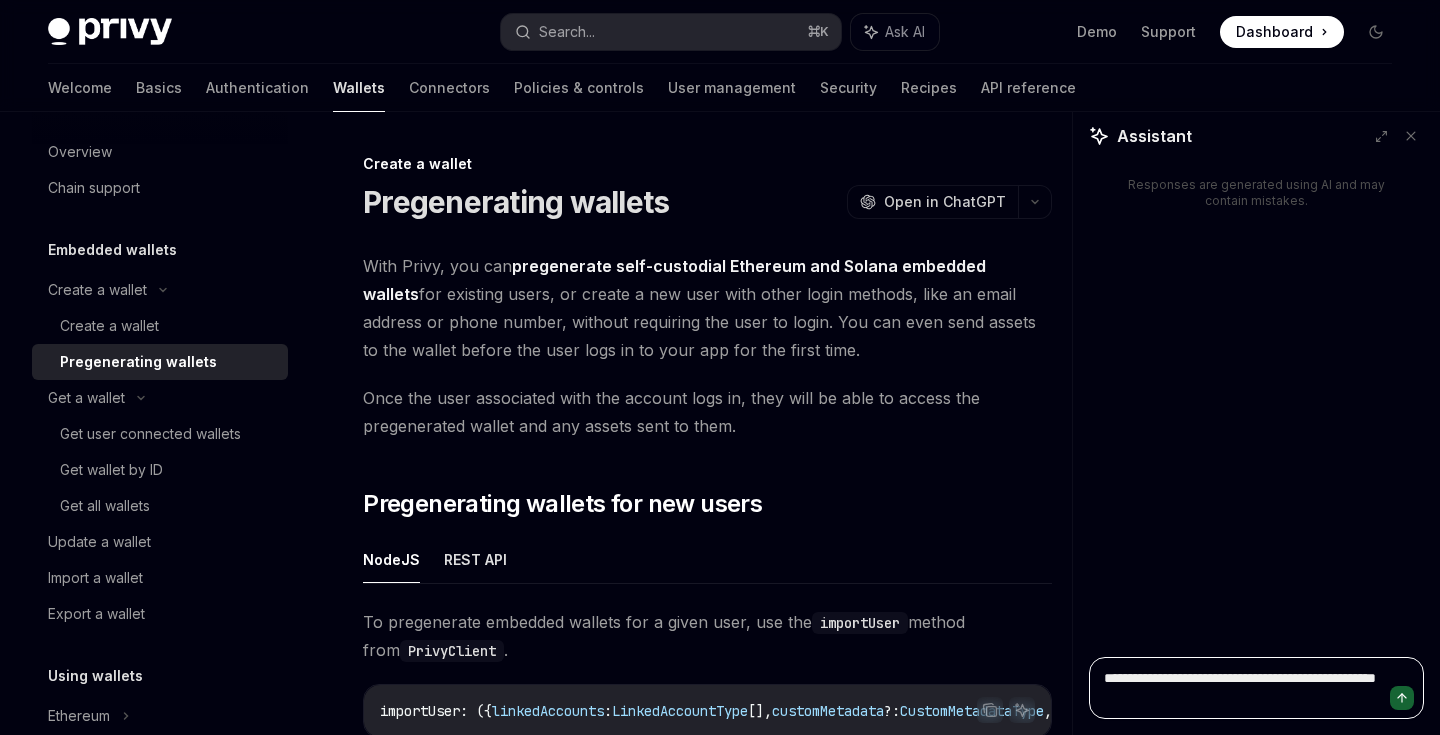 type on "**********" 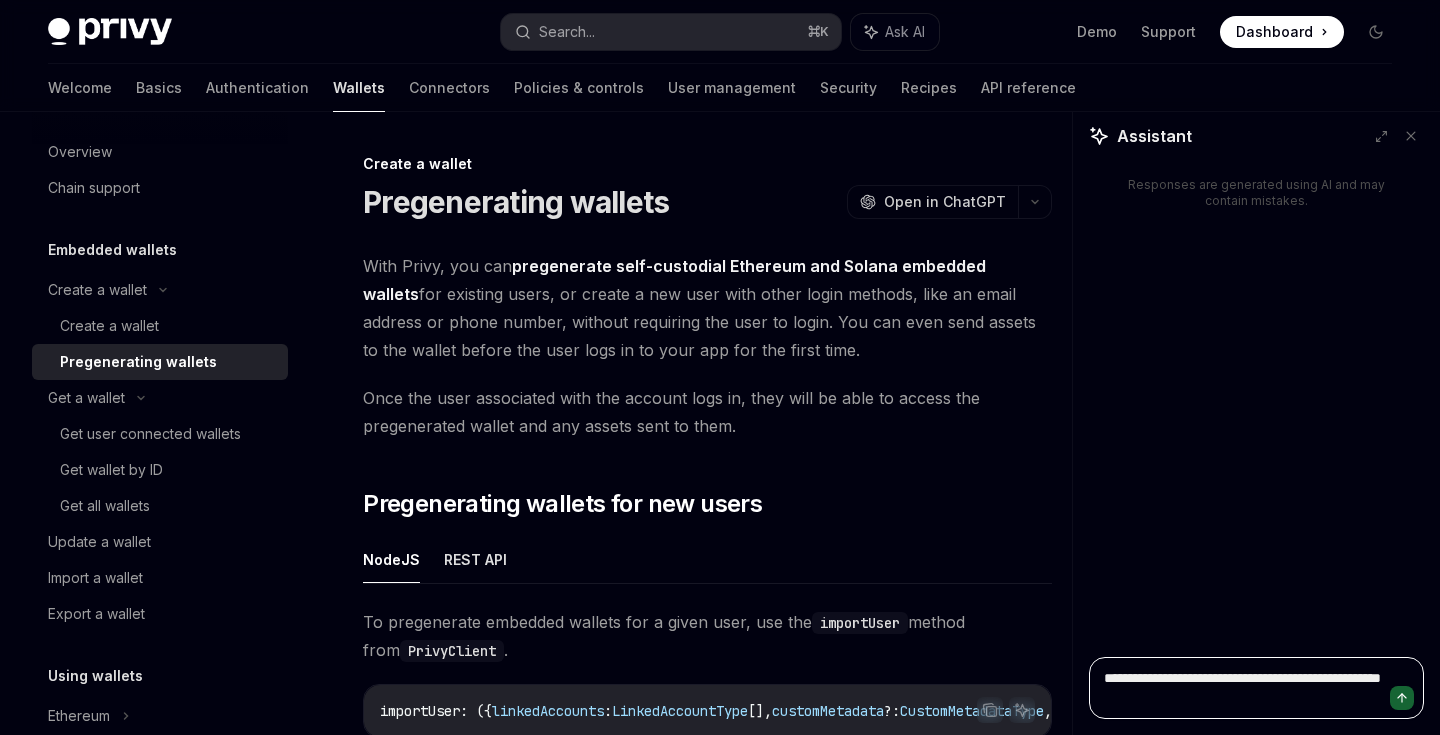 type on "**********" 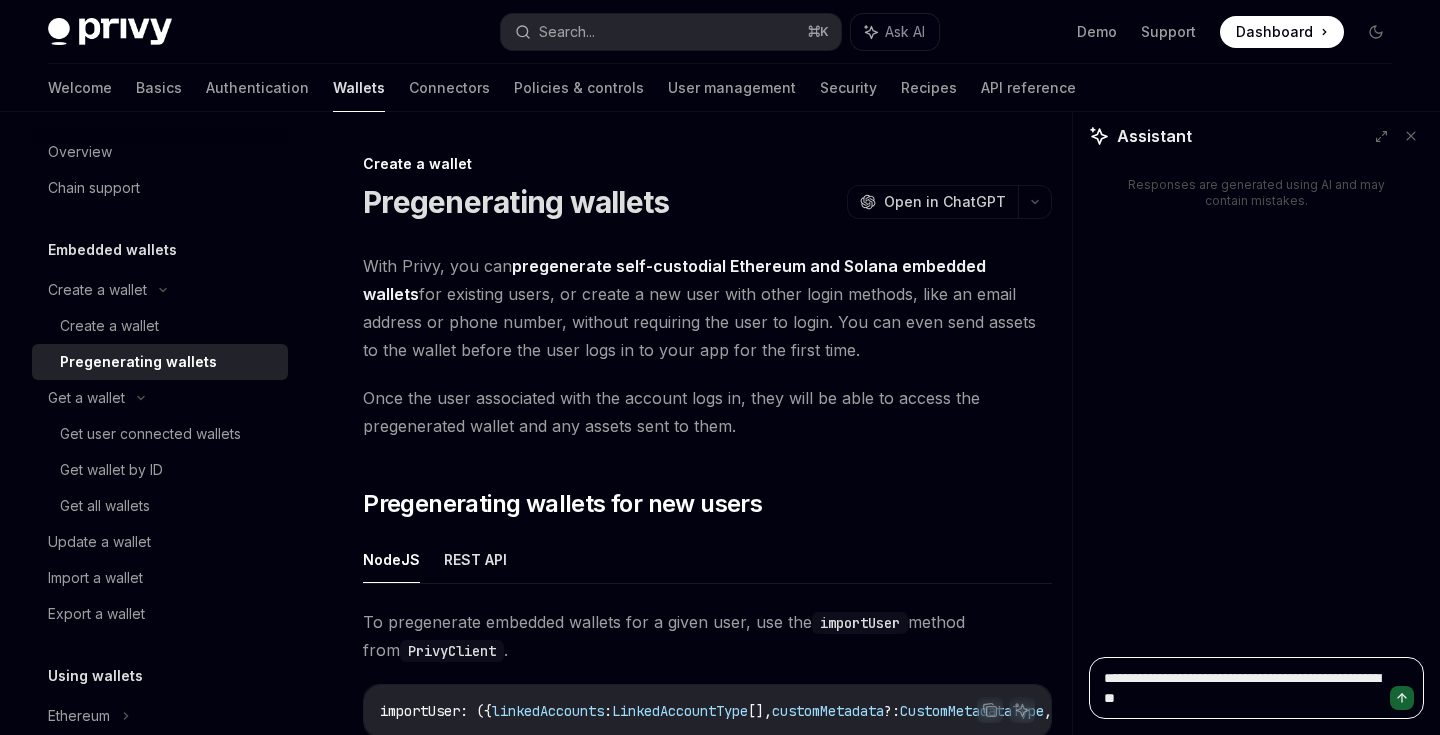type on "**********" 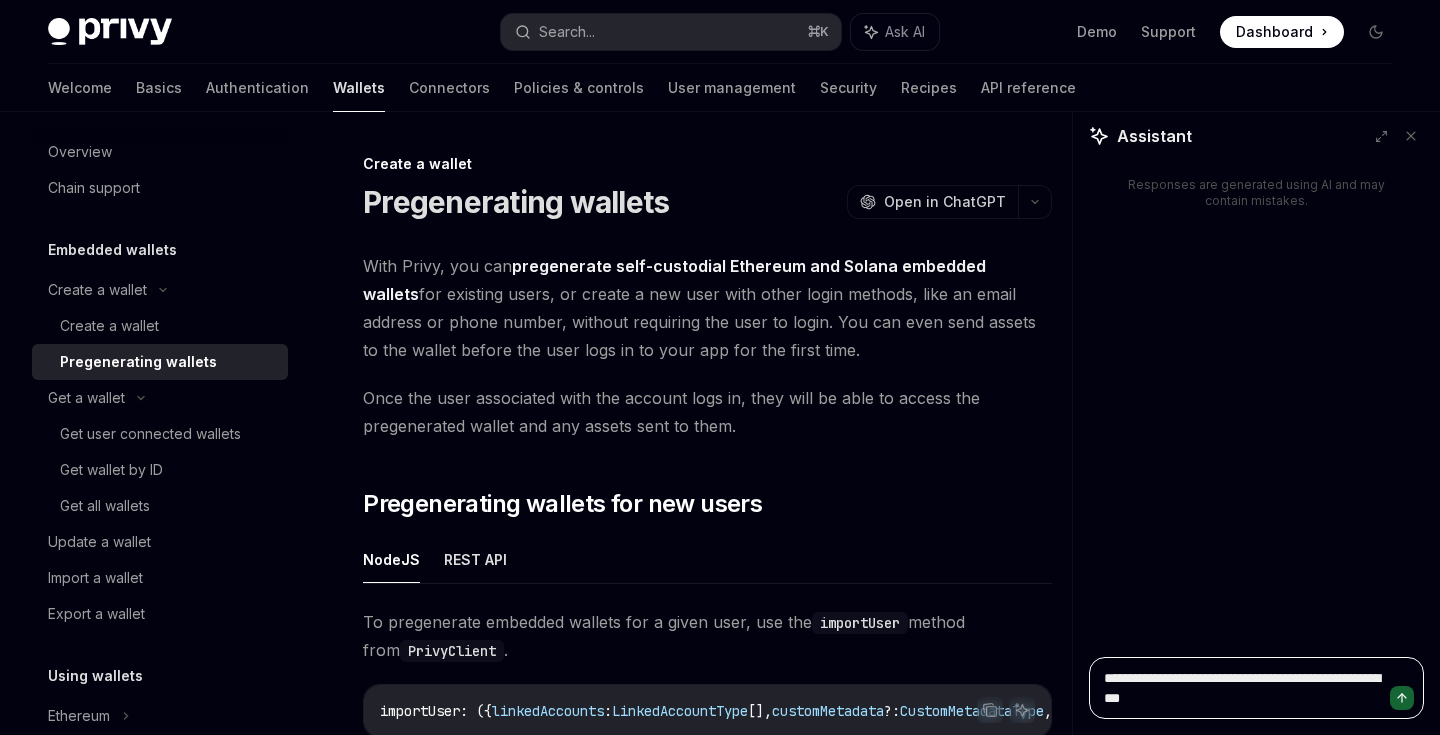type on "**********" 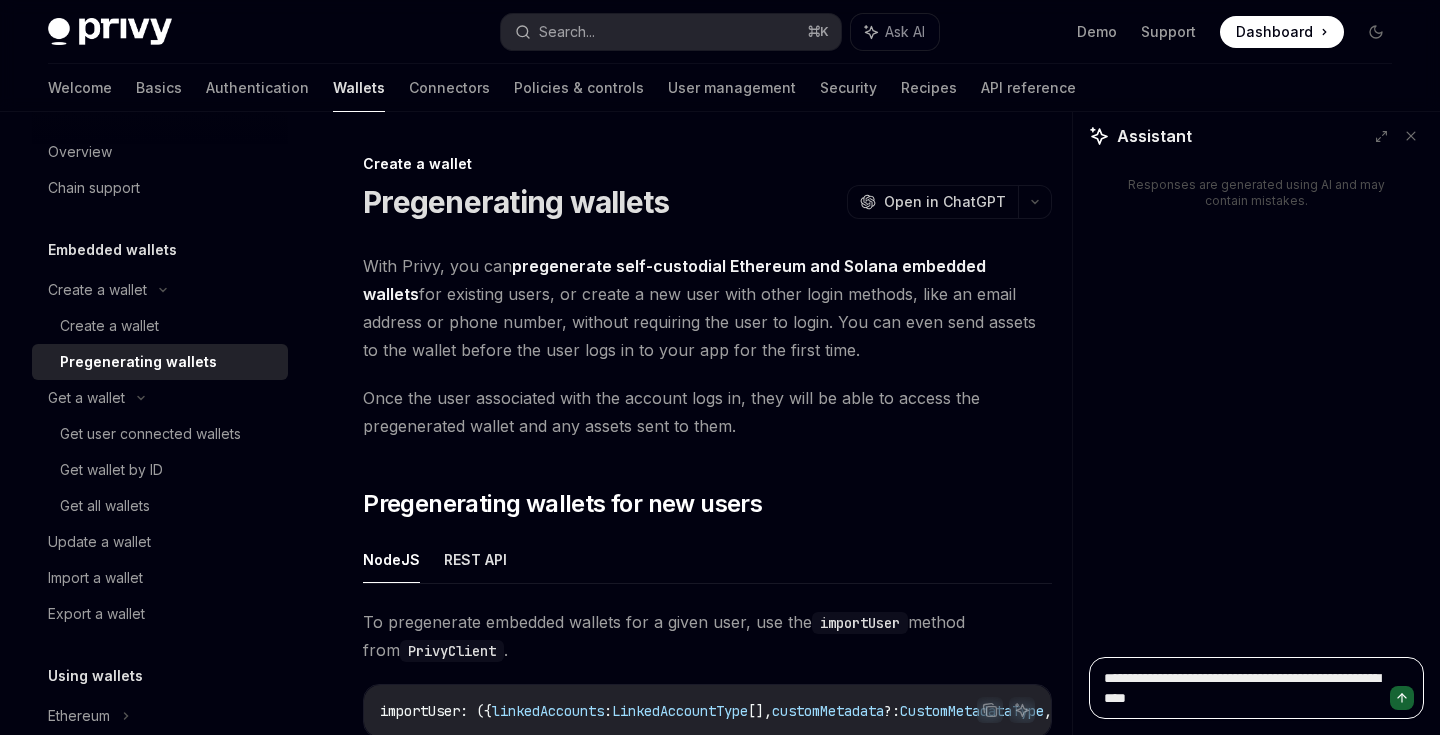 type on "**********" 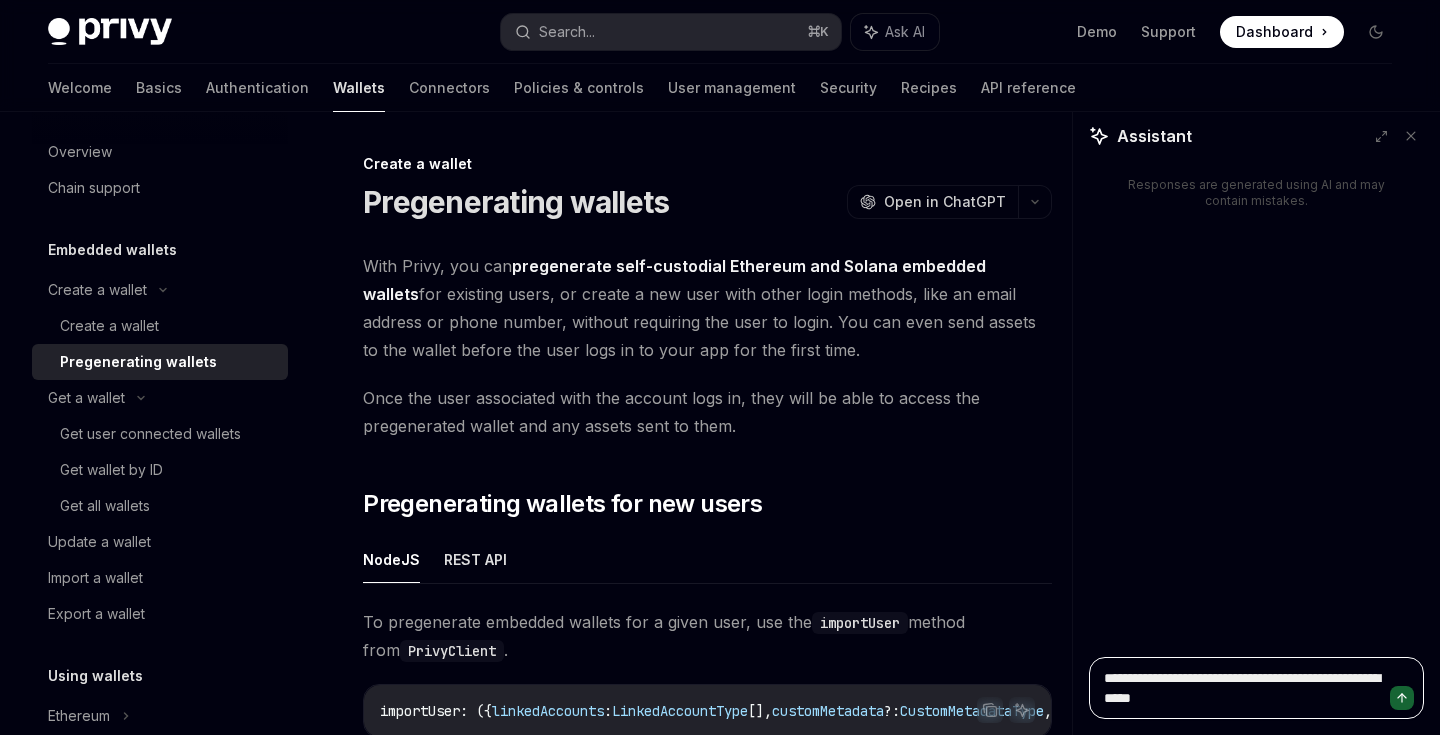 type on "**********" 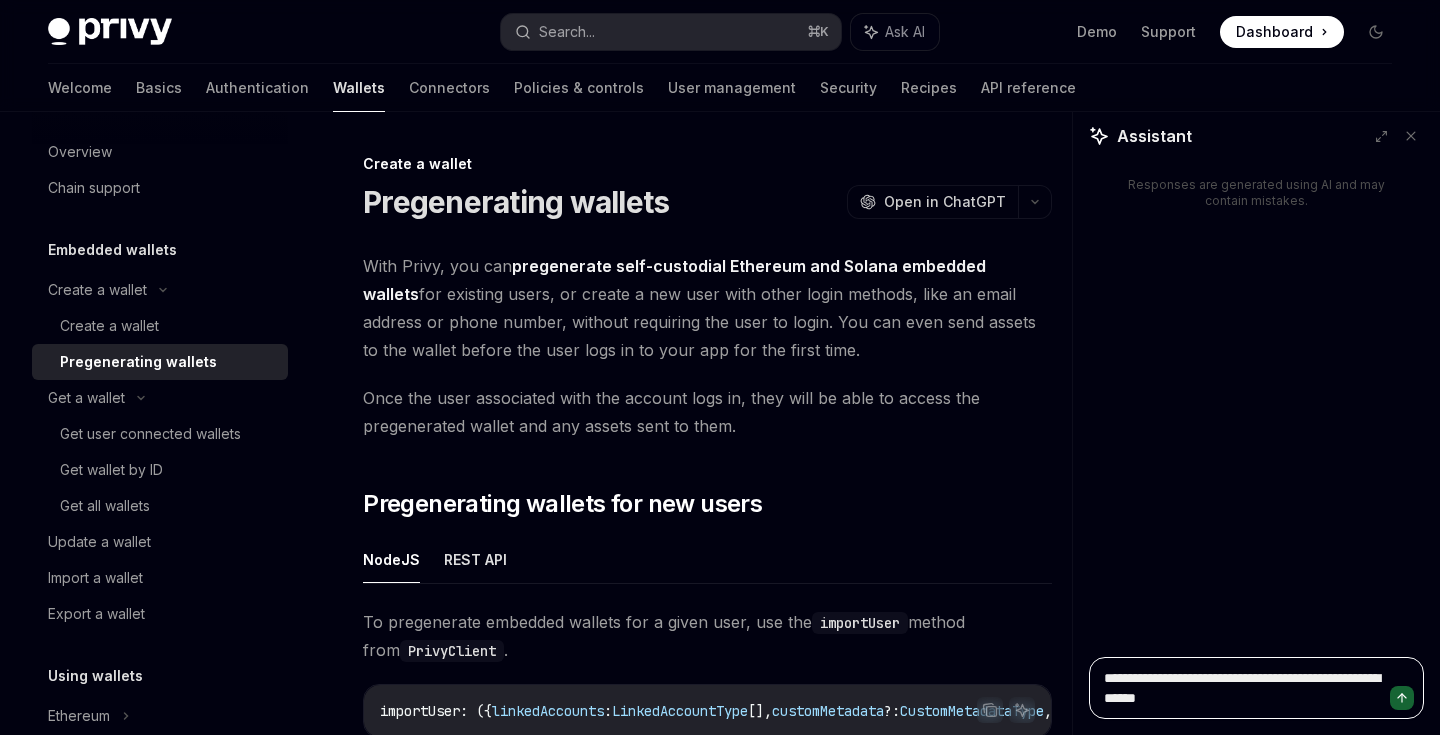type on "**********" 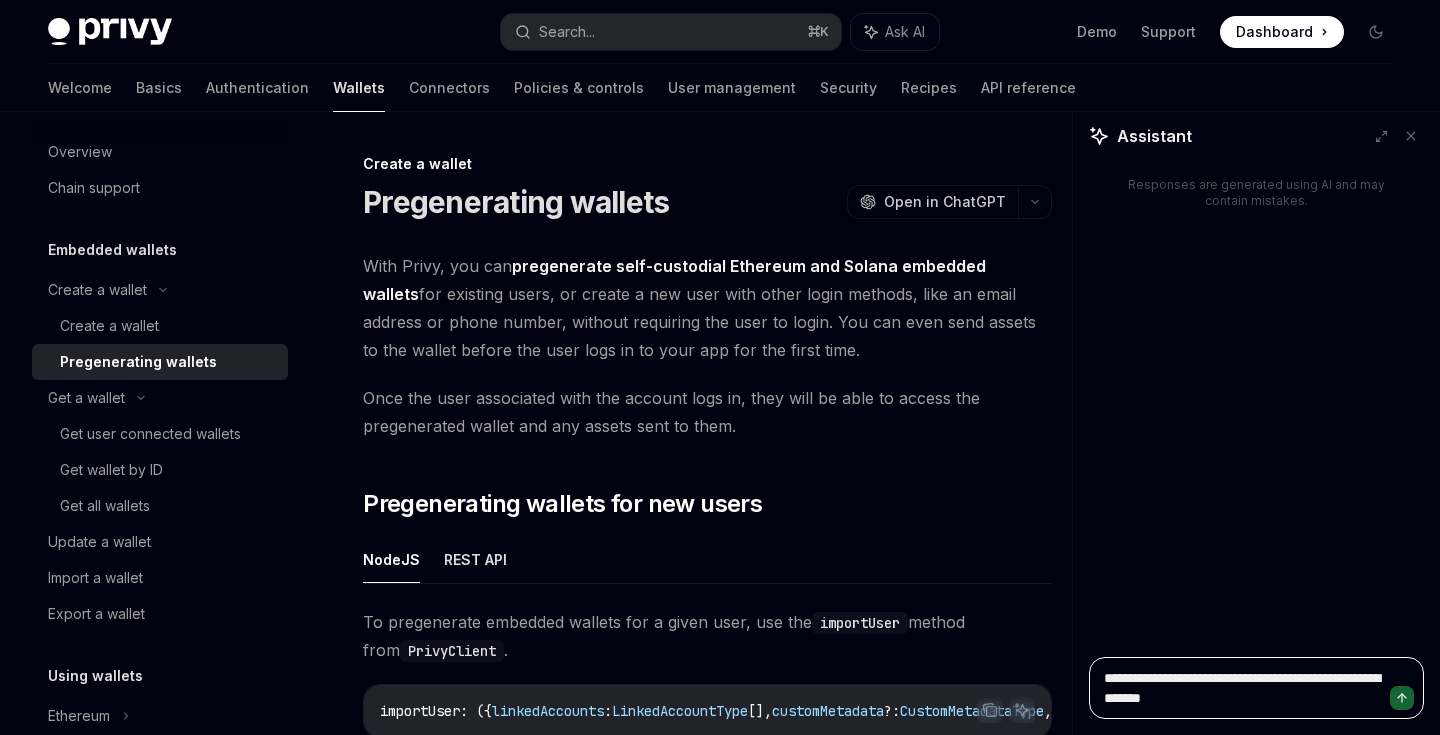 type on "**********" 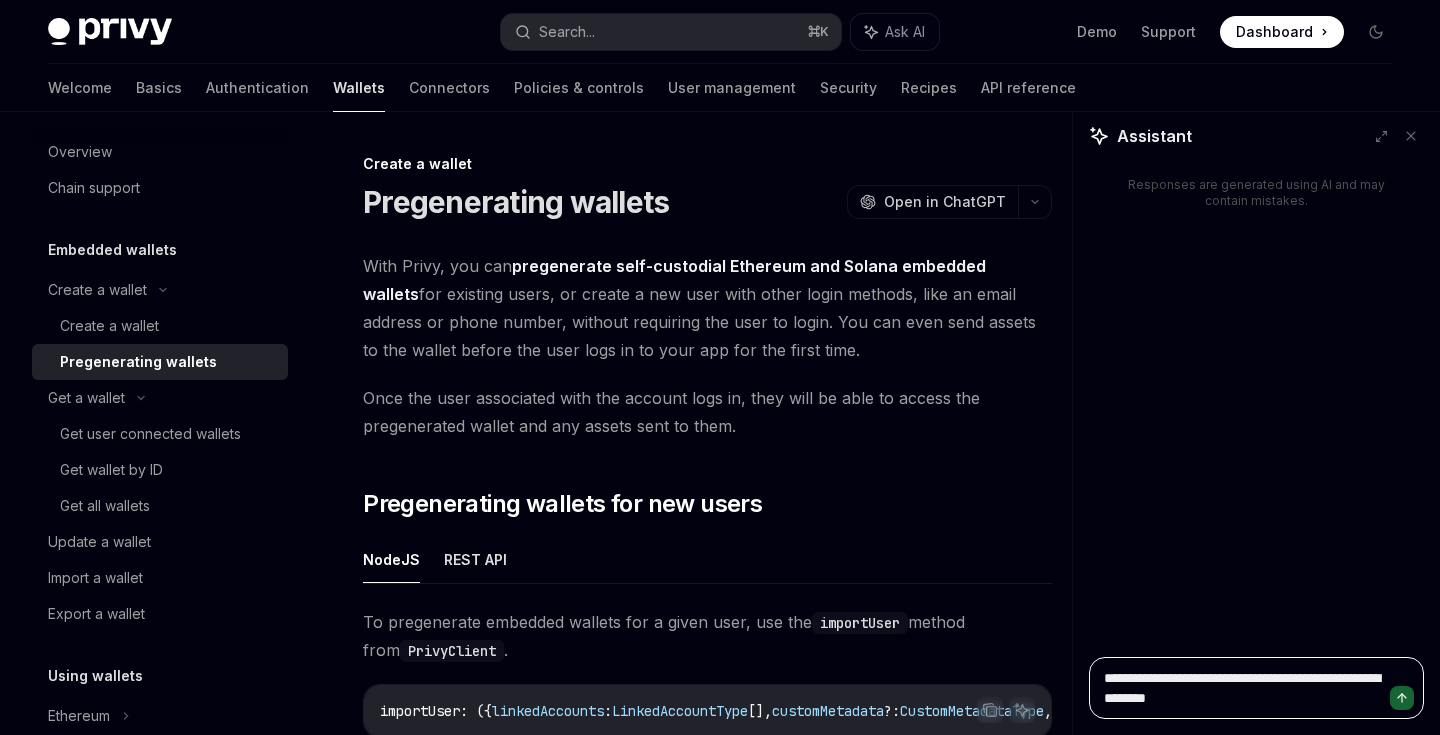 type on "**********" 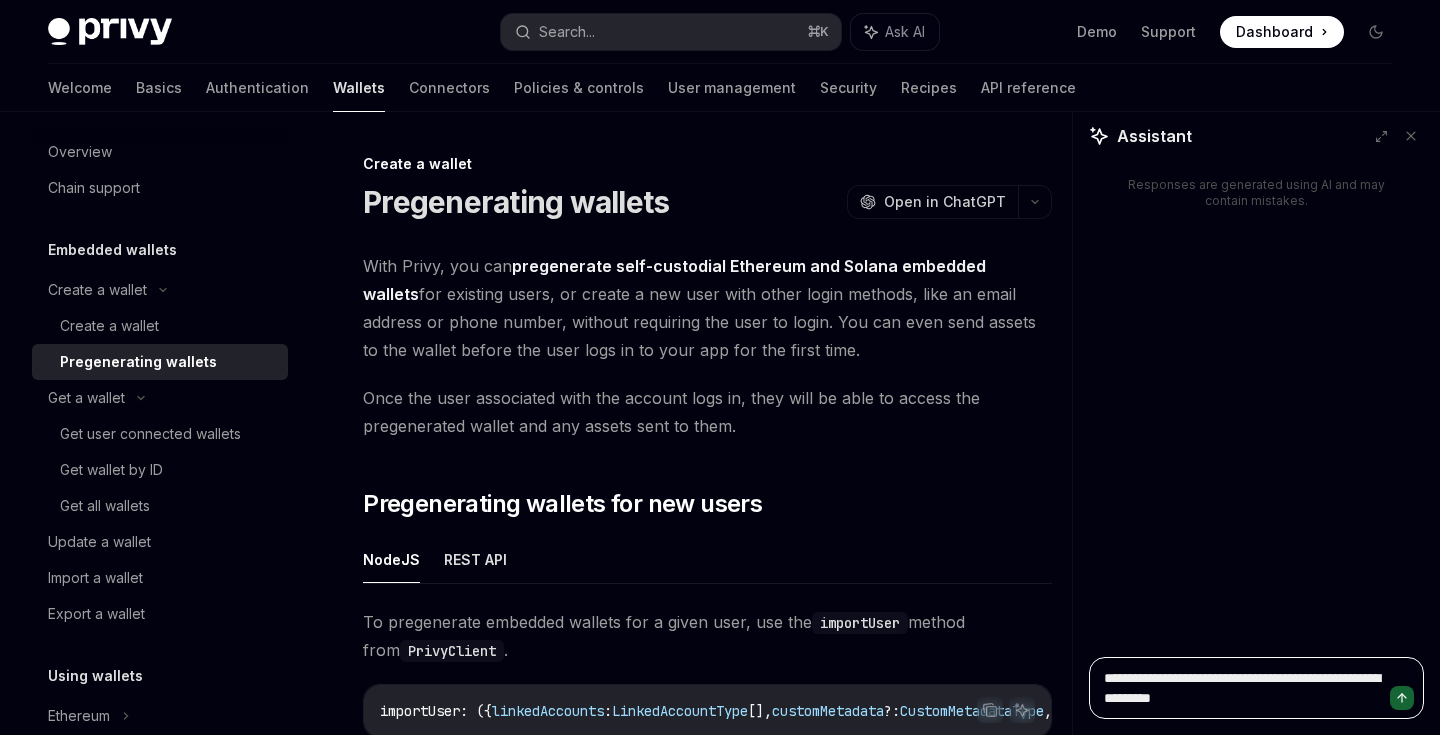 type on "**********" 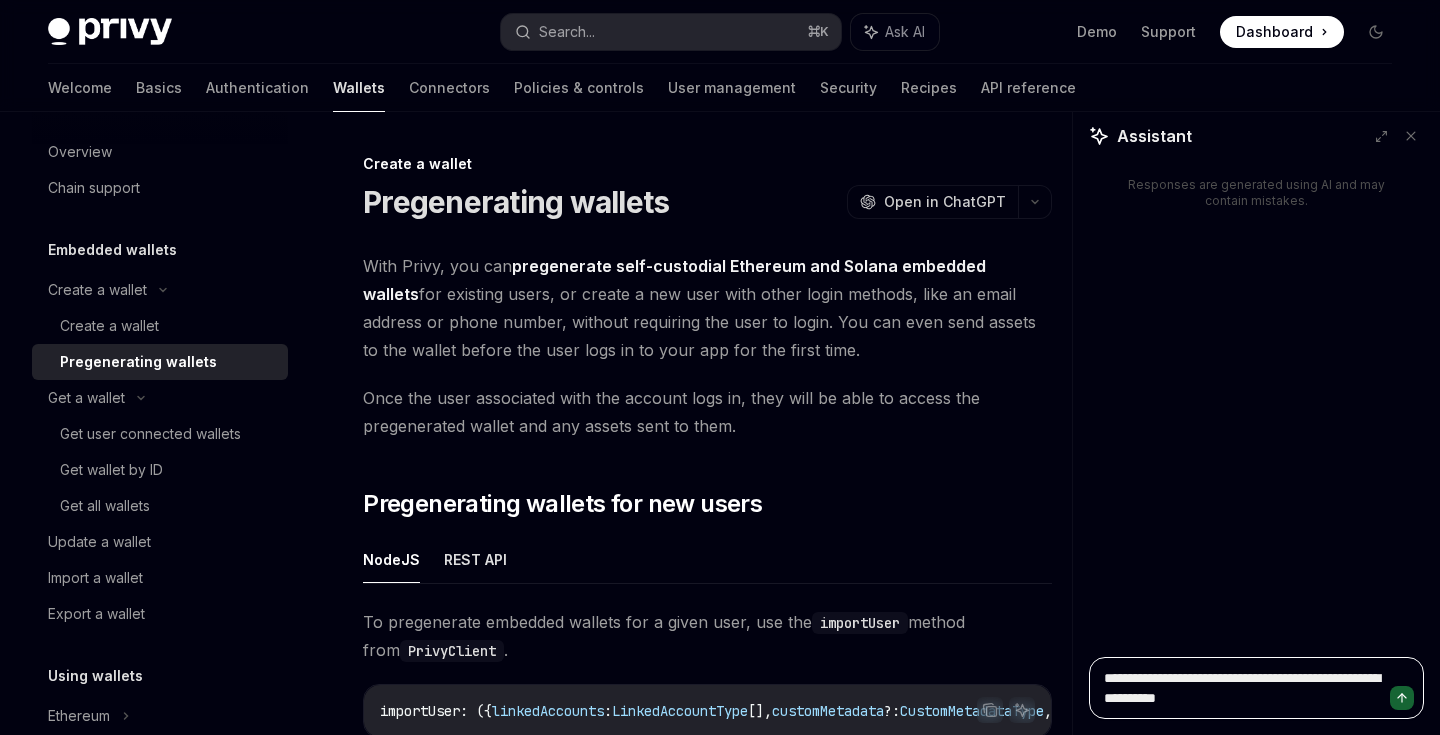 type on "**********" 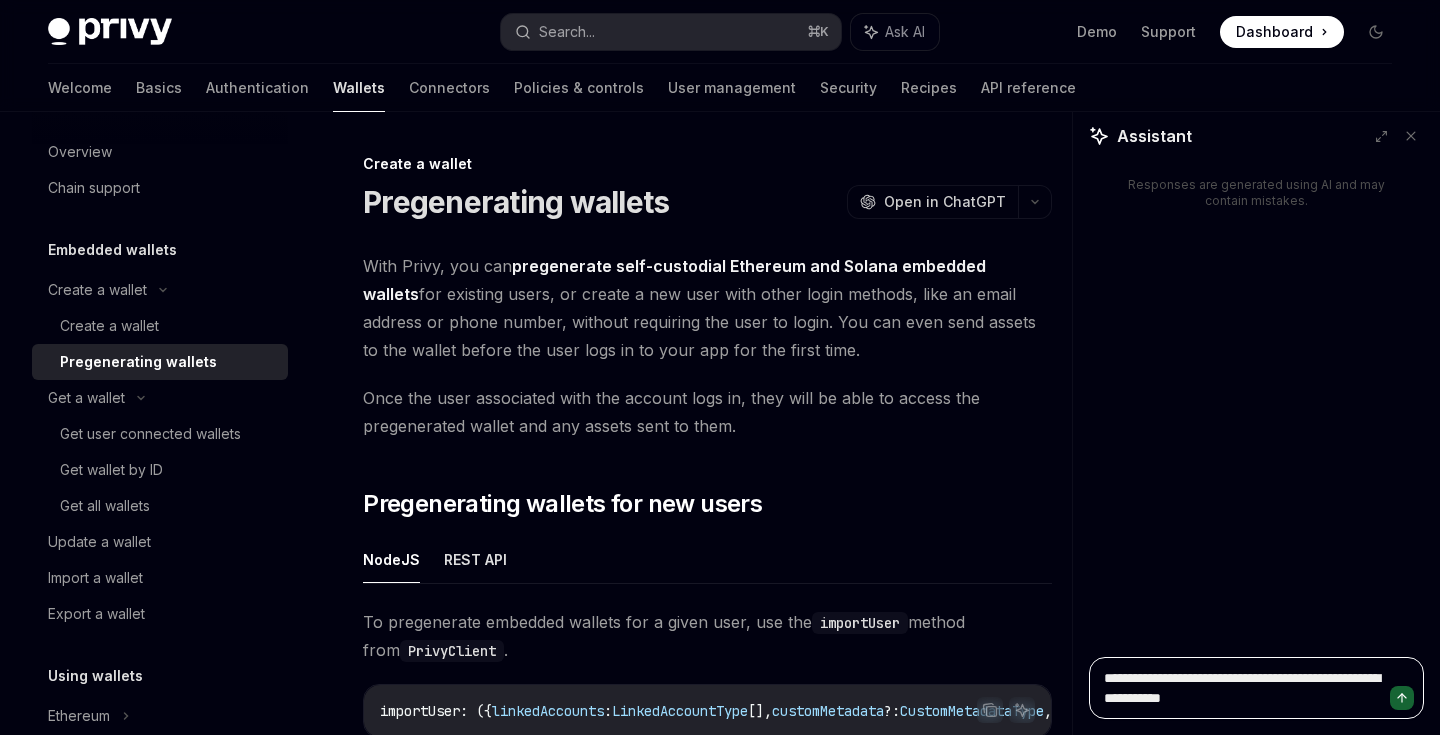 type on "**********" 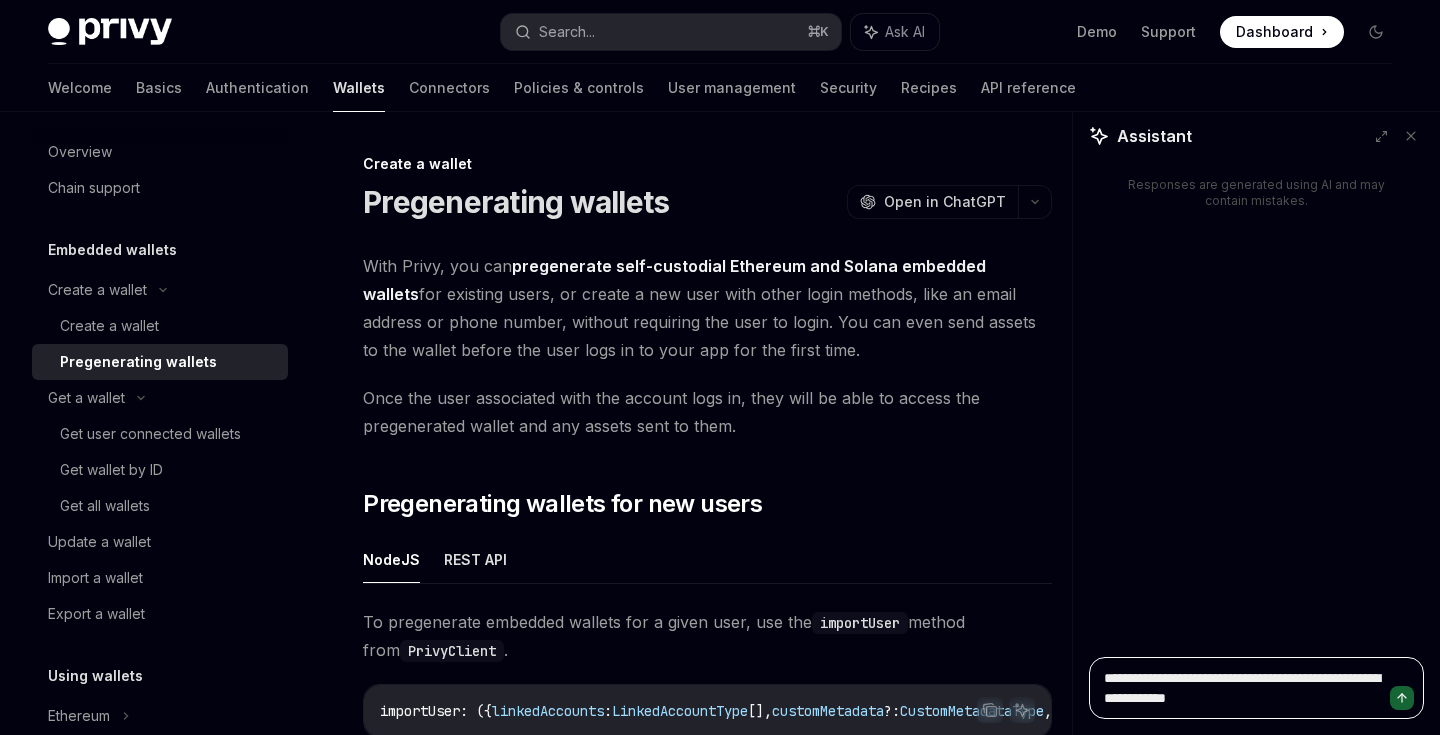 type on "**********" 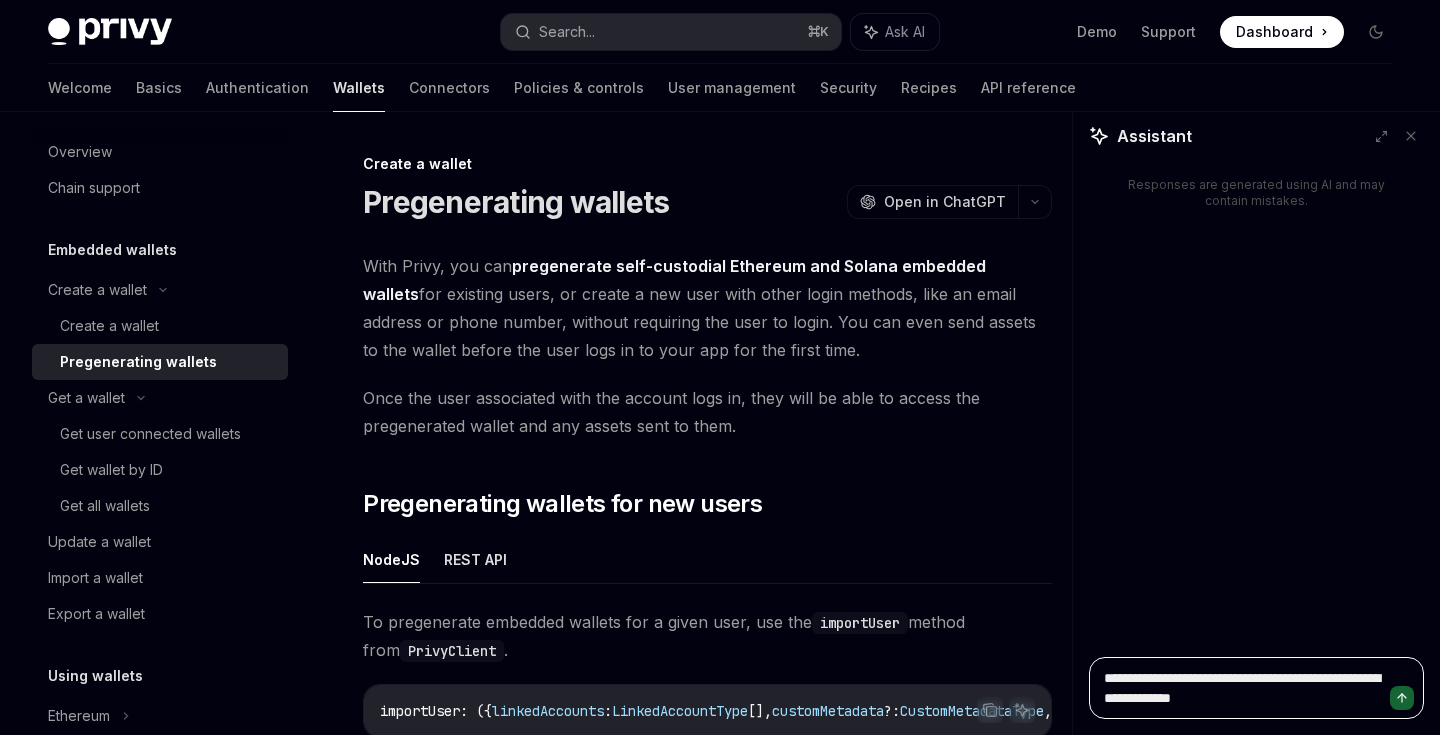 type on "**********" 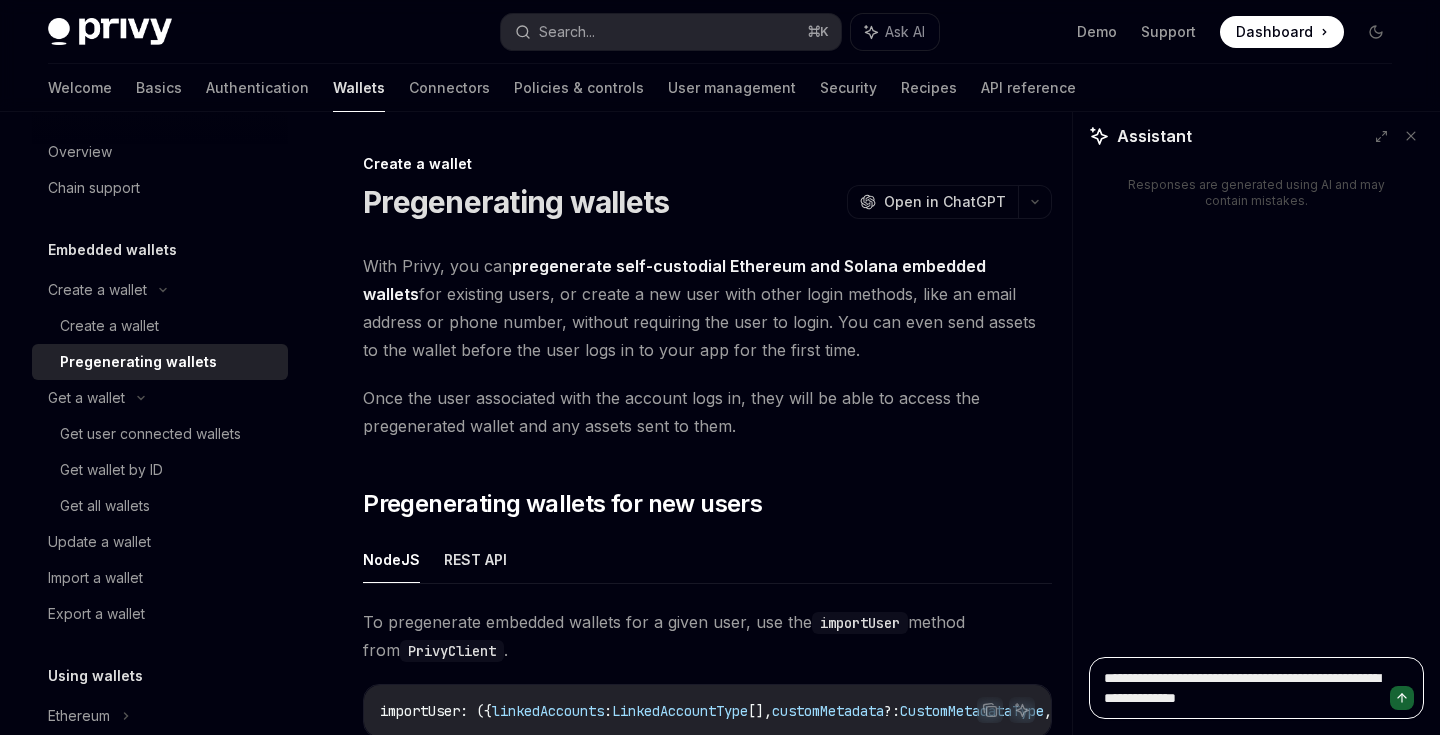 type on "**********" 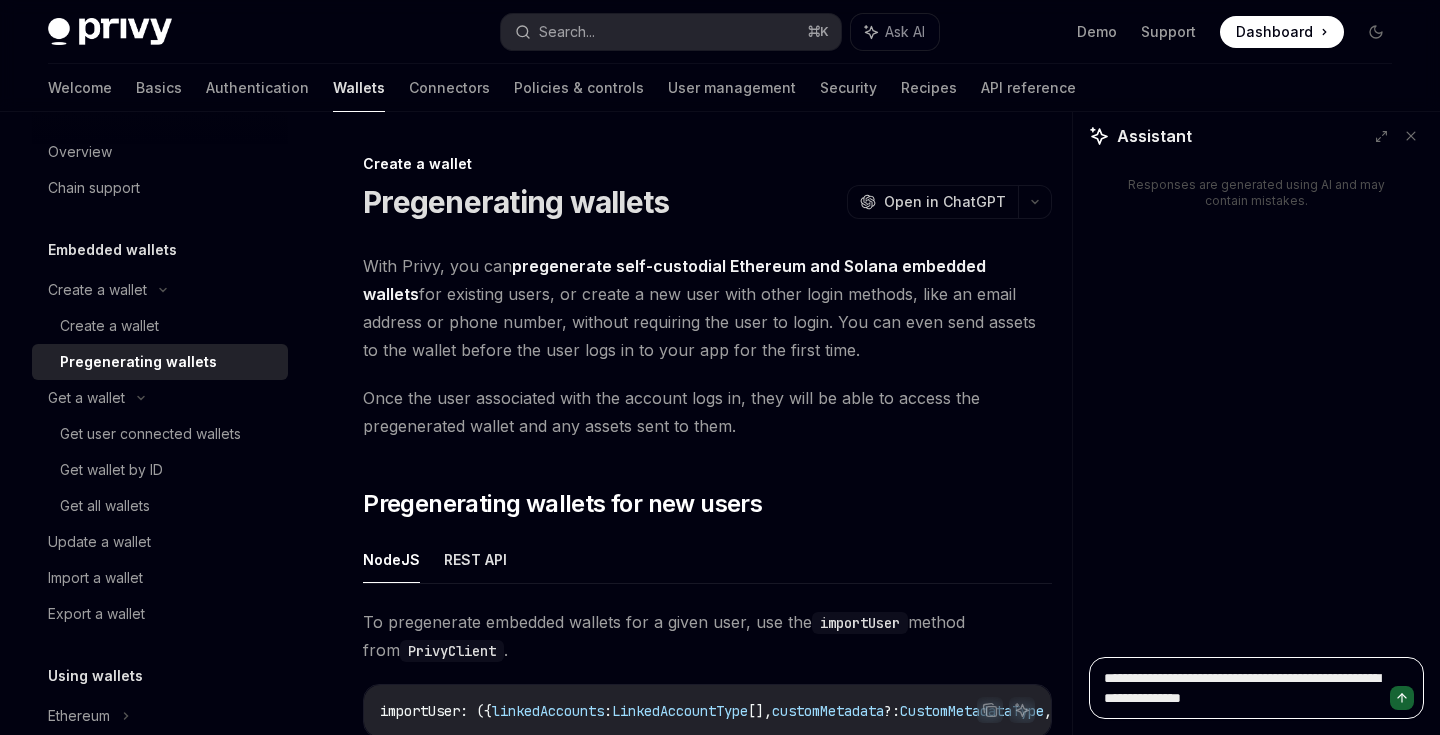 type on "**********" 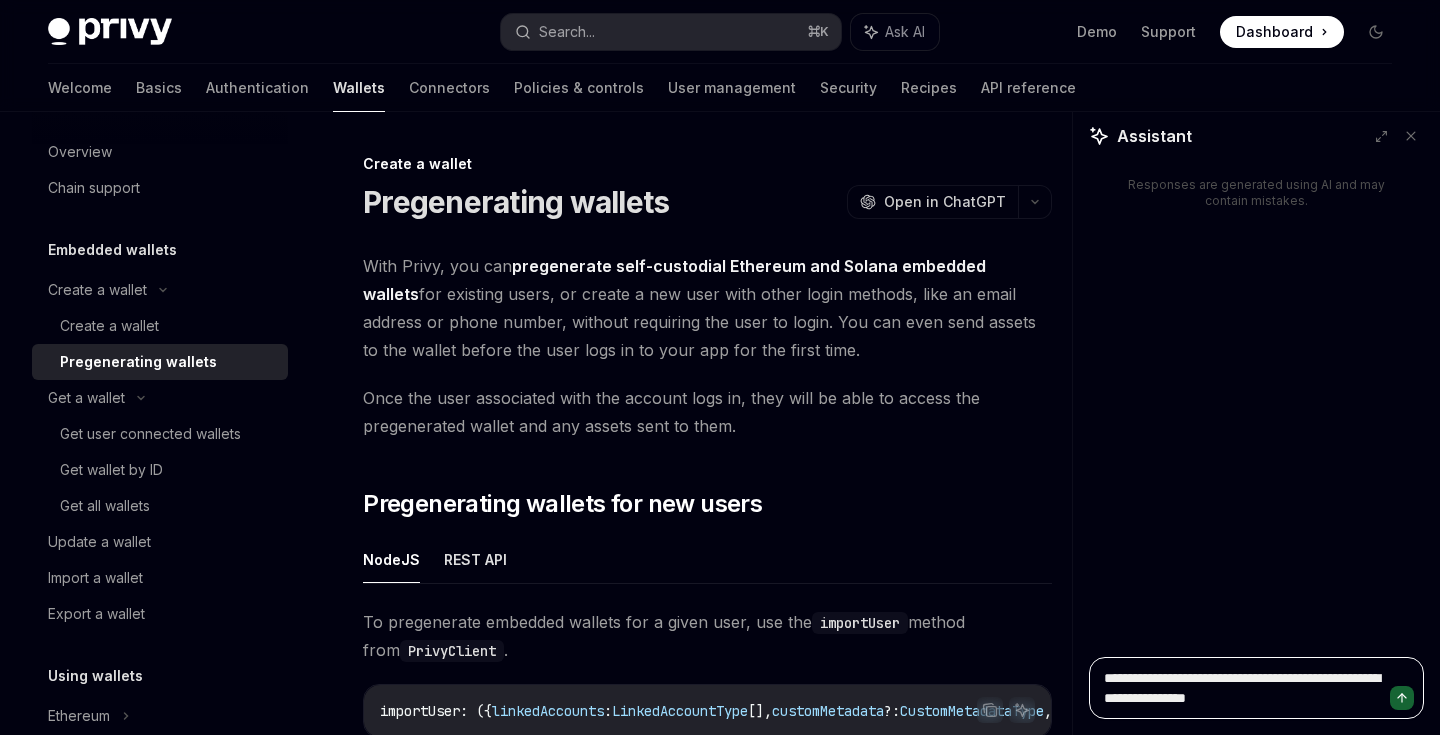 type on "**********" 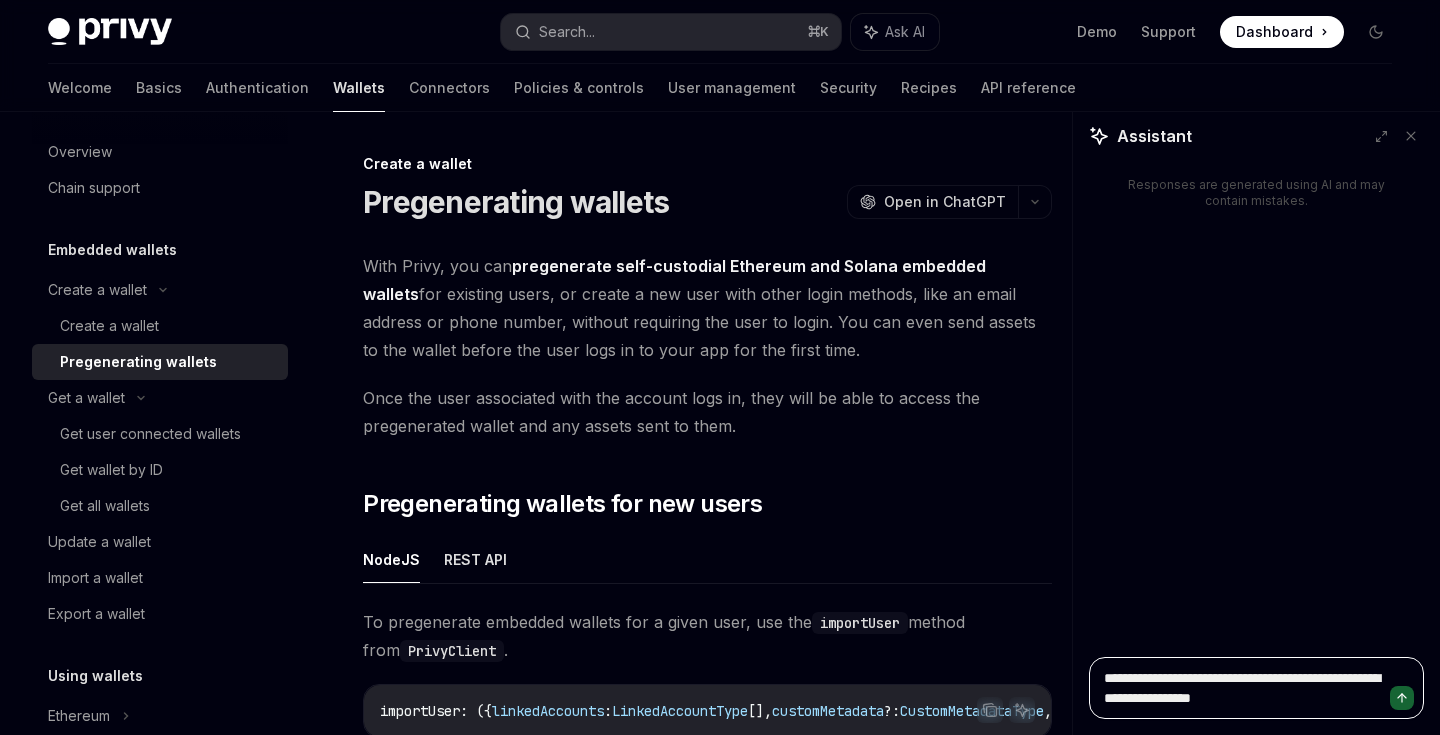 type on "**********" 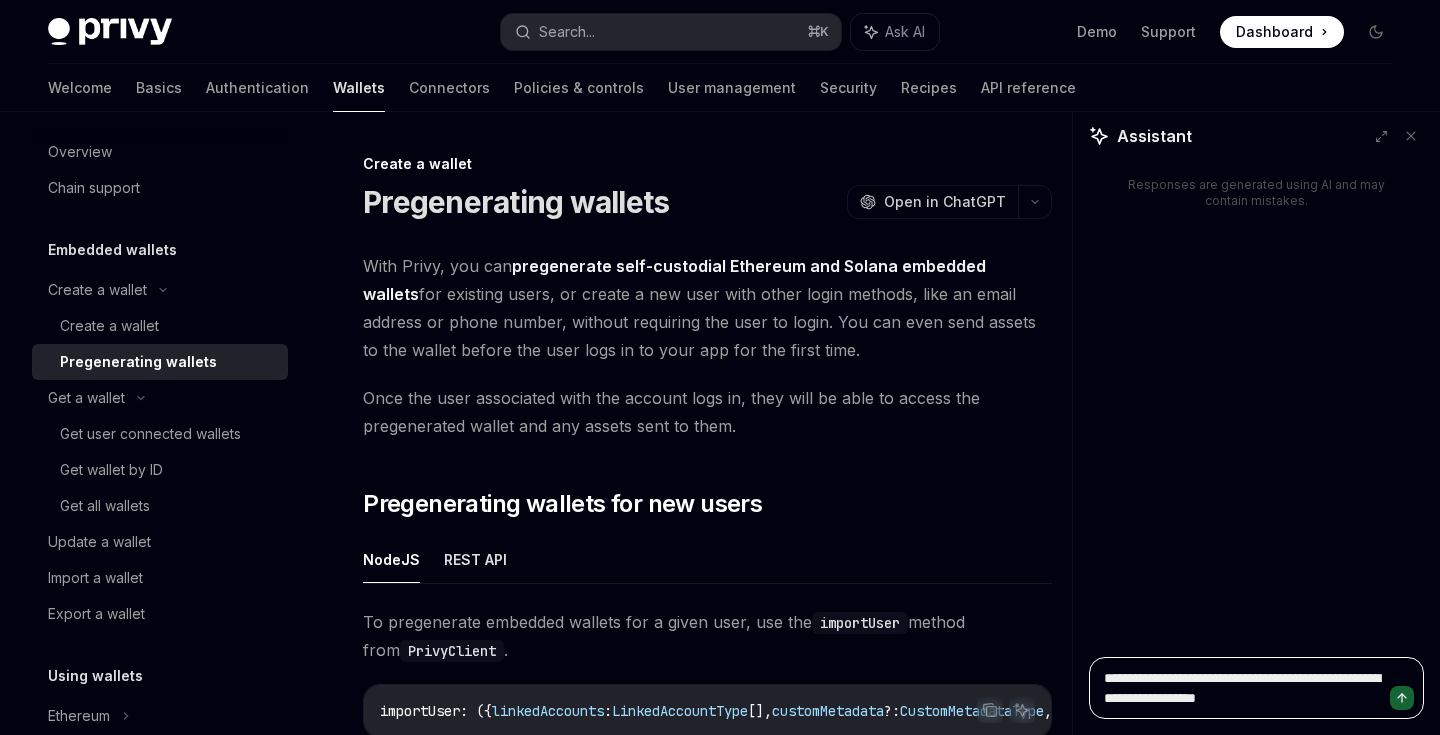type on "**********" 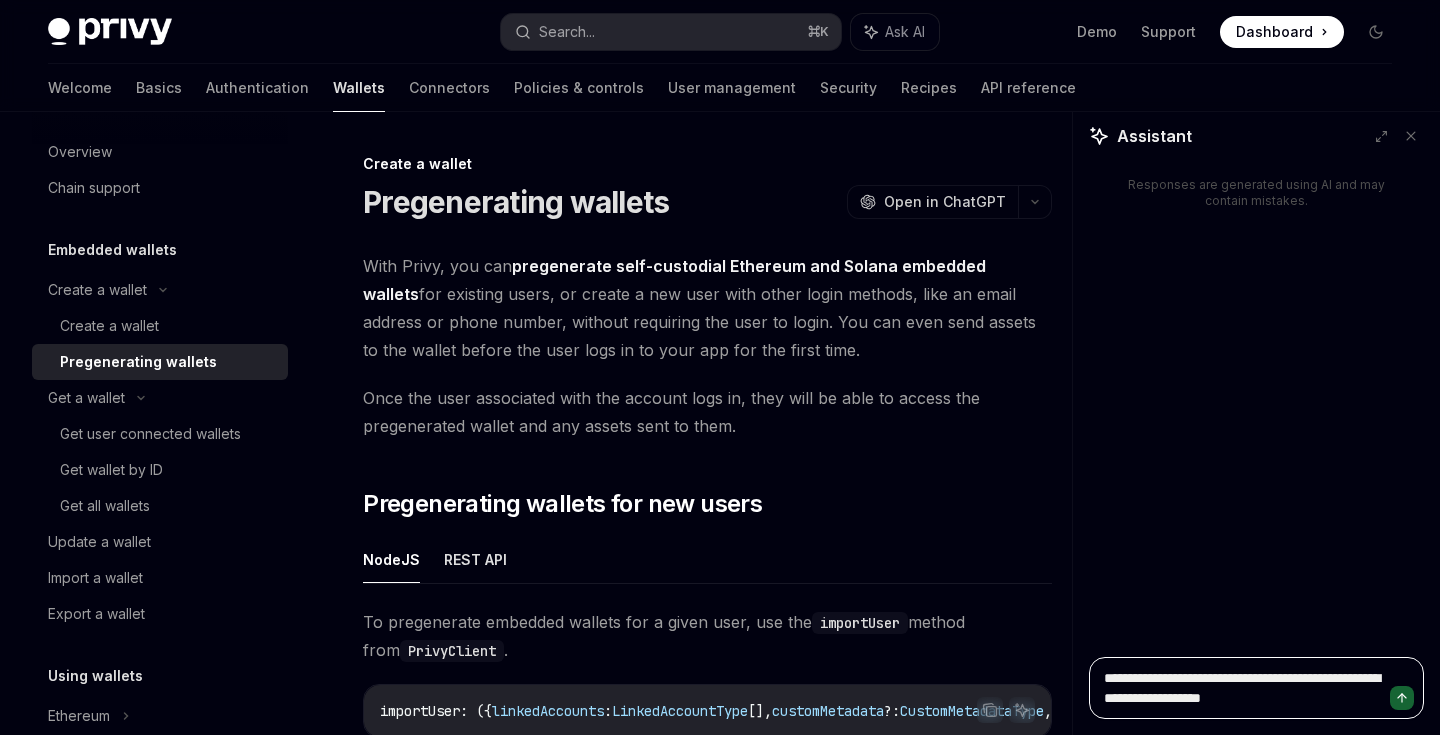type on "**********" 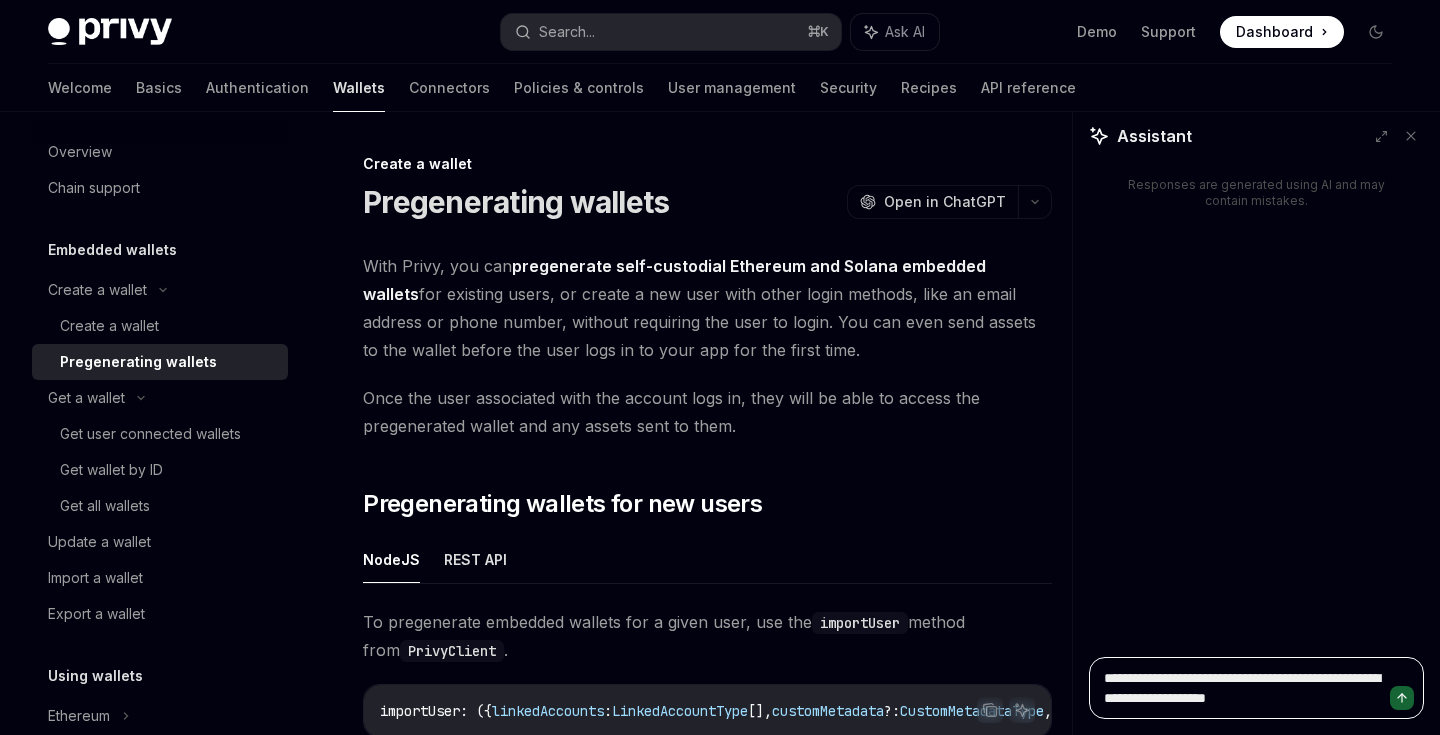 type on "**********" 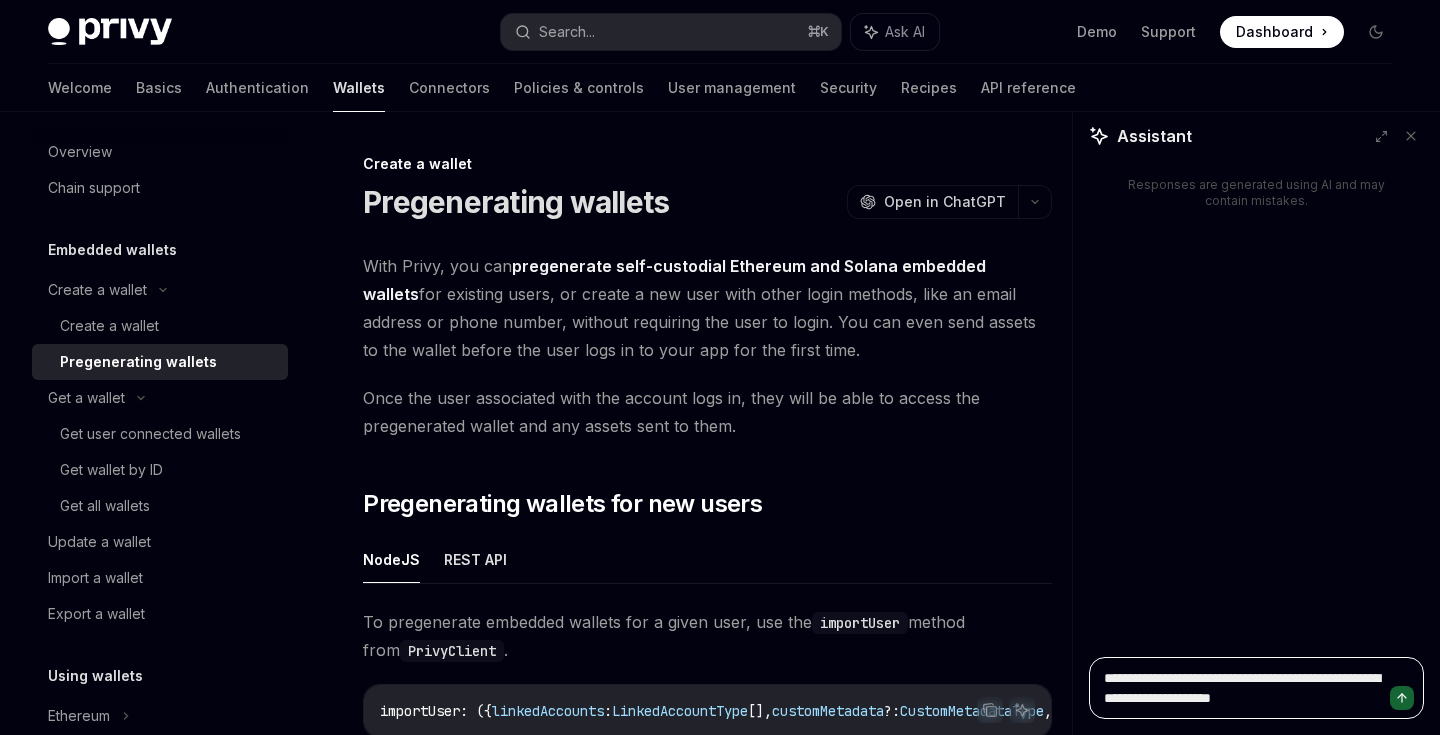 type on "**********" 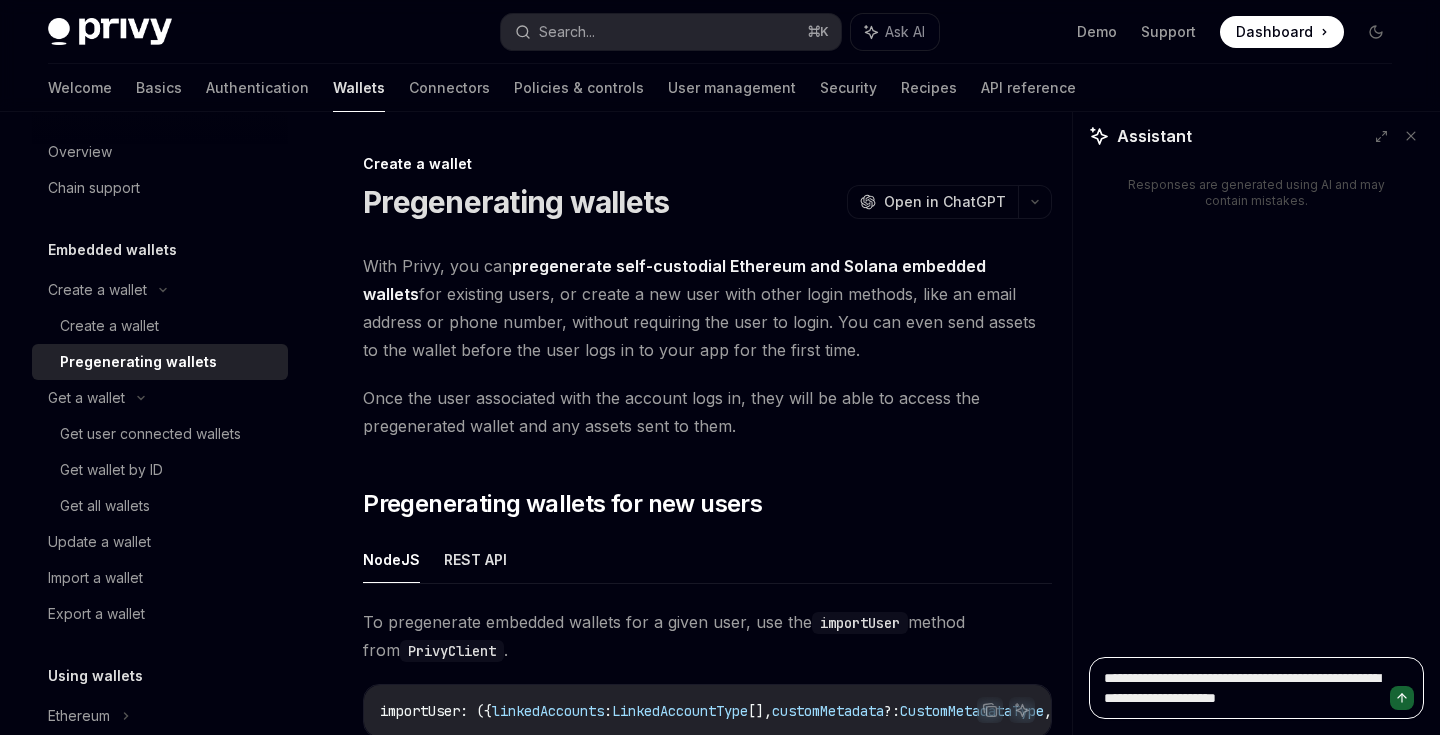 type on "**********" 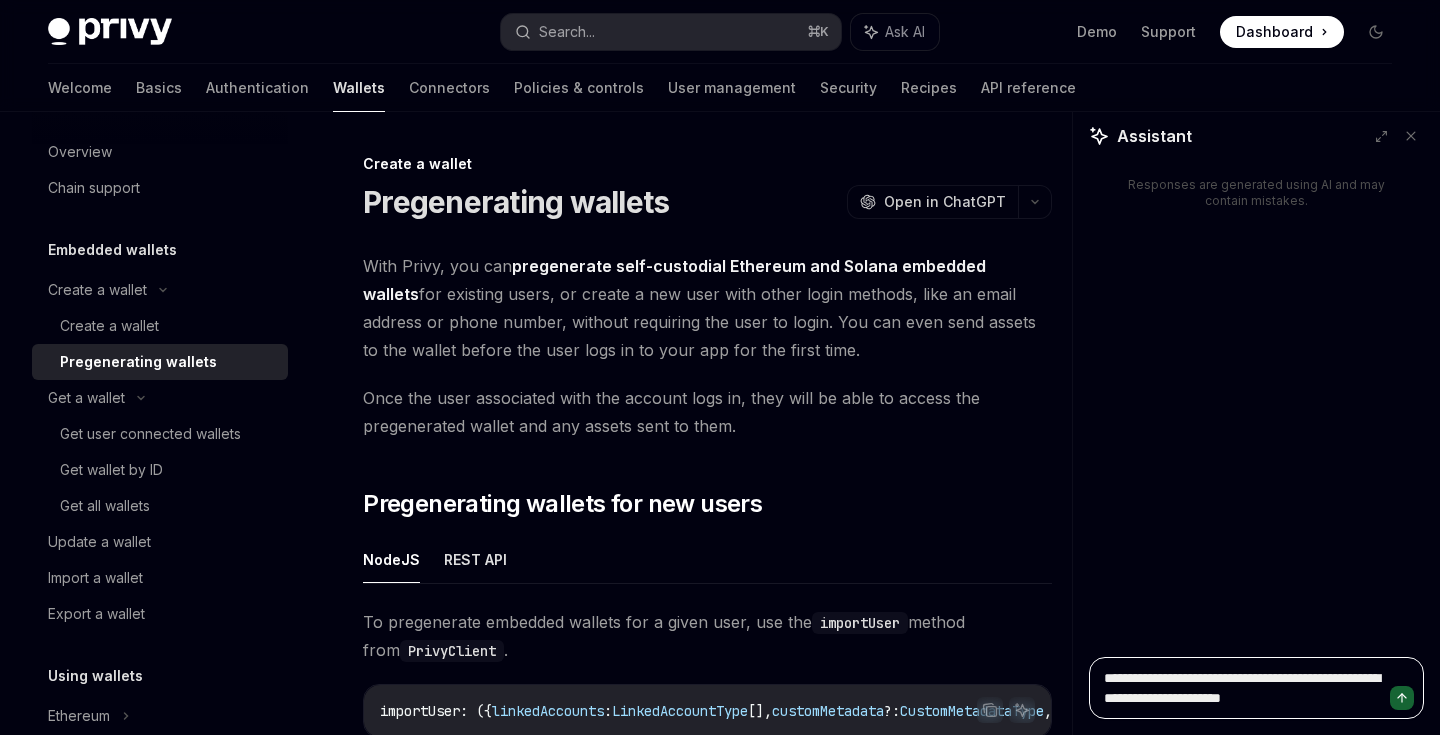 type on "**********" 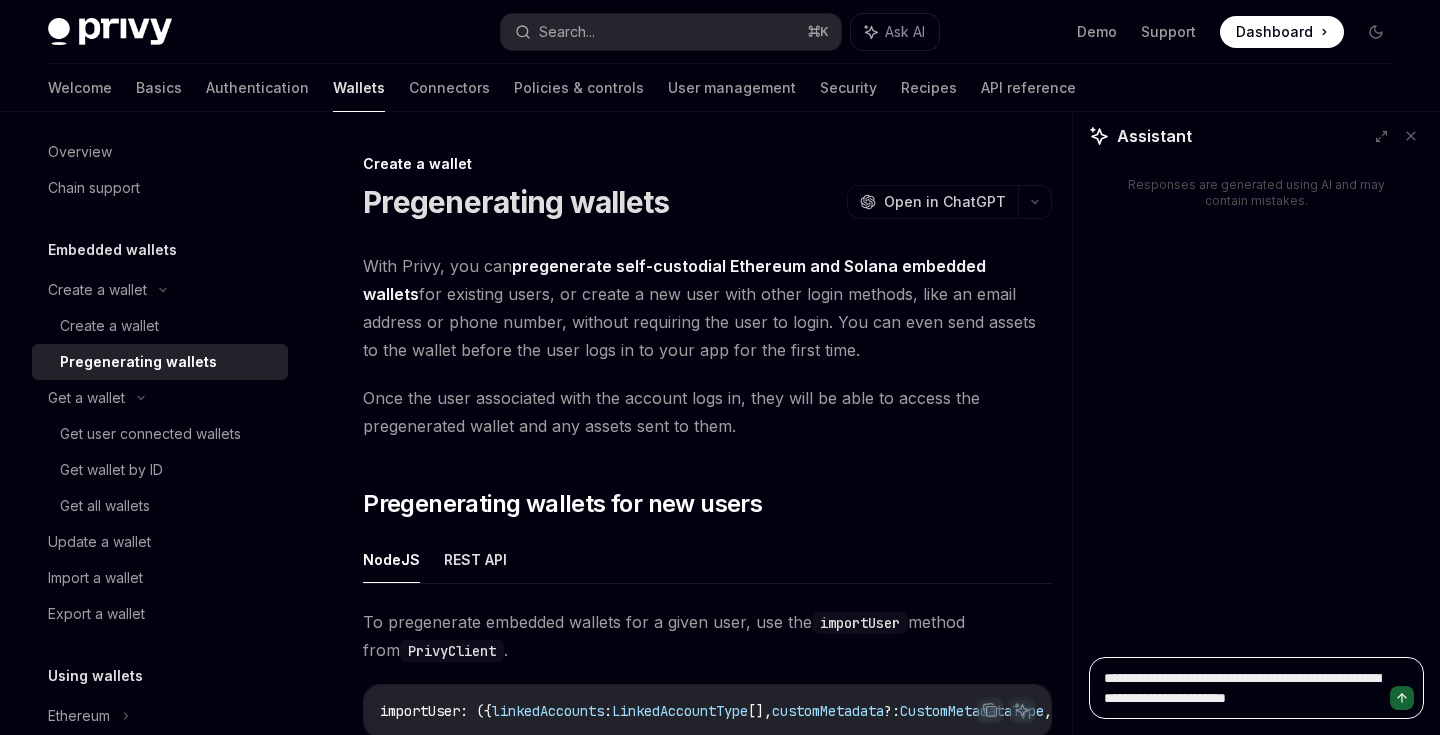 type on "**********" 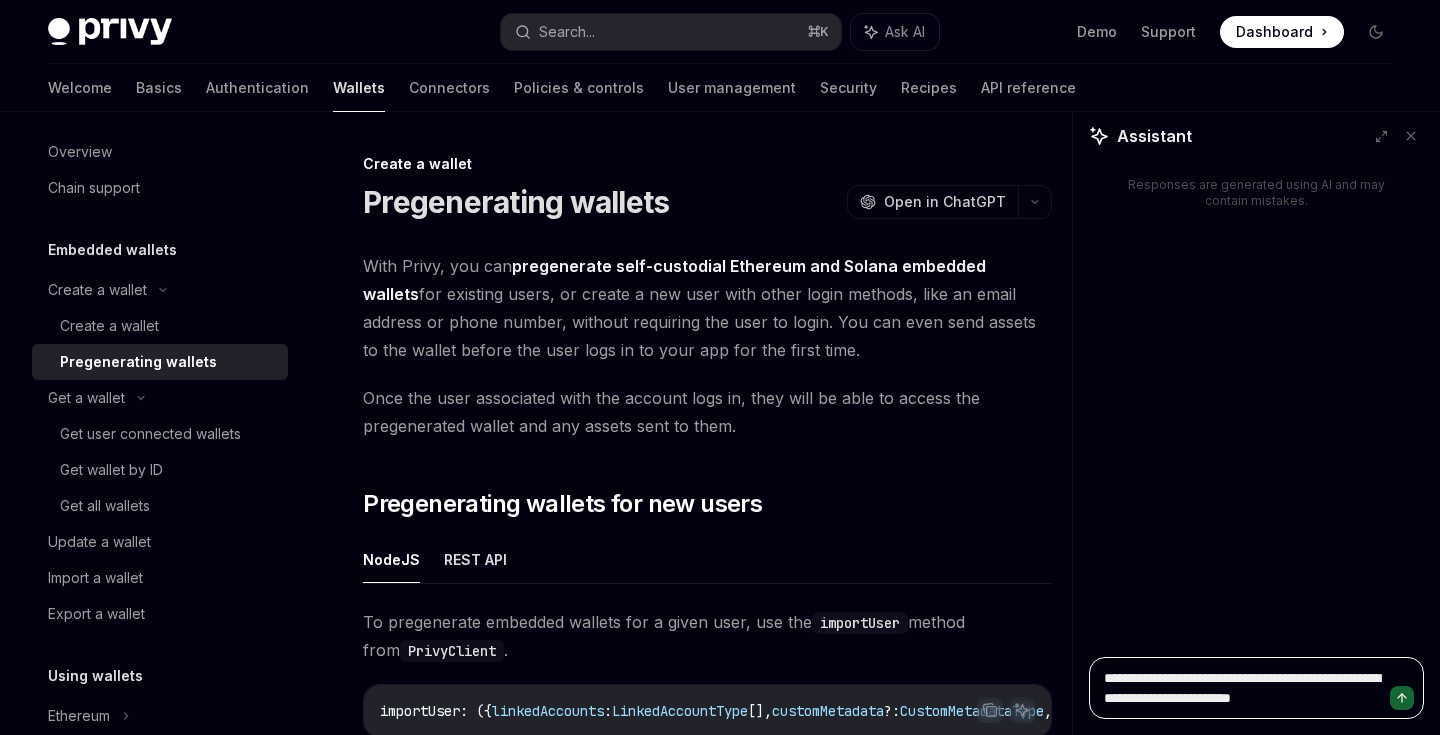 type on "**********" 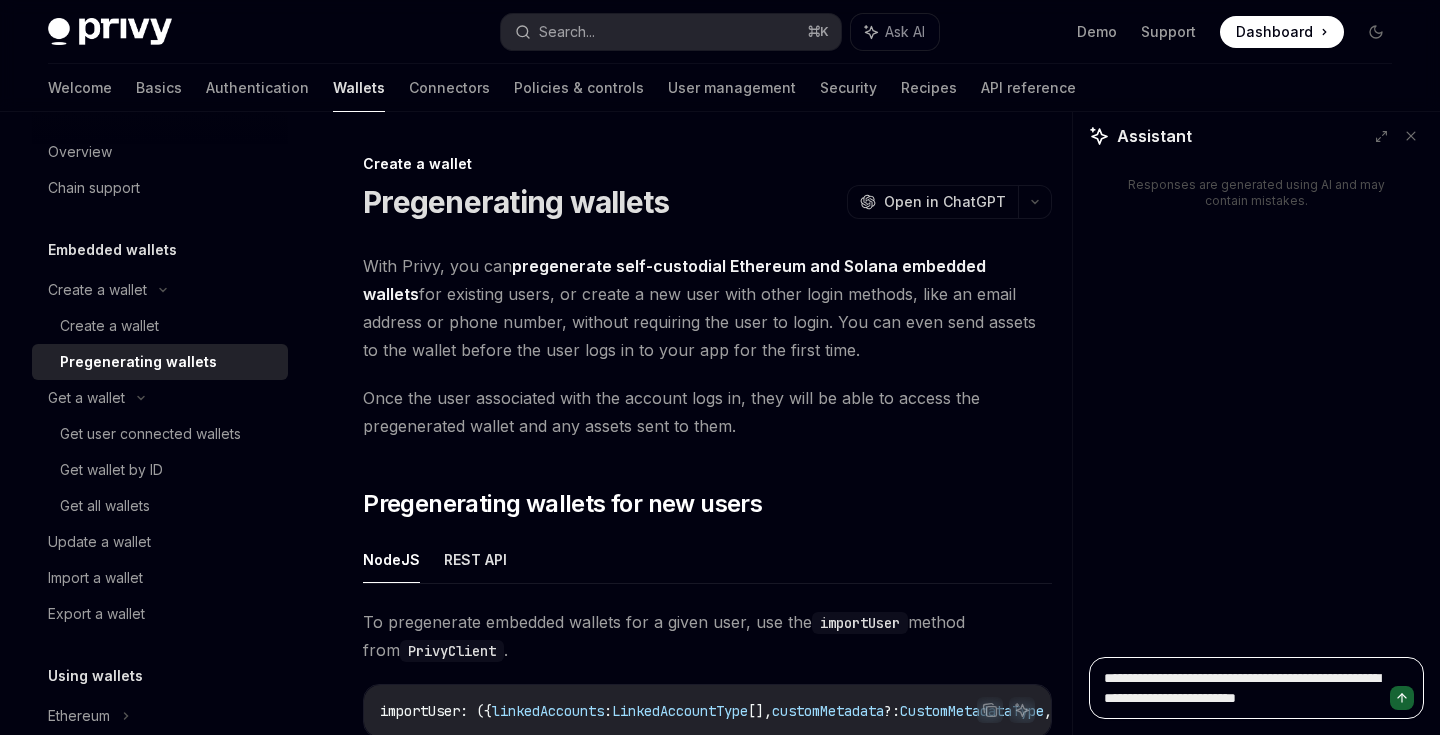 type on "**********" 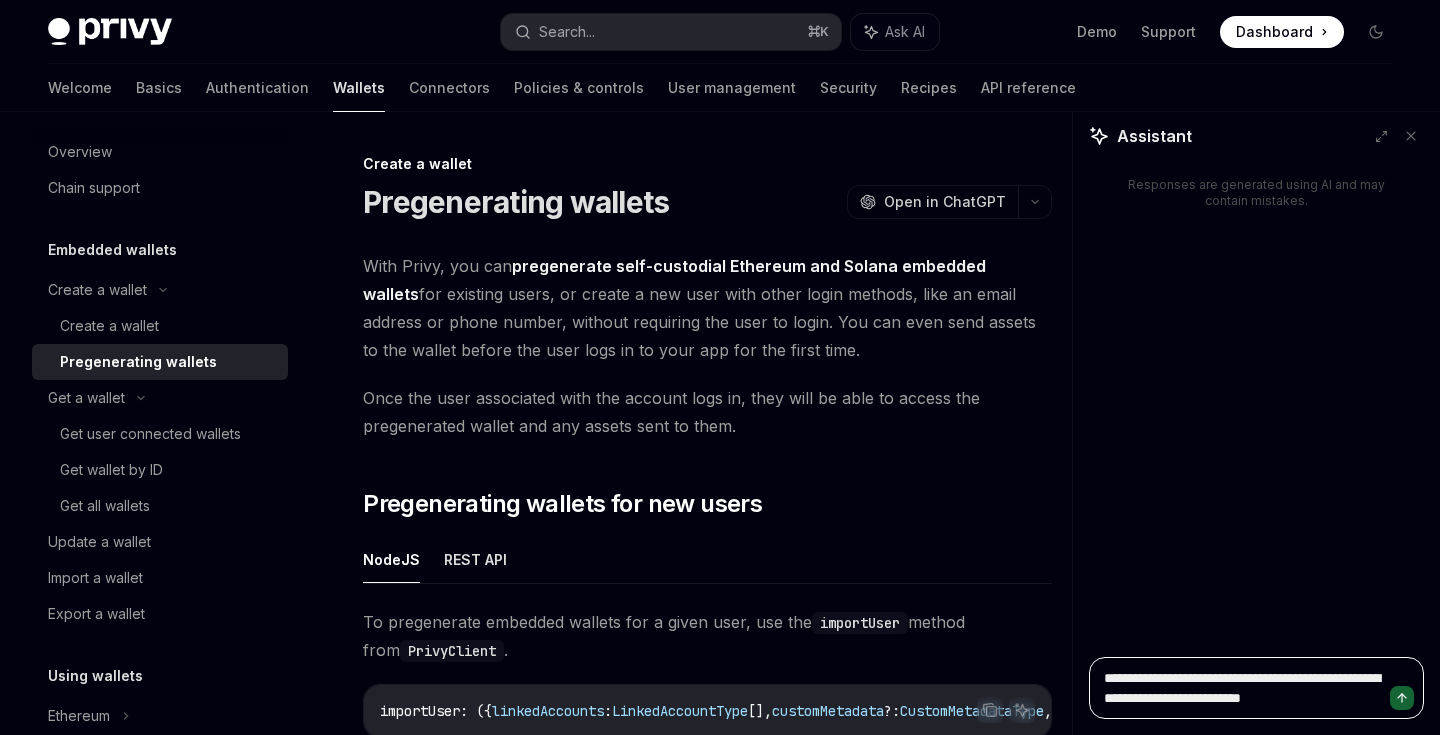 type on "**********" 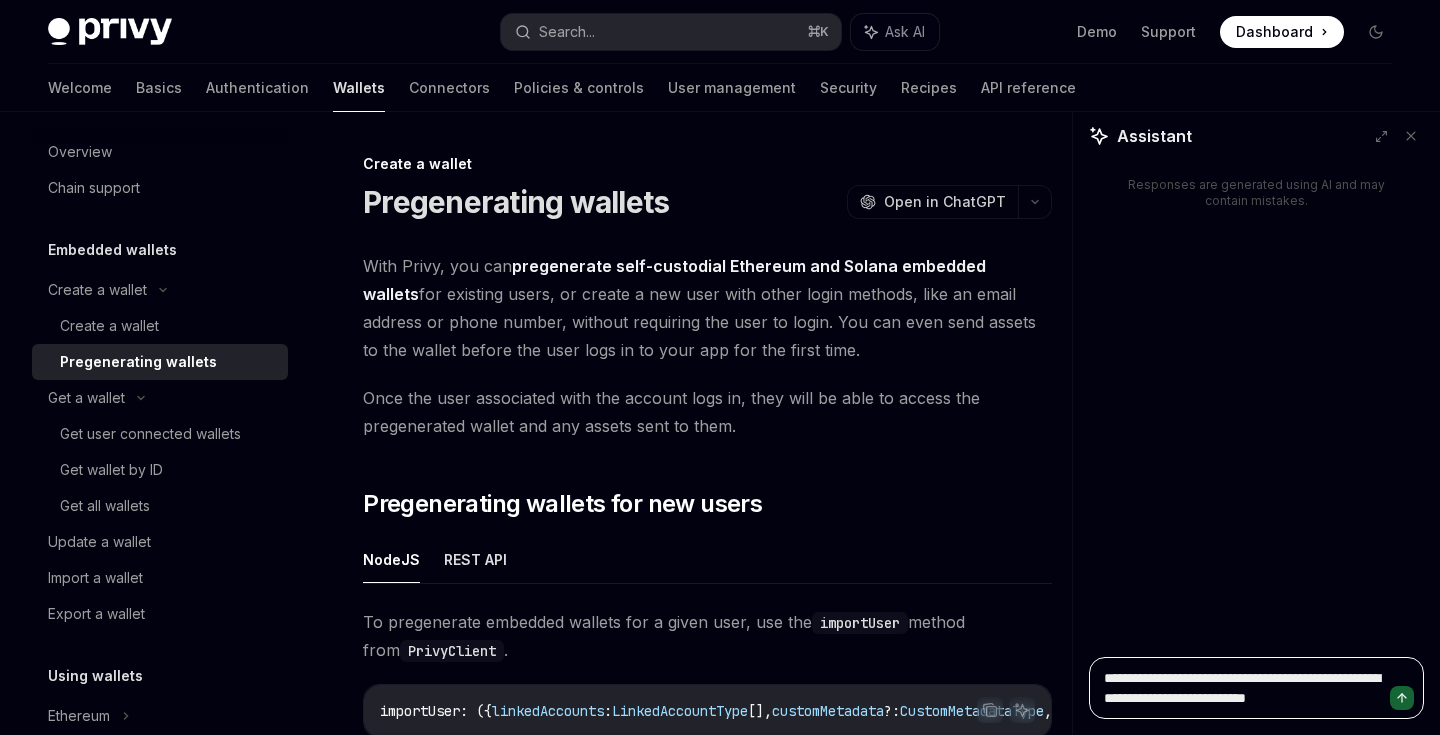 type on "**********" 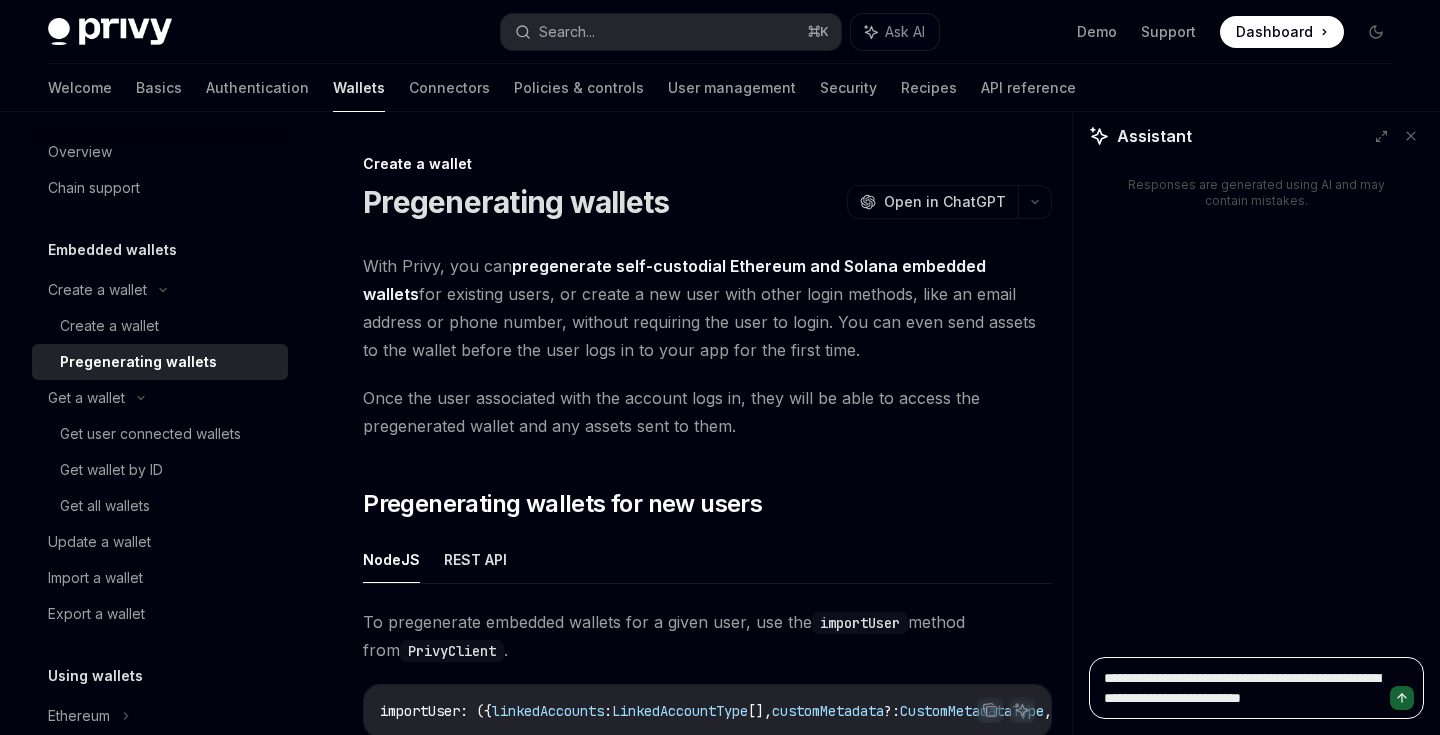 type on "**********" 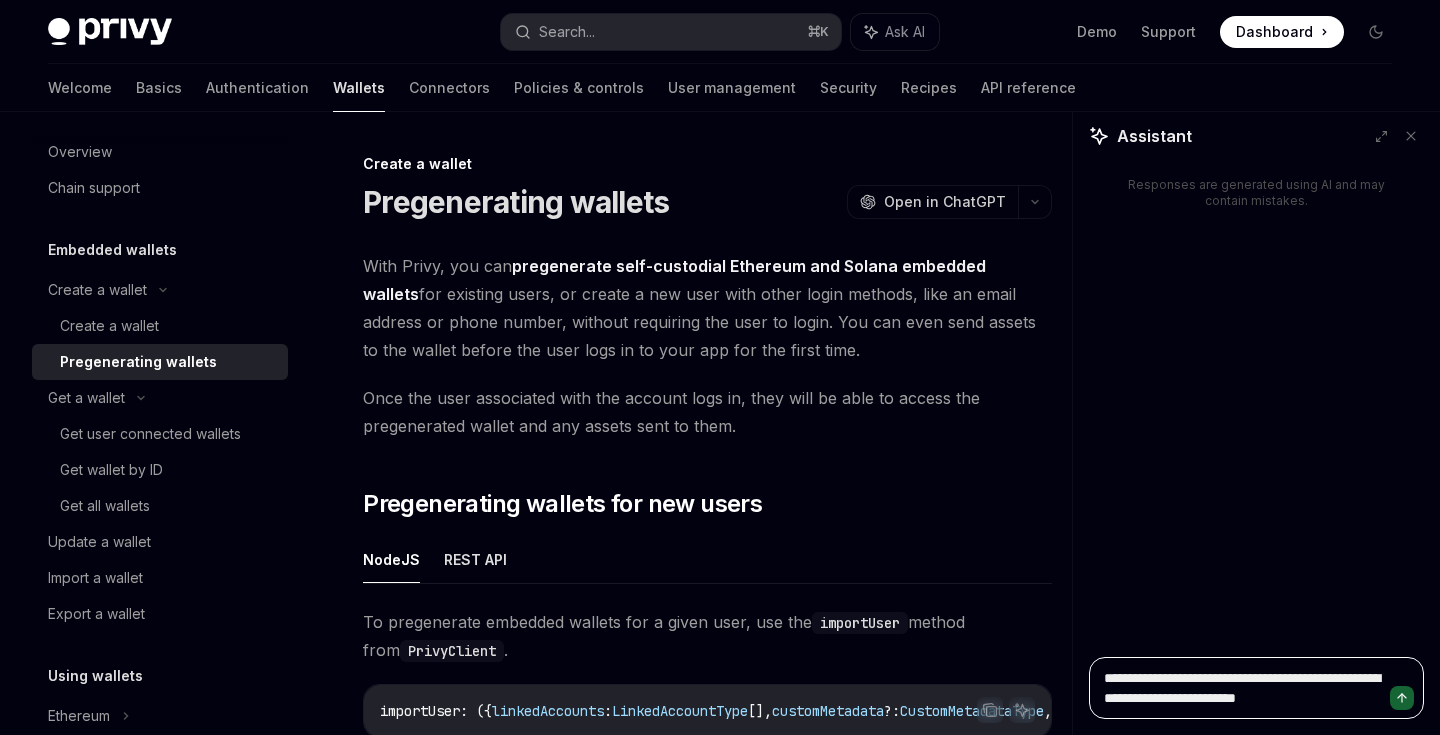 type on "**********" 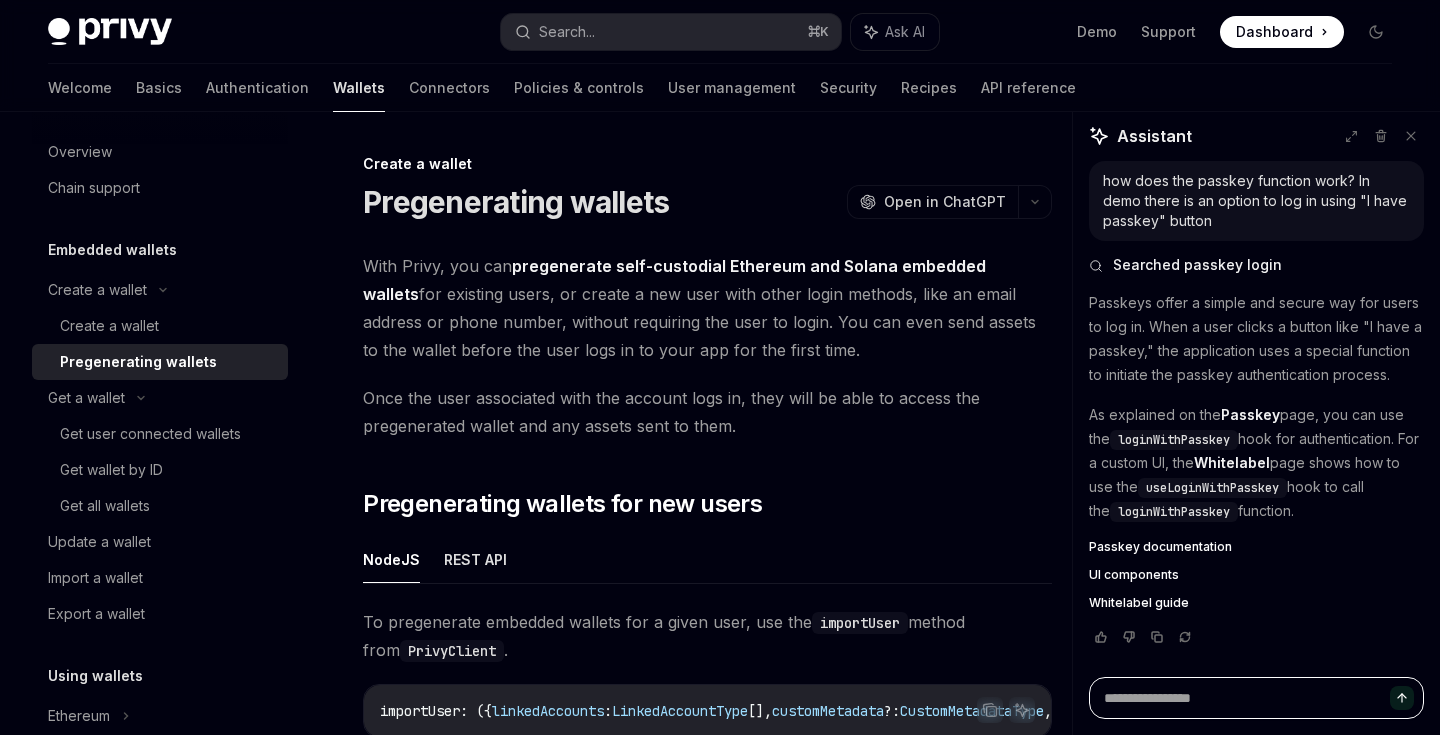 scroll, scrollTop: 40, scrollLeft: 0, axis: vertical 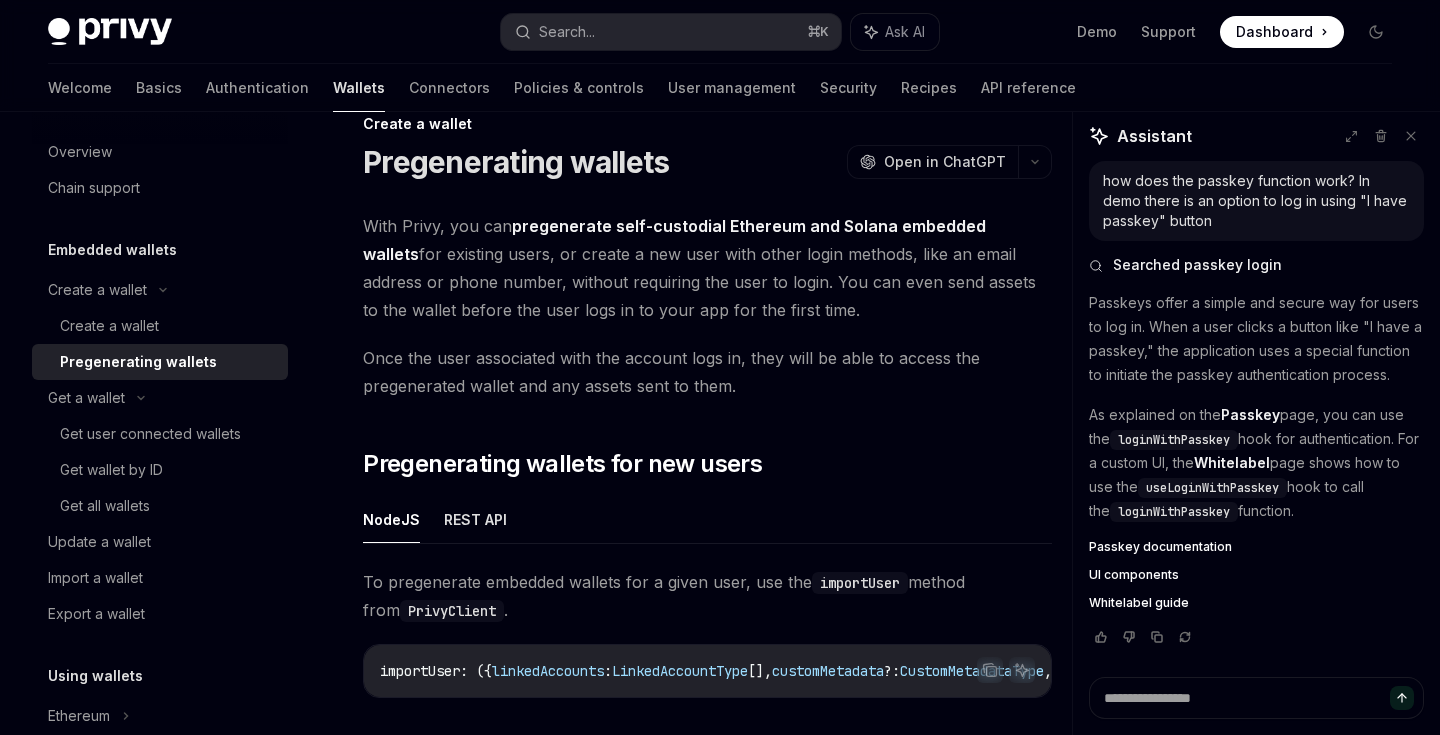 click on "Passkey documentation" at bounding box center (1160, 547) 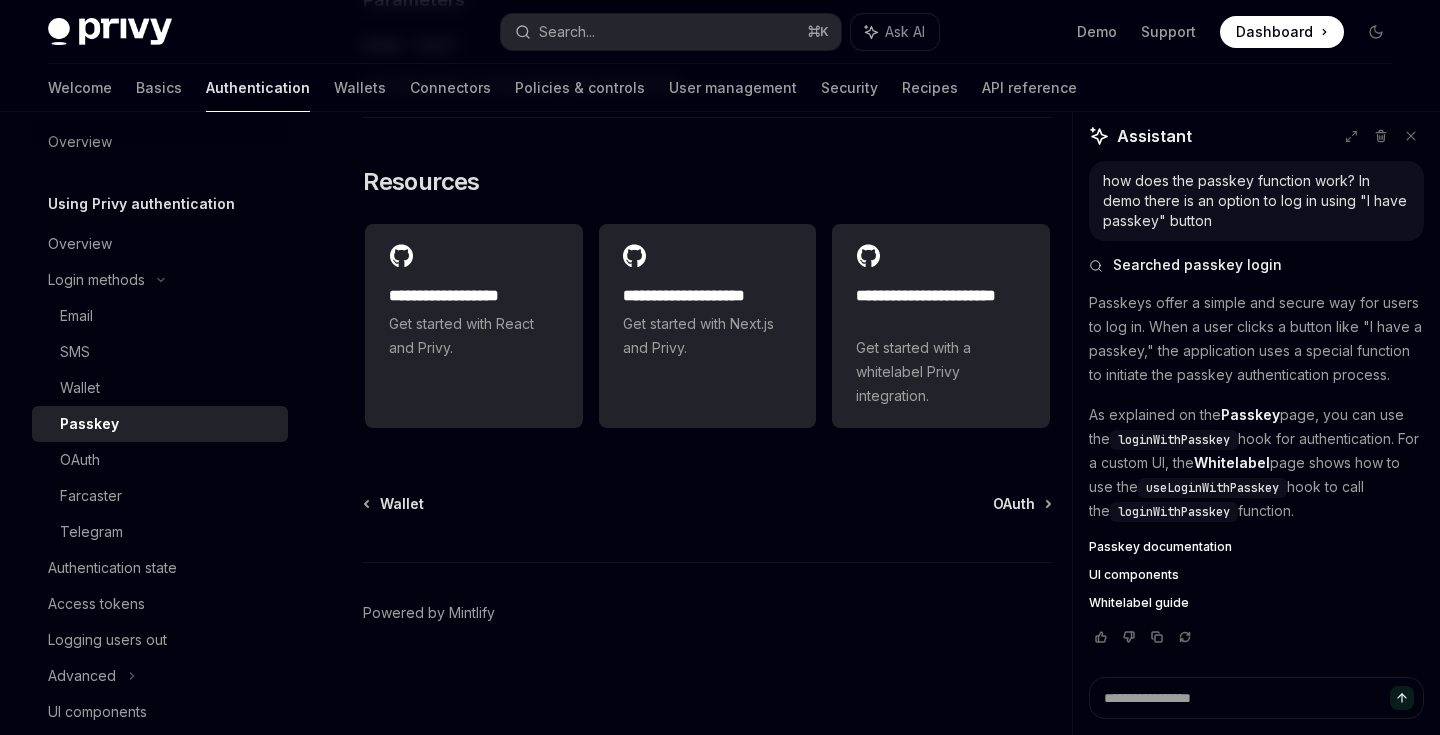 scroll, scrollTop: 3476, scrollLeft: 0, axis: vertical 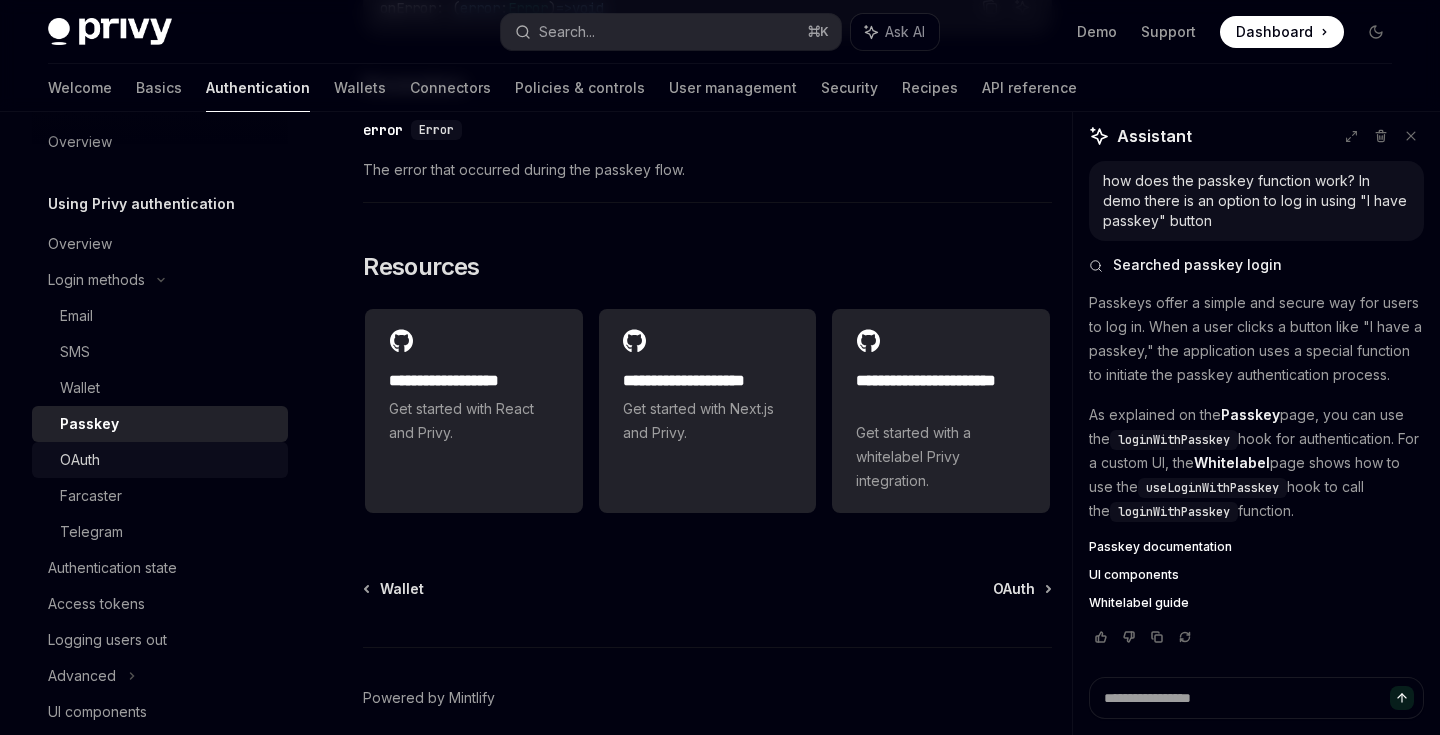 click on "OAuth" at bounding box center (168, 460) 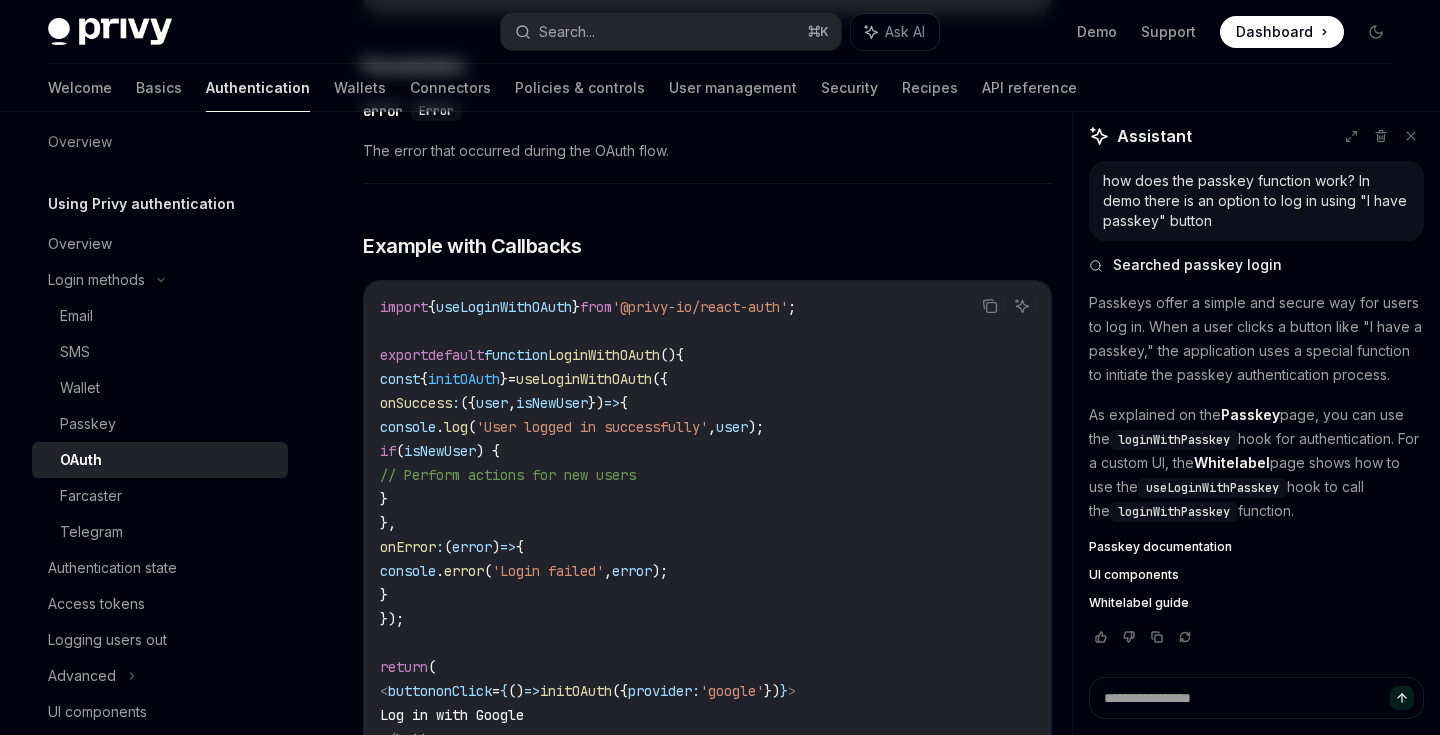 scroll, scrollTop: 0, scrollLeft: 0, axis: both 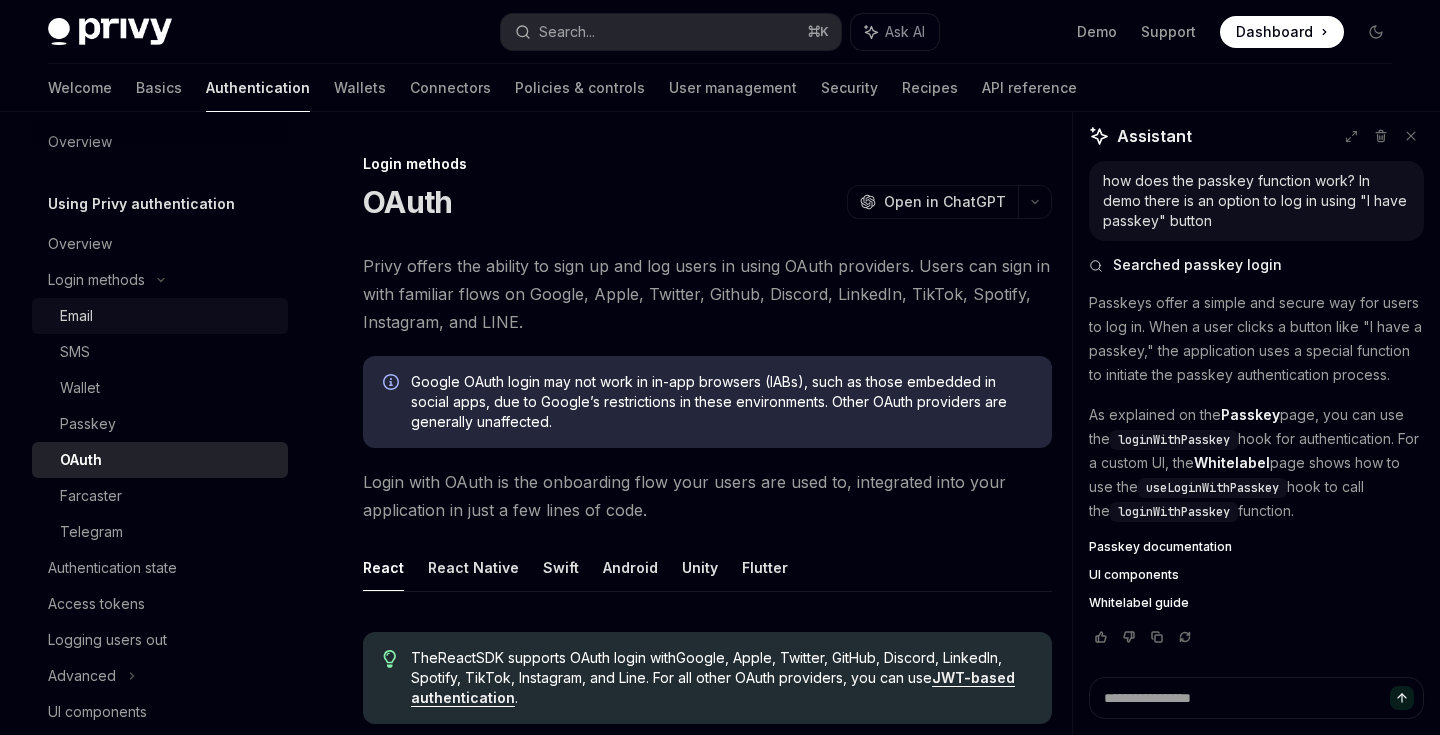 click on "Email" at bounding box center [160, 316] 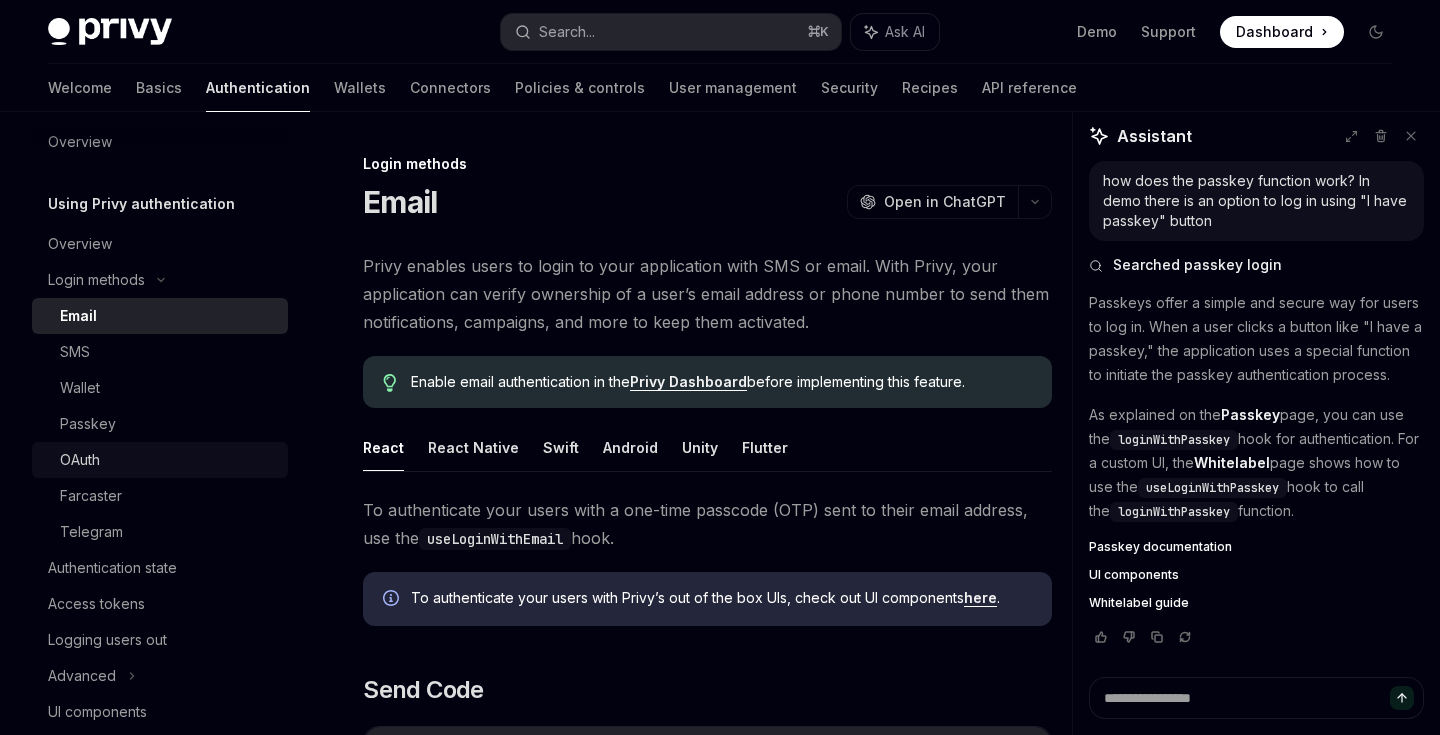 click on "OAuth" at bounding box center [168, 460] 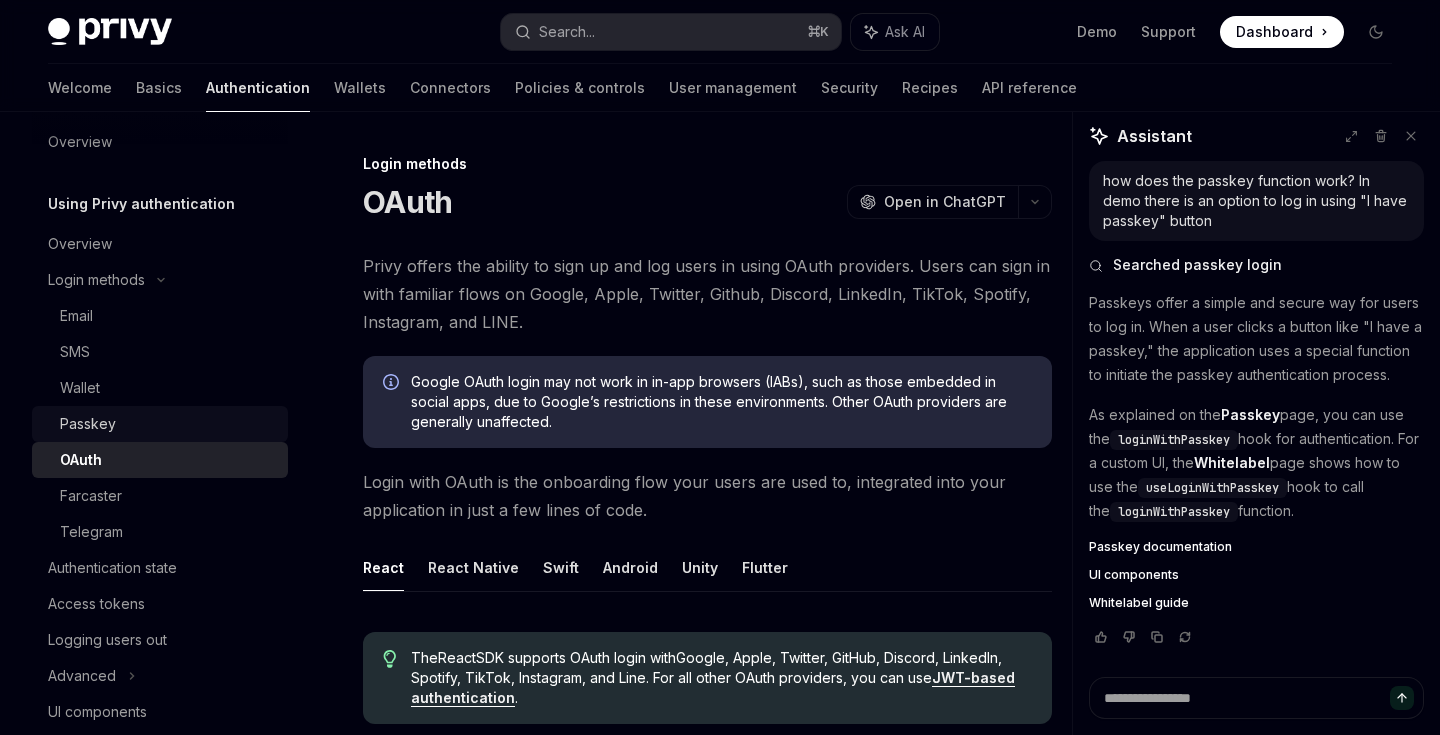 click on "Passkey" at bounding box center [168, 424] 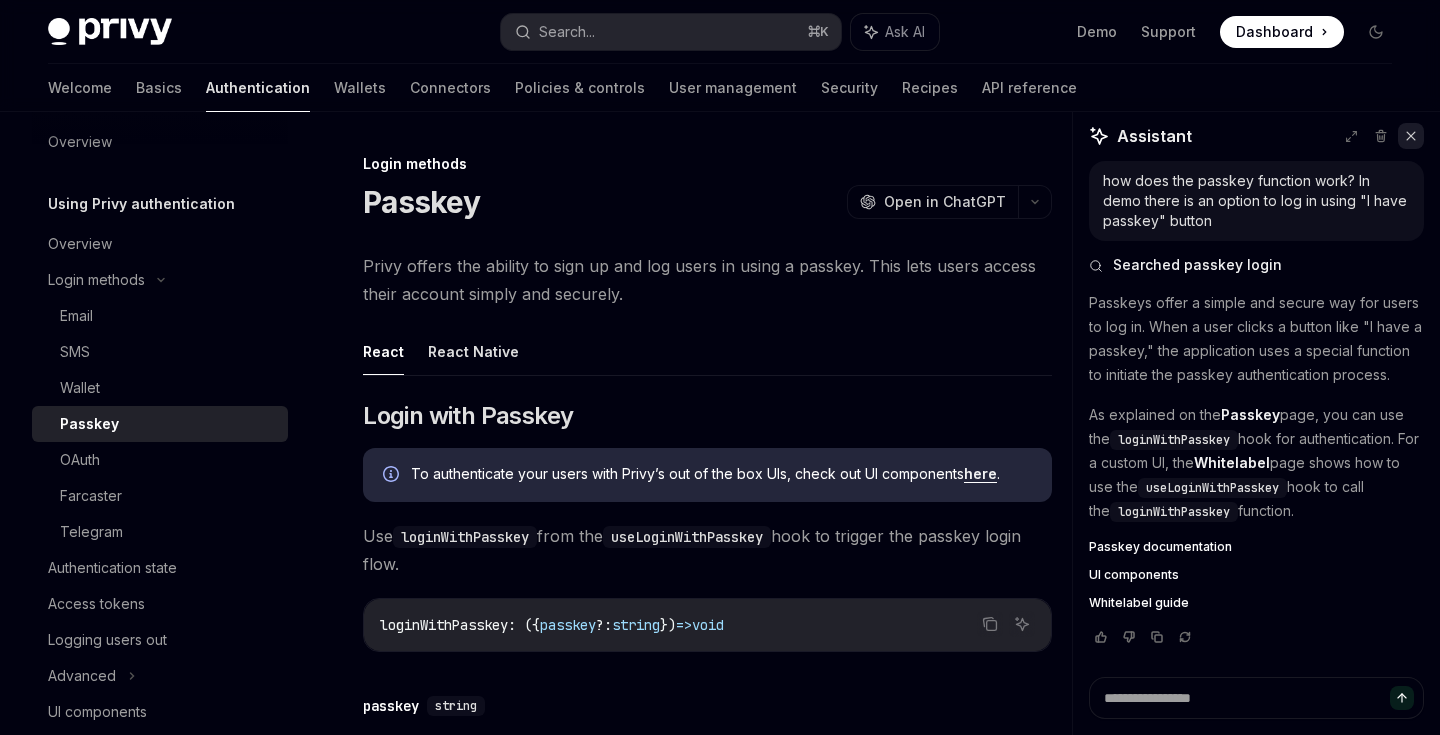click 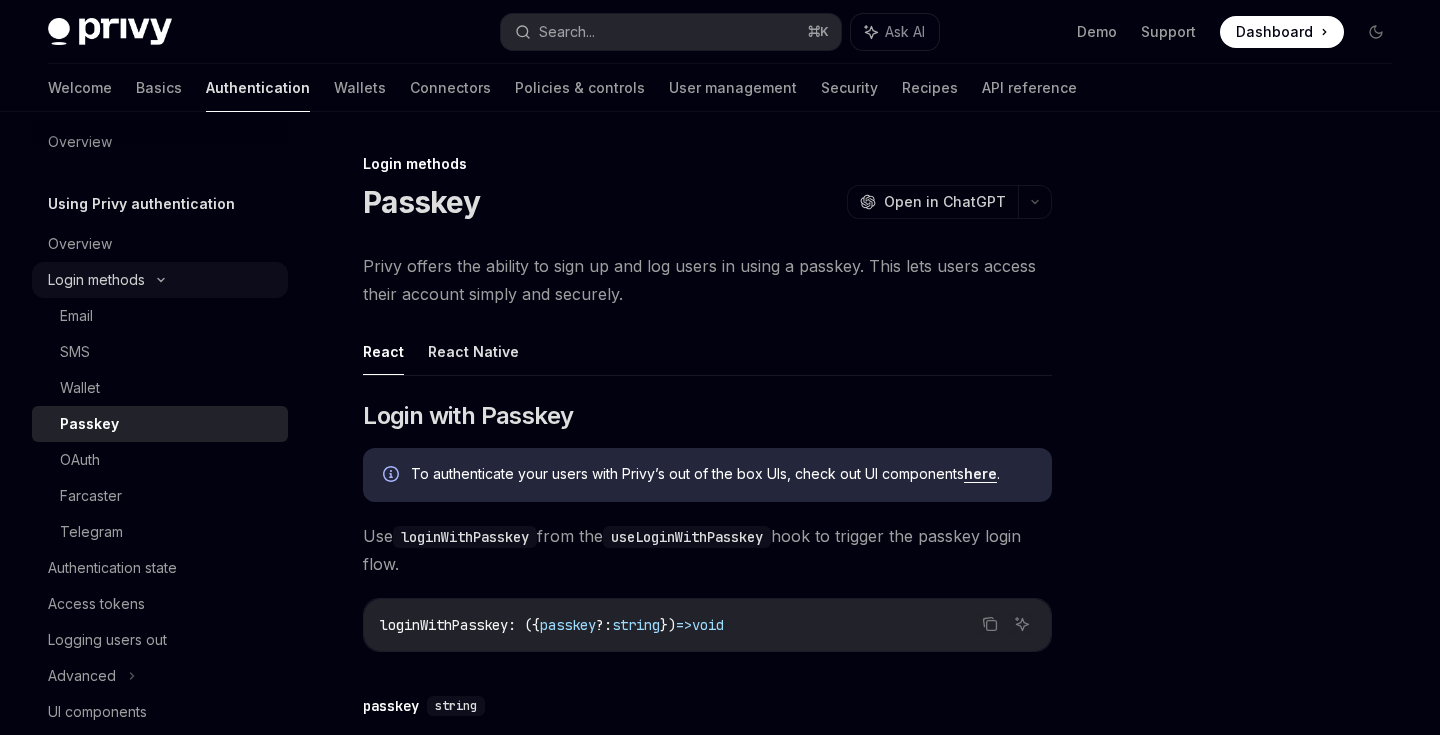 click on "Login methods" at bounding box center (160, 280) 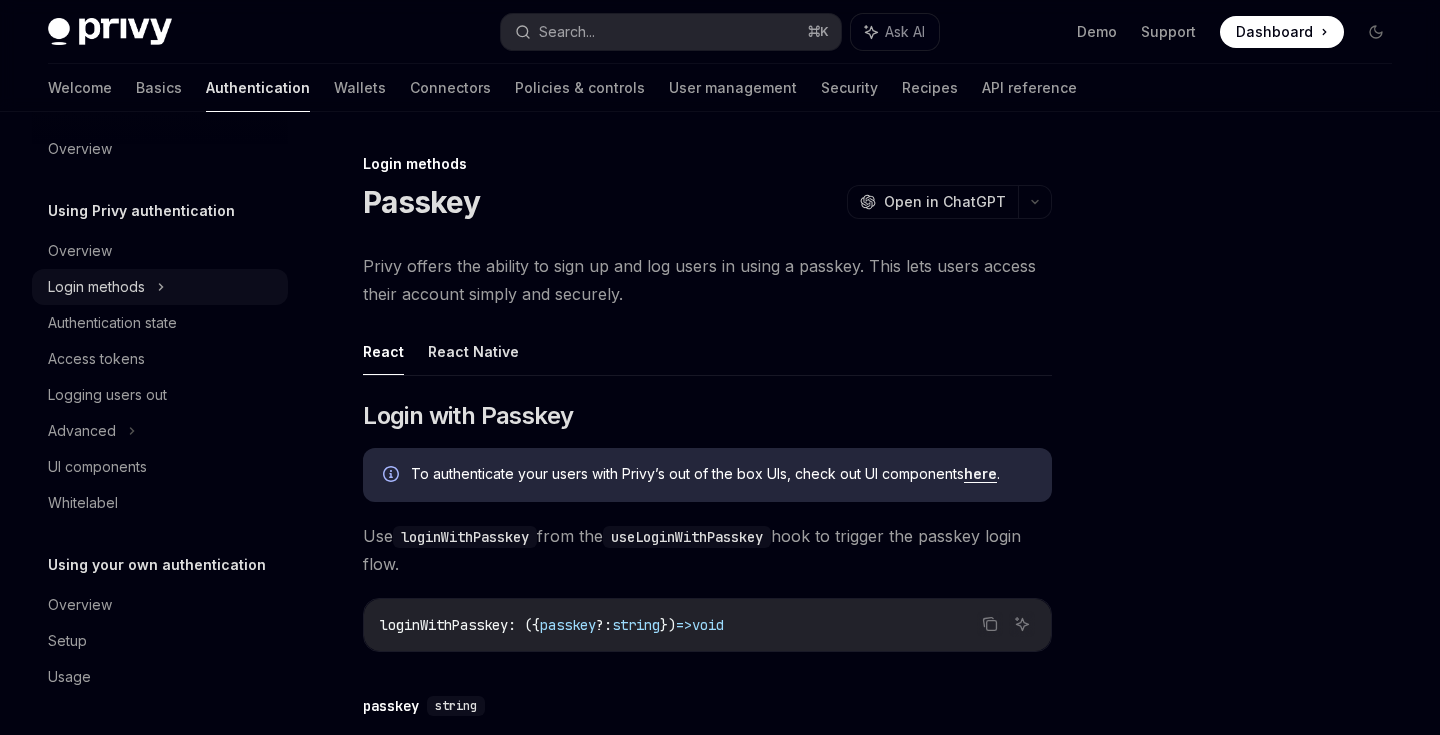 scroll, scrollTop: 13, scrollLeft: 0, axis: vertical 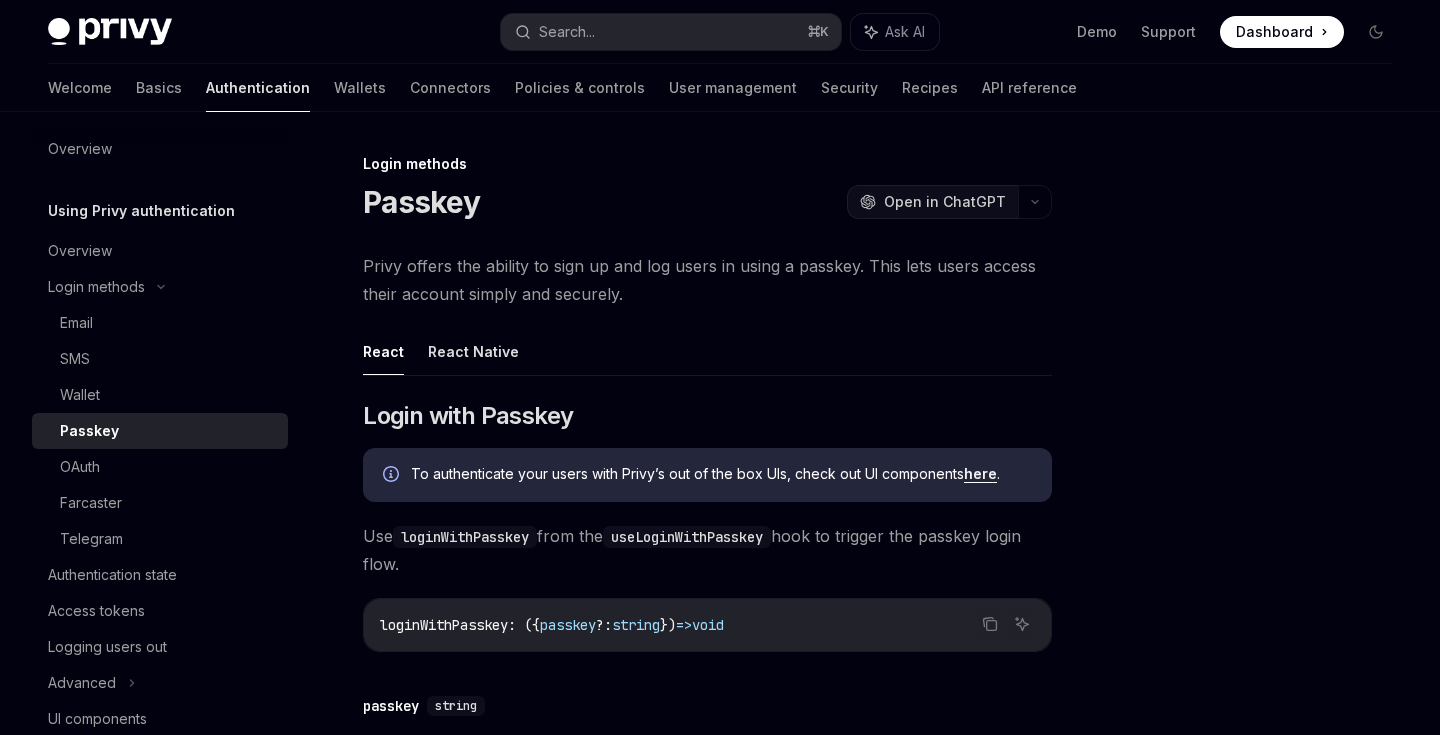 click on "Open in ChatGPT" at bounding box center (945, 202) 